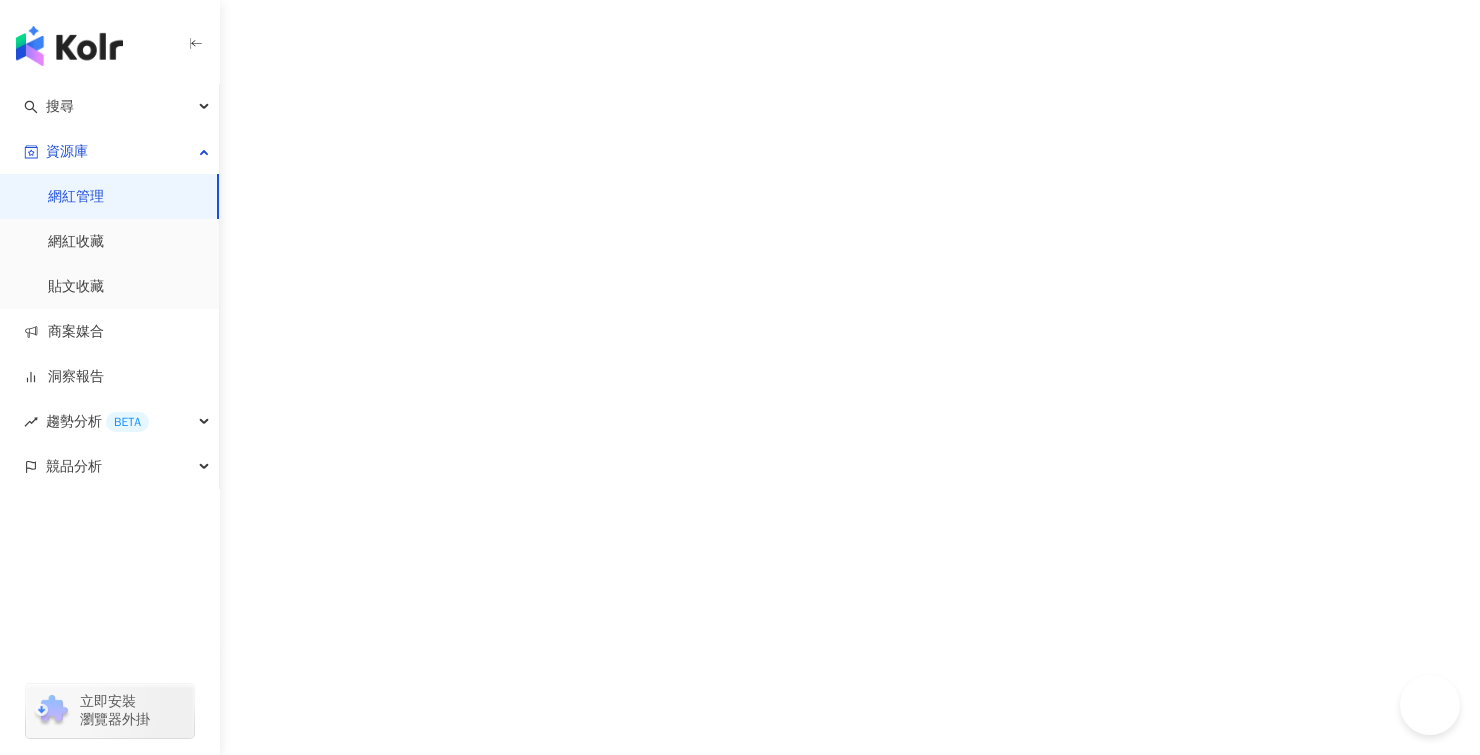 scroll, scrollTop: 0, scrollLeft: 0, axis: both 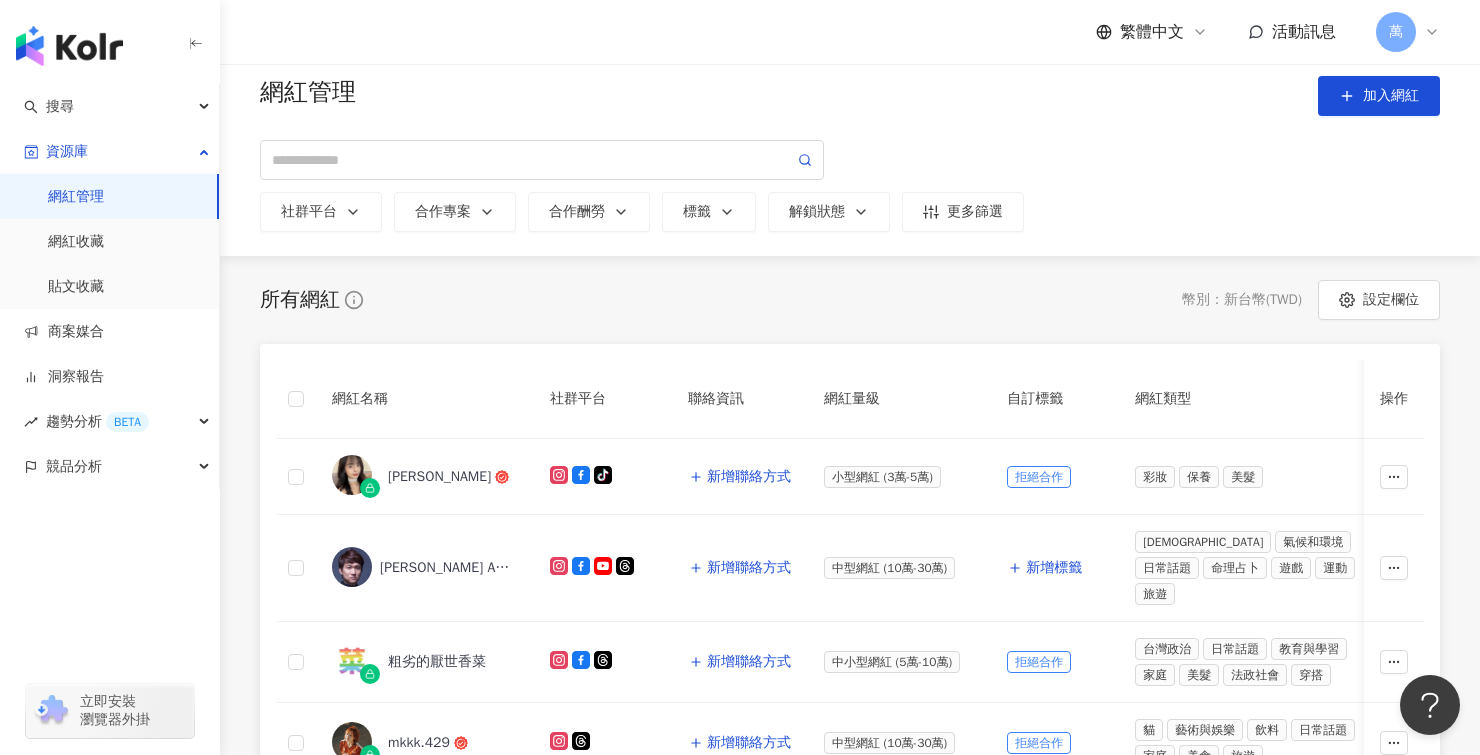 click on "網紅管理 加入網紅 社群平台 合作專案 合作酬勞 標籤 解鎖狀態 更多篩選" at bounding box center (850, 154) 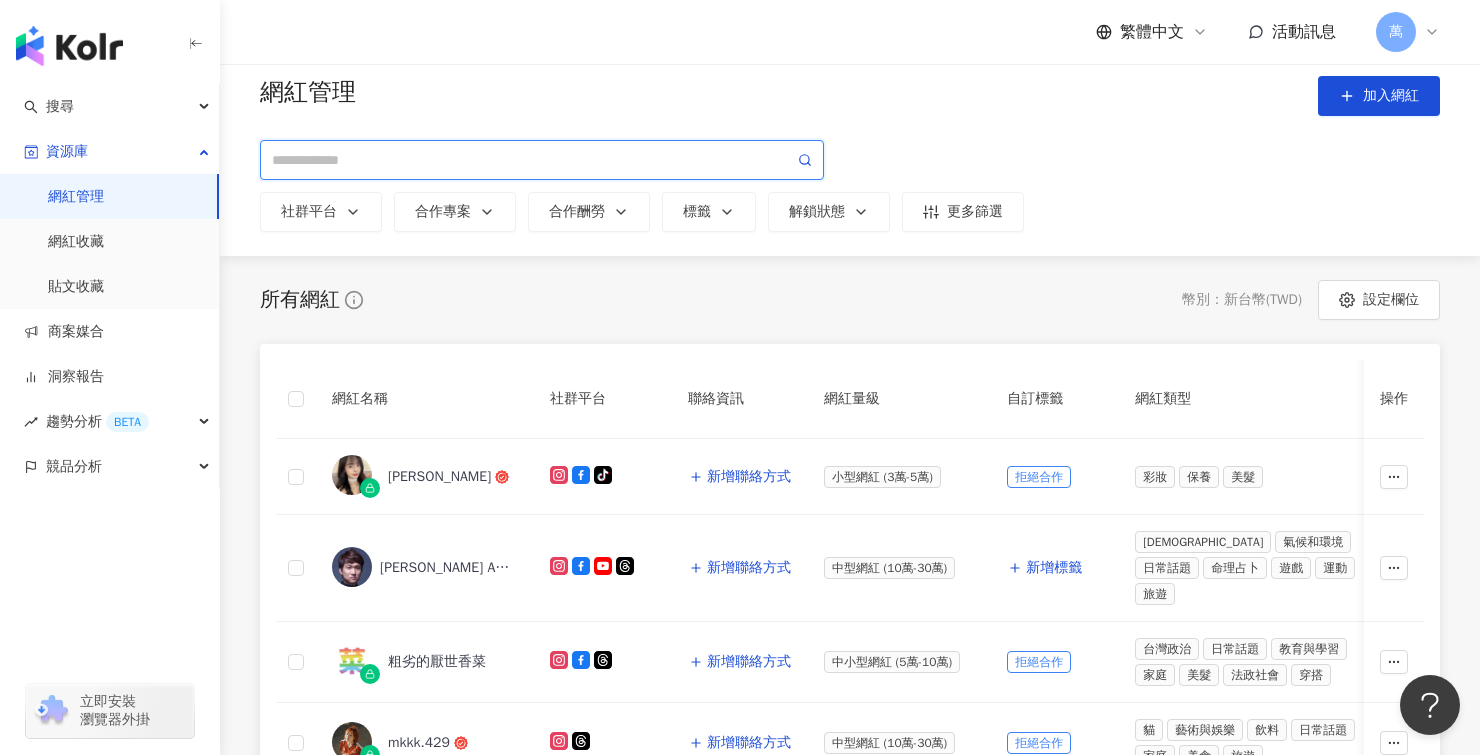 click at bounding box center [533, 160] 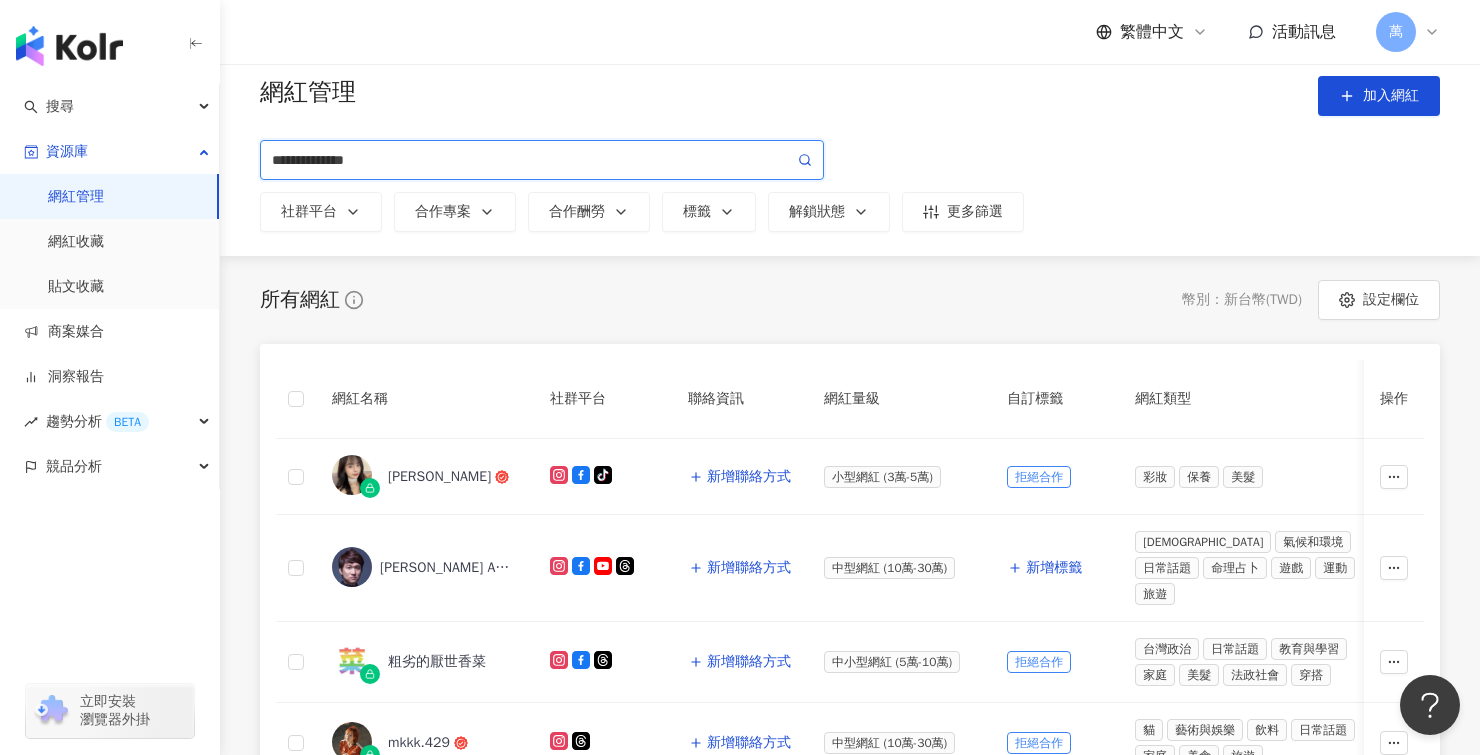 click on "**********" at bounding box center [542, 160] 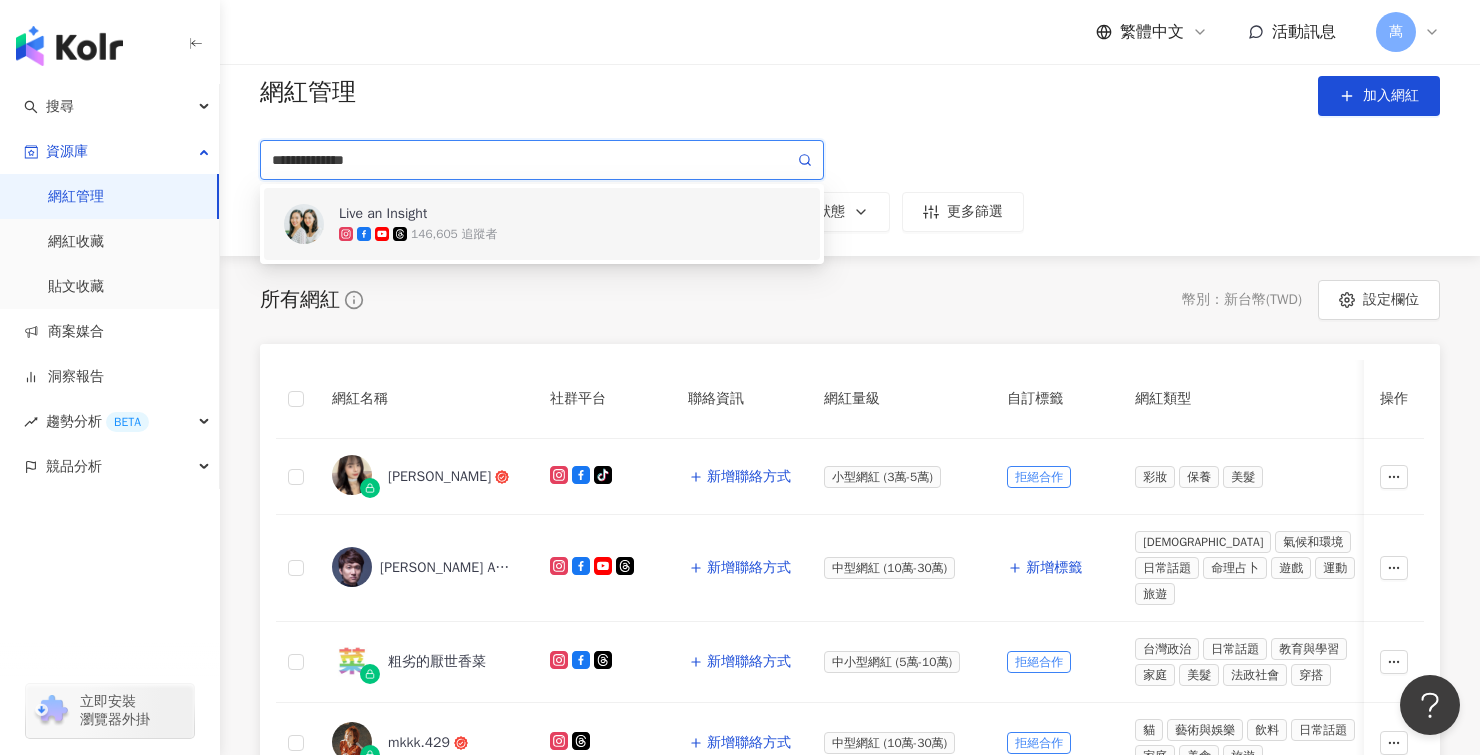 click on "146,605   追蹤者" at bounding box center [569, 234] 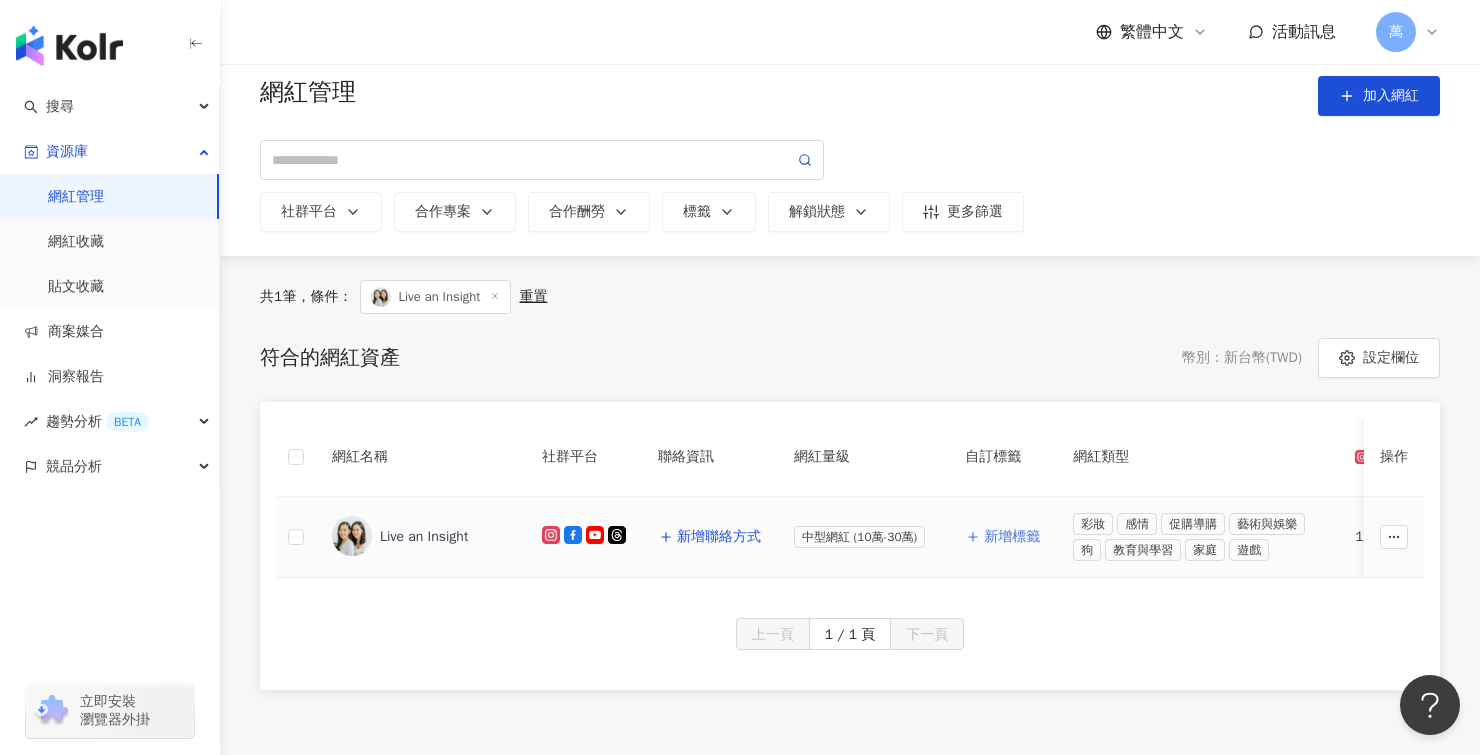 click on "新增標籤" at bounding box center (1012, 537) 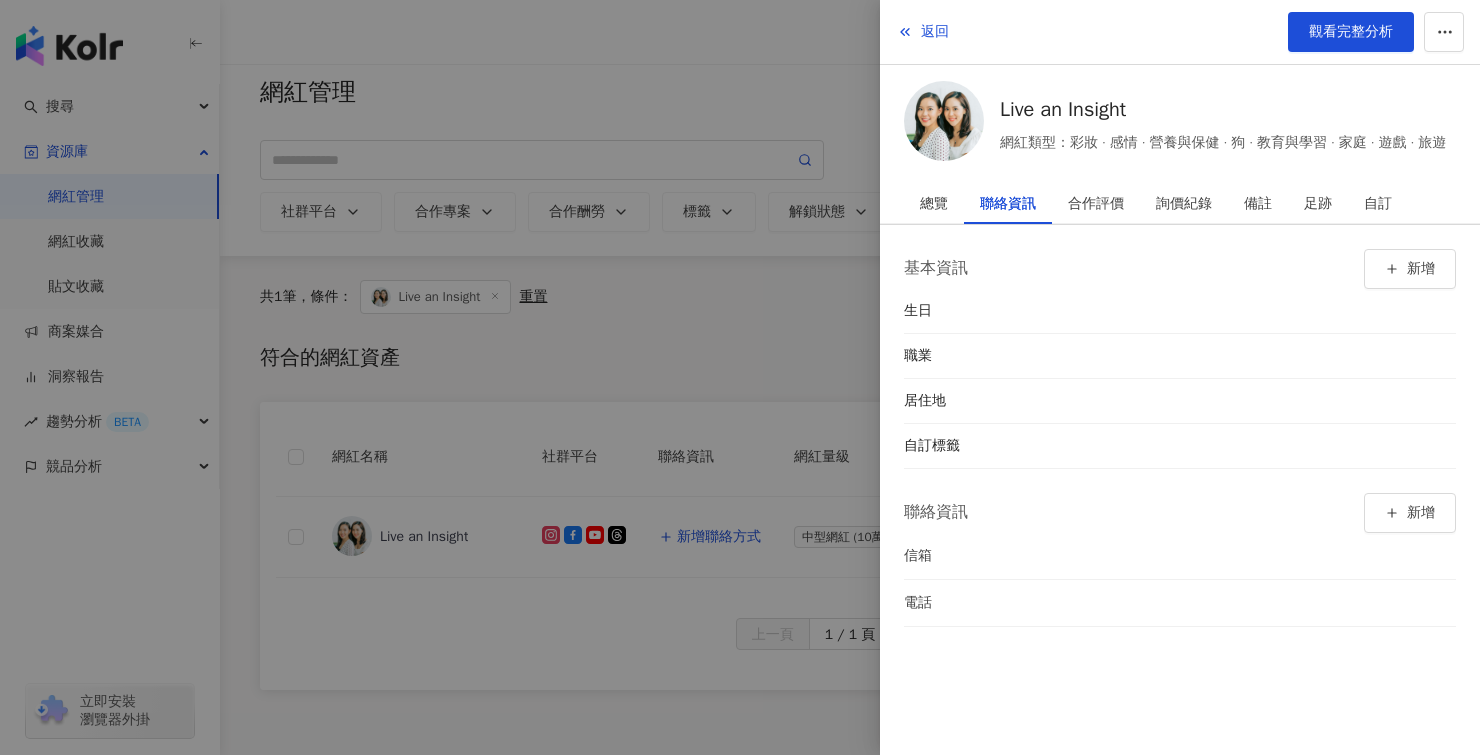 click at bounding box center [740, 377] 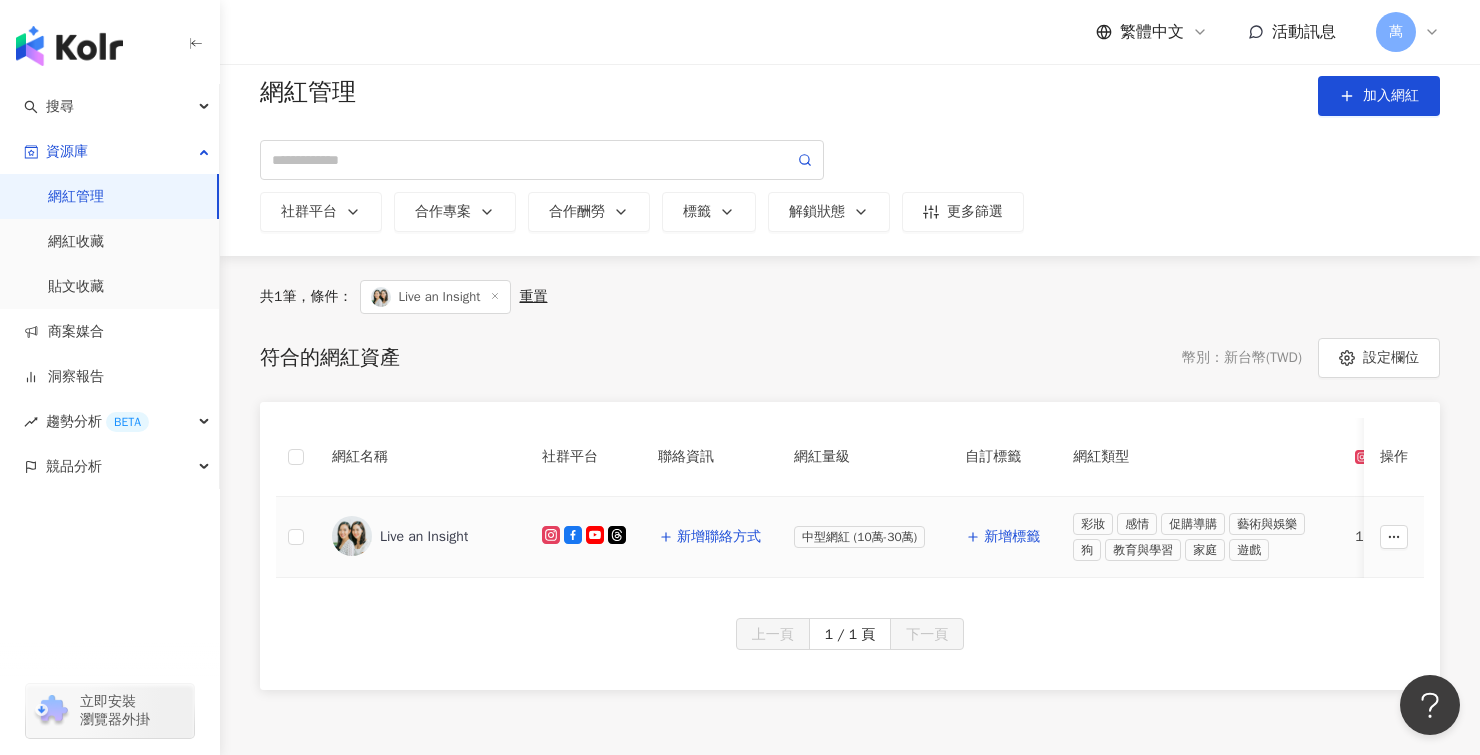 click on "Live an Insight" at bounding box center [424, 537] 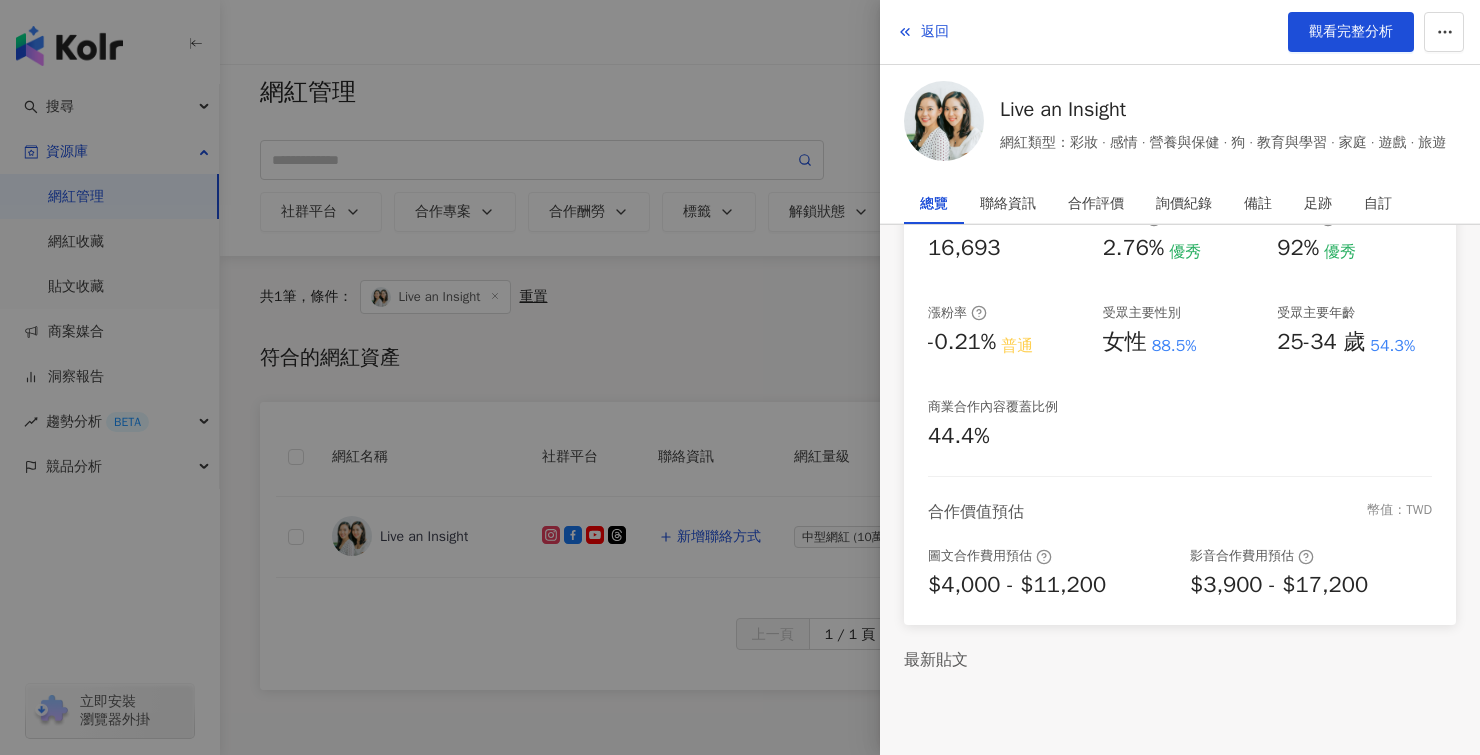 scroll, scrollTop: 394, scrollLeft: 0, axis: vertical 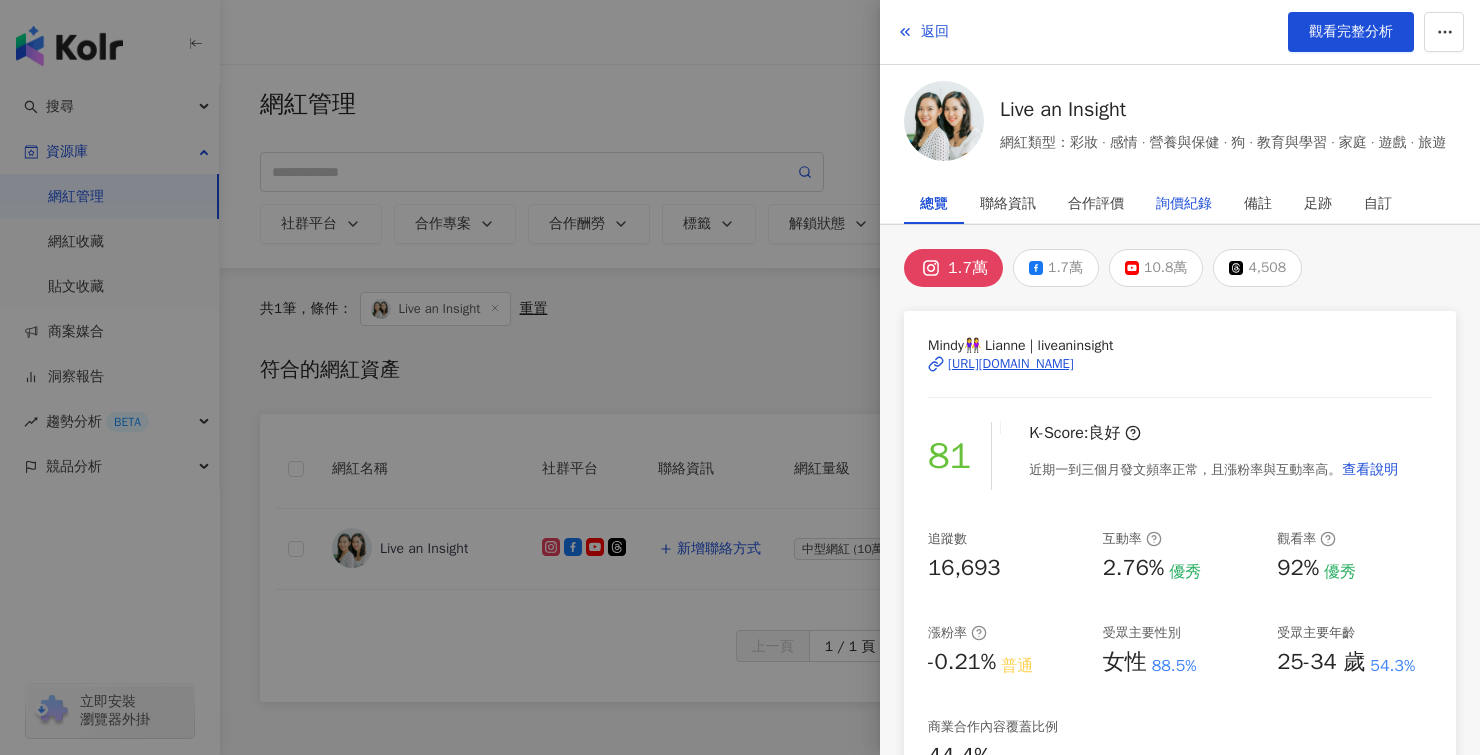 click on "詢價紀錄" at bounding box center [1184, 204] 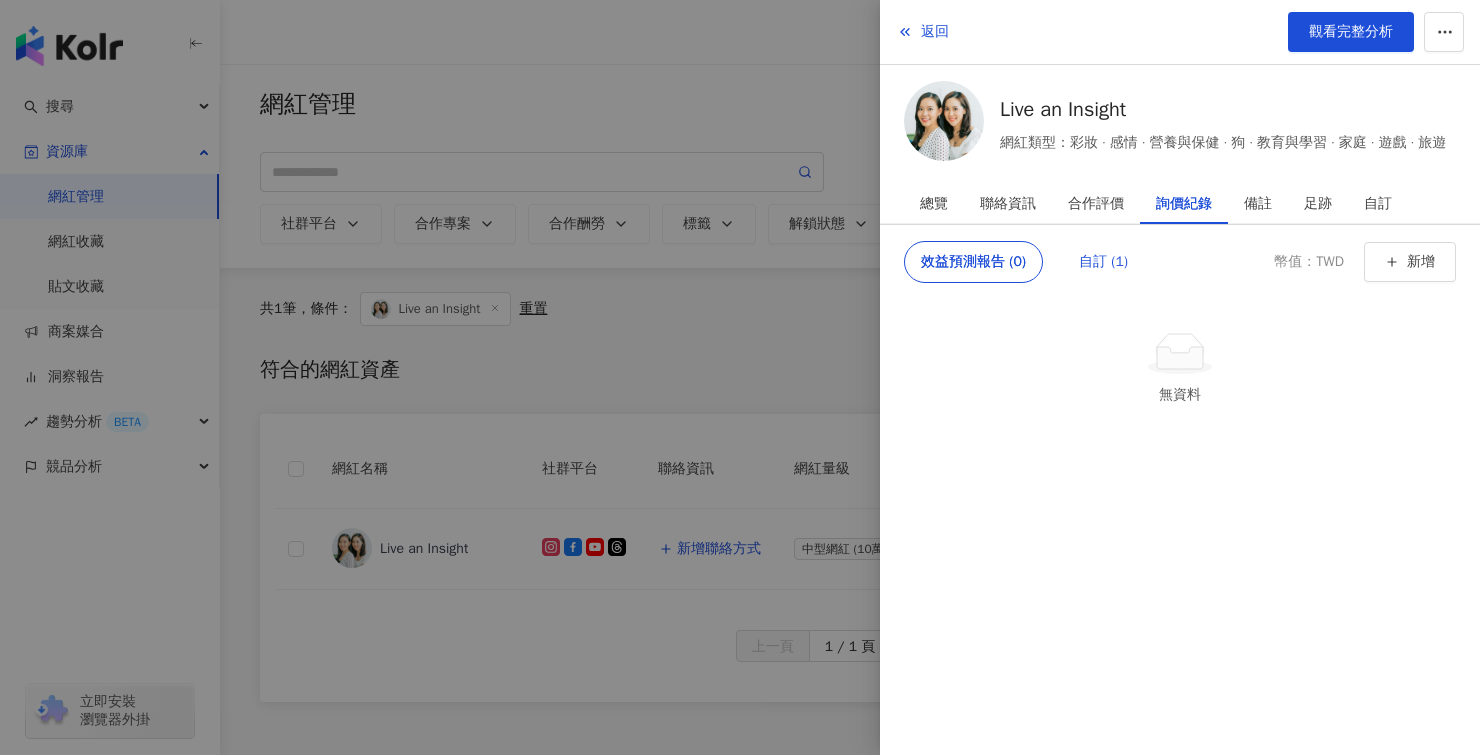 click on "自訂 (1)" at bounding box center [1103, 262] 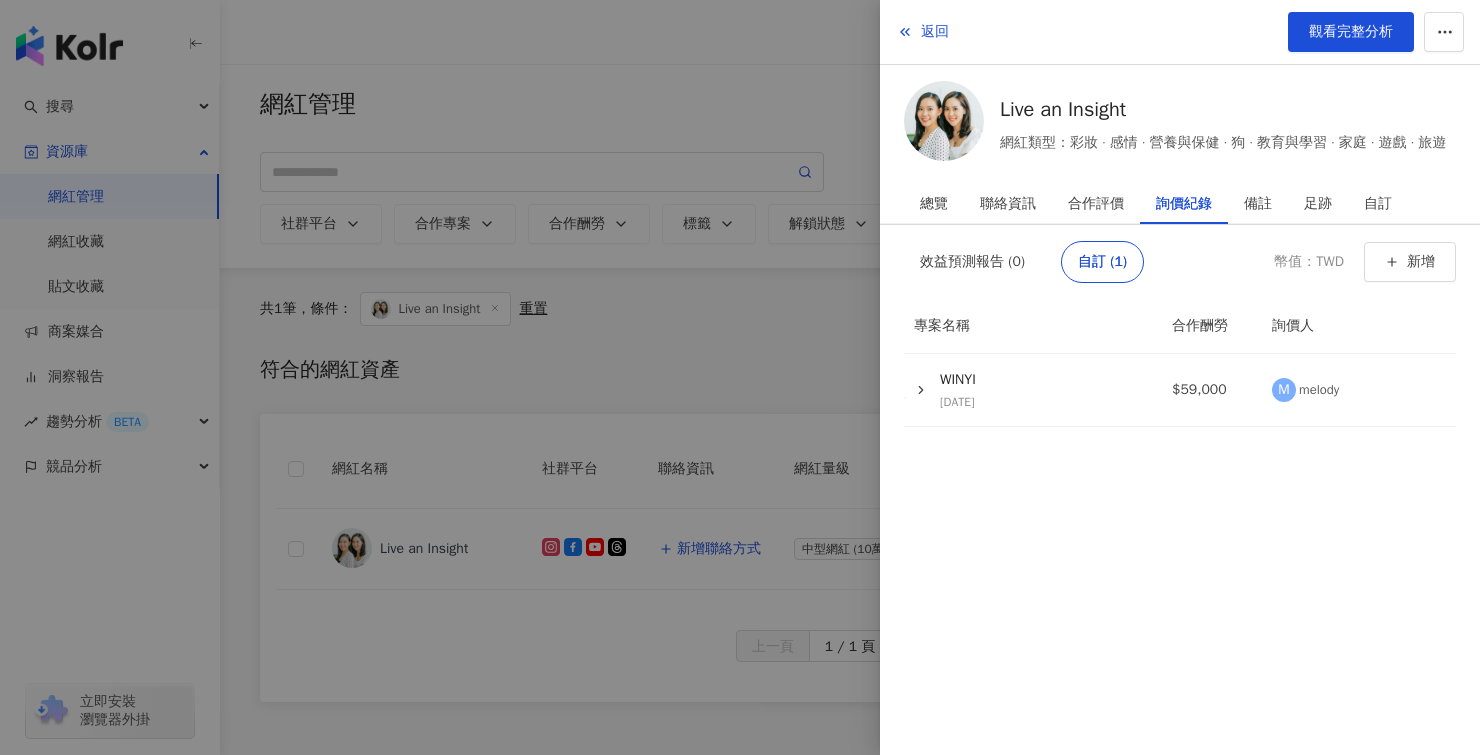 click at bounding box center [740, 377] 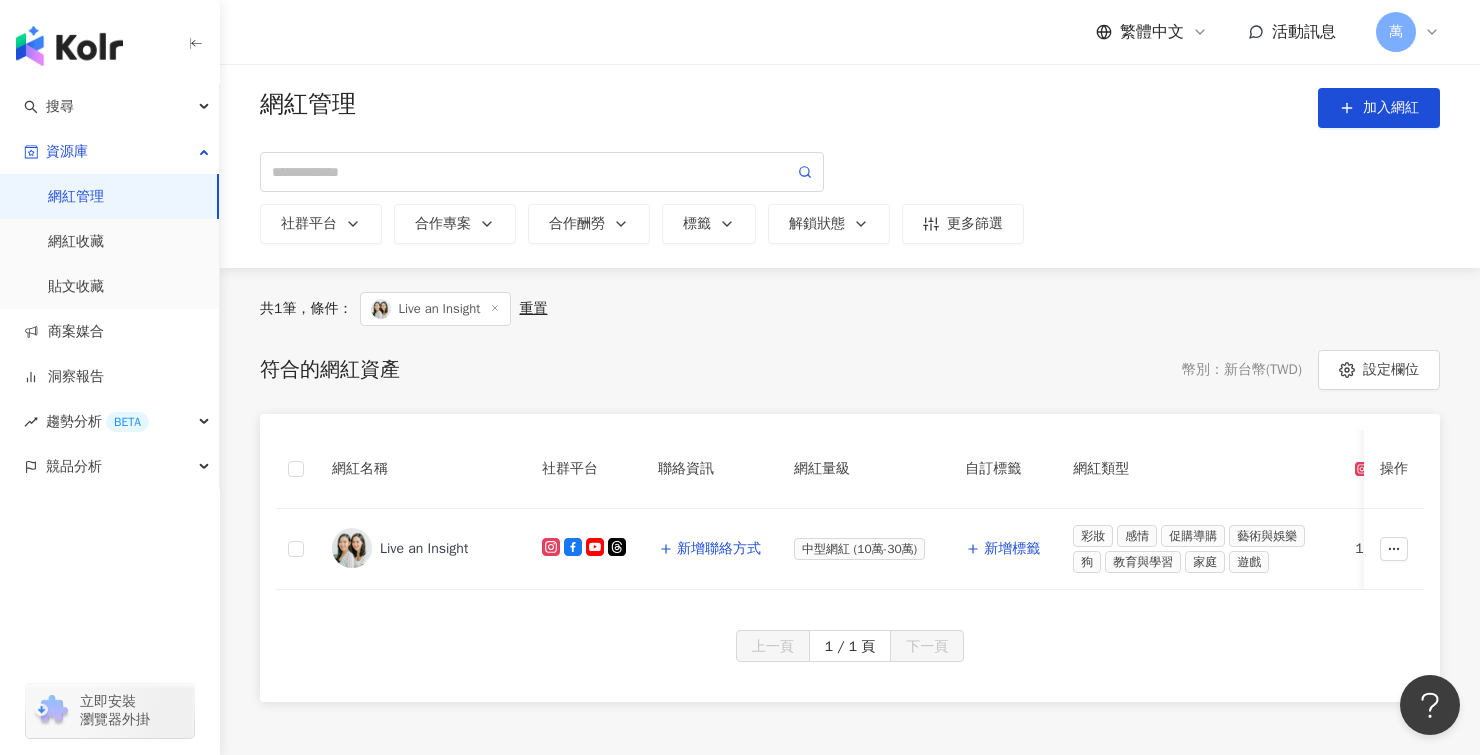 click on "重置" at bounding box center [533, 309] 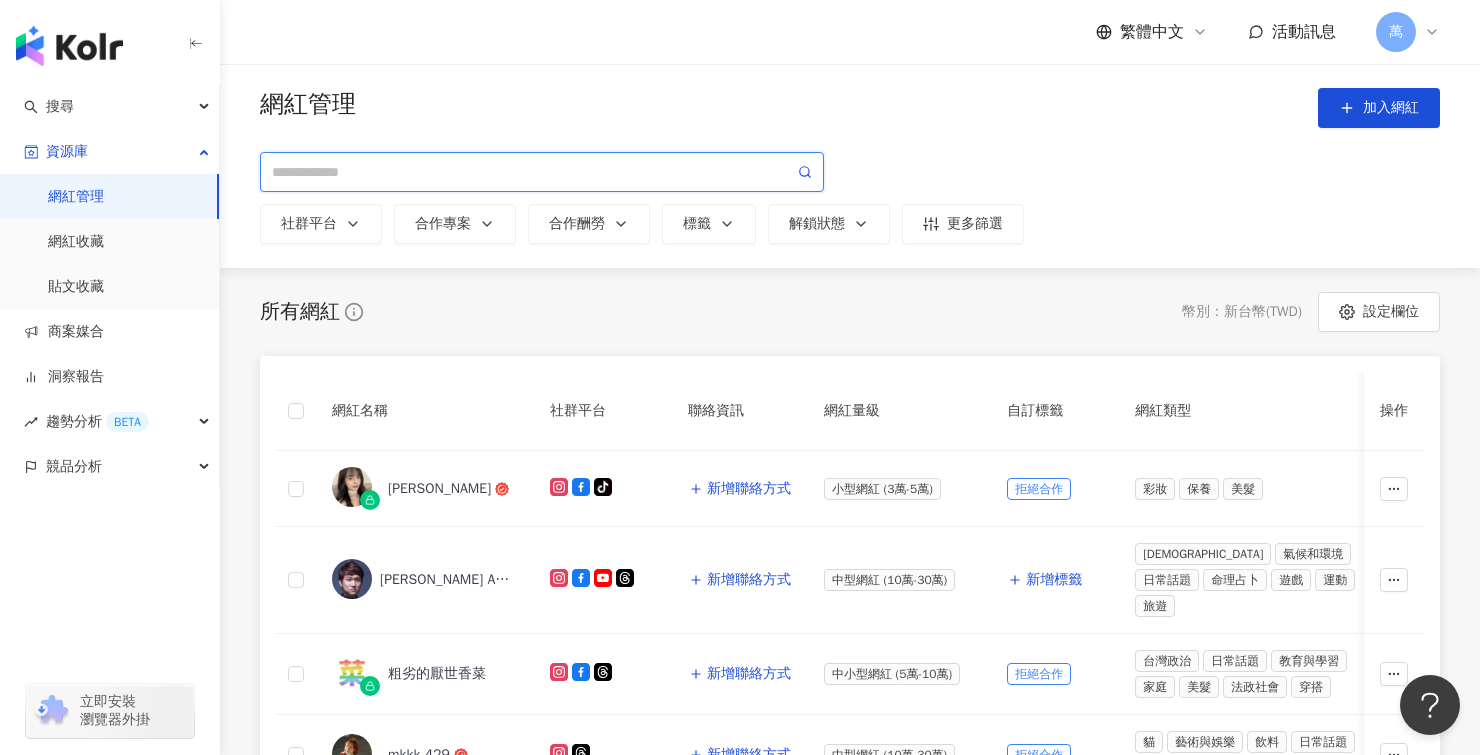 click at bounding box center [533, 172] 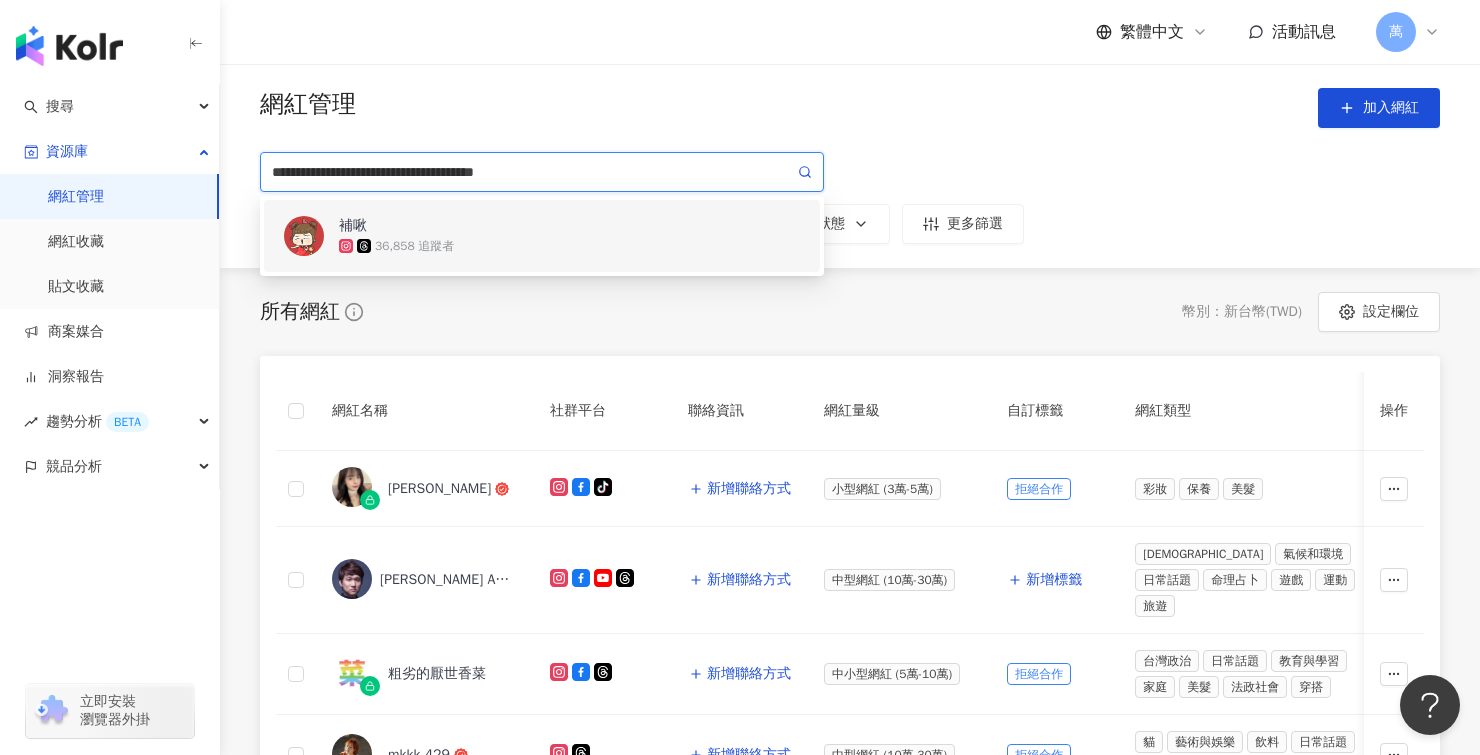 type on "**********" 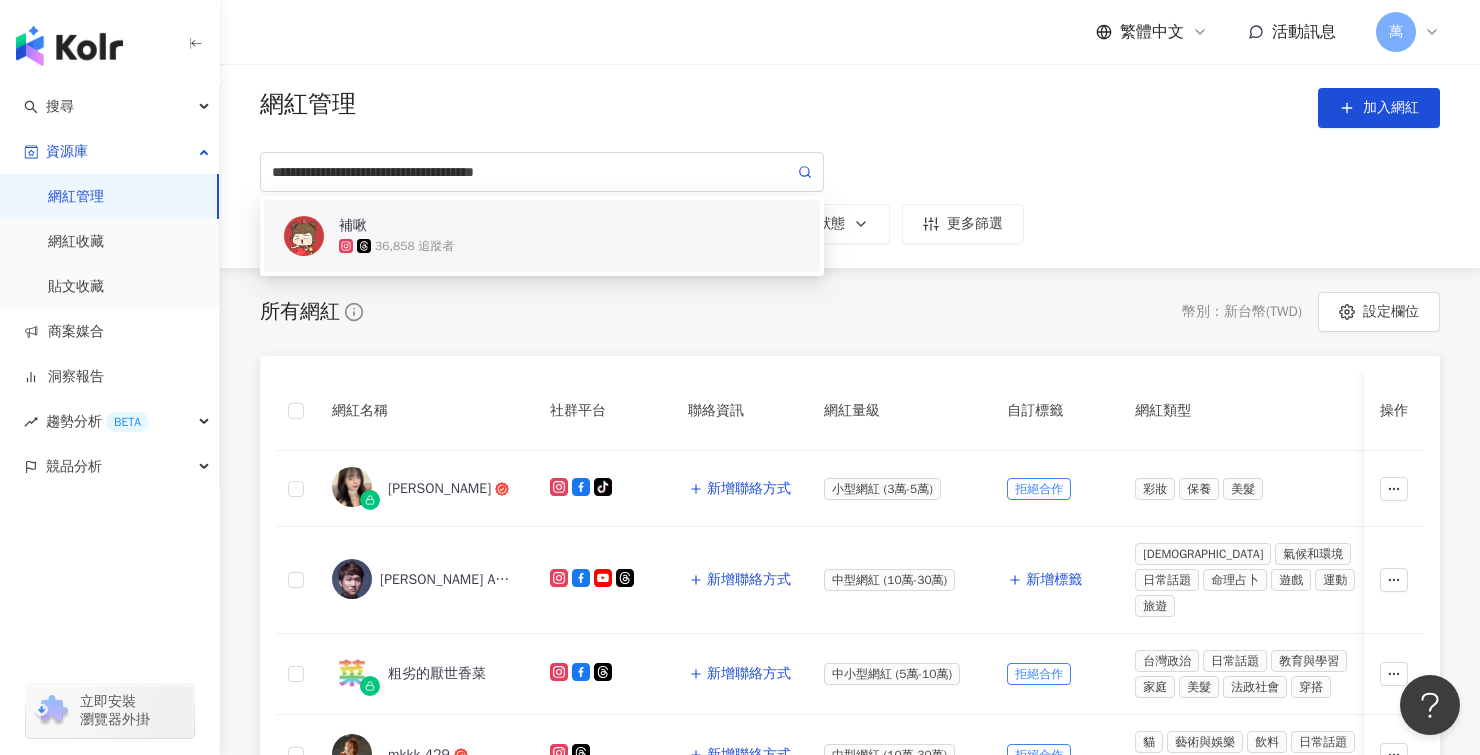 click on "**********" at bounding box center [850, 166] 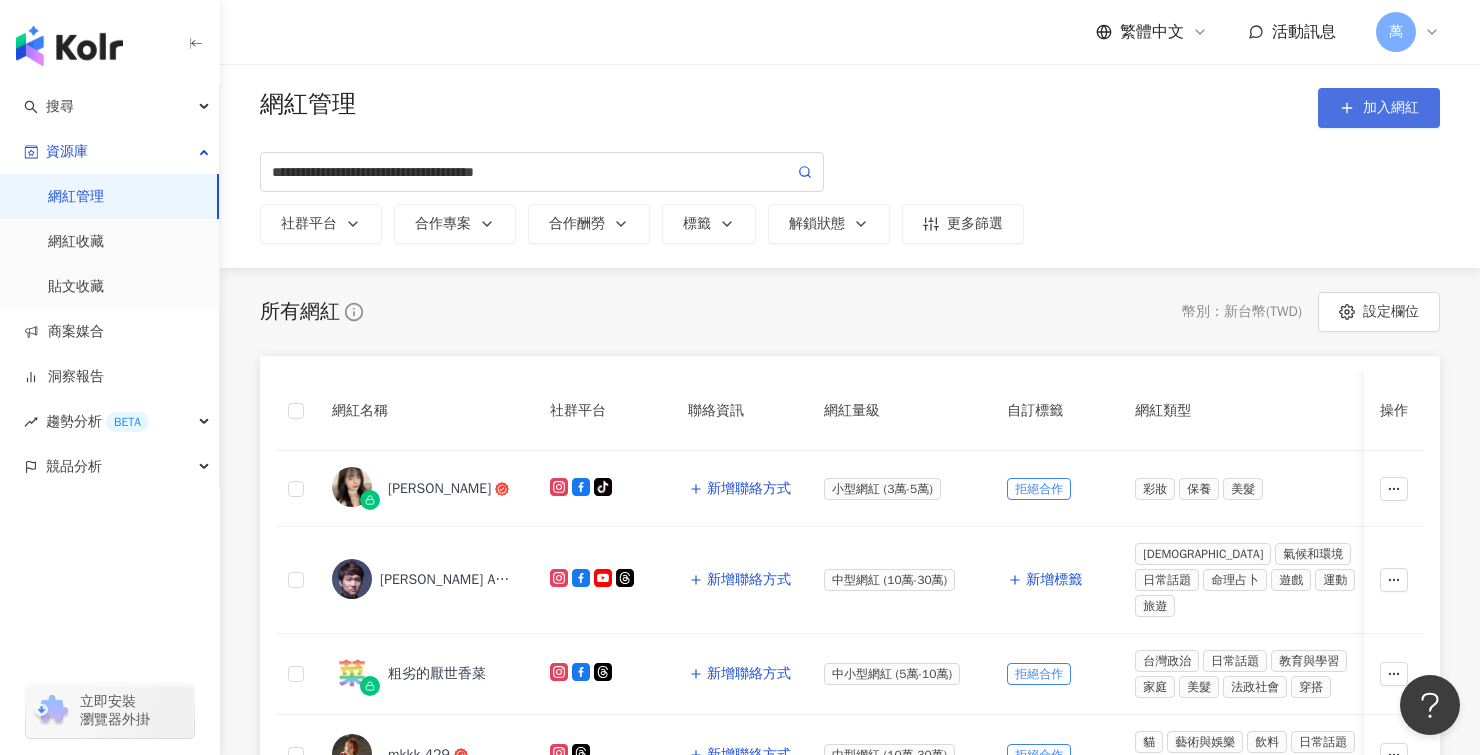 click on "加入網紅" at bounding box center [1379, 108] 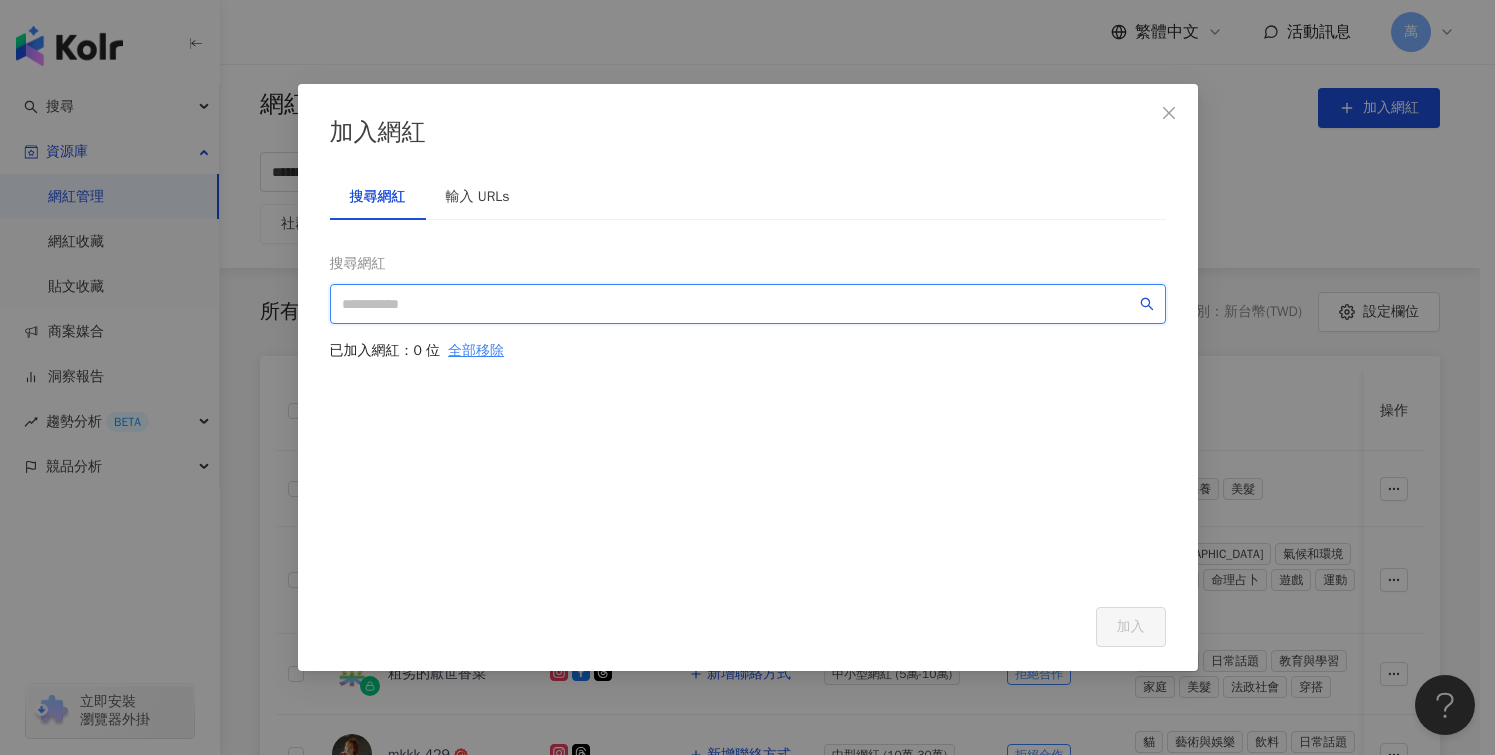 click at bounding box center [739, 304] 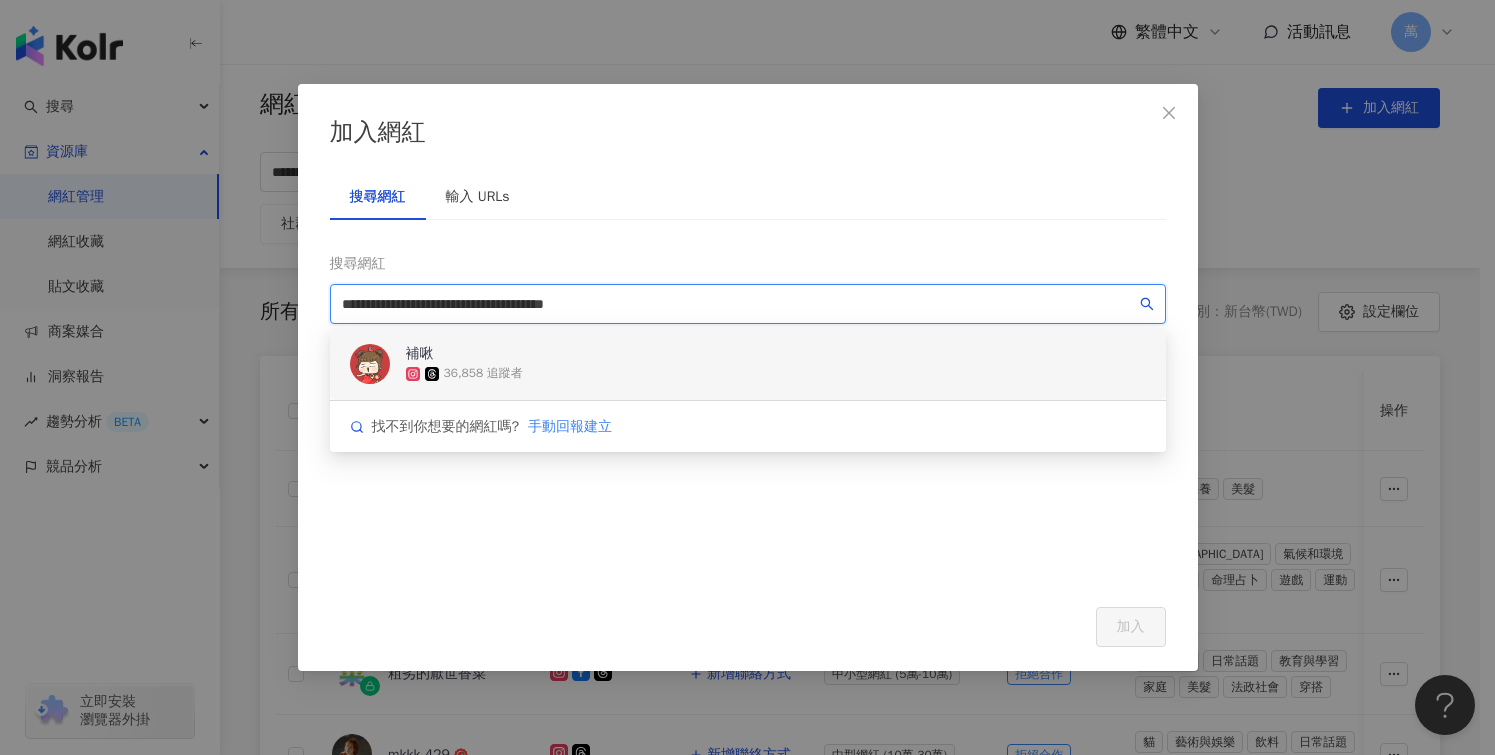 click on "補啾 36,858   追蹤者" at bounding box center [748, 364] 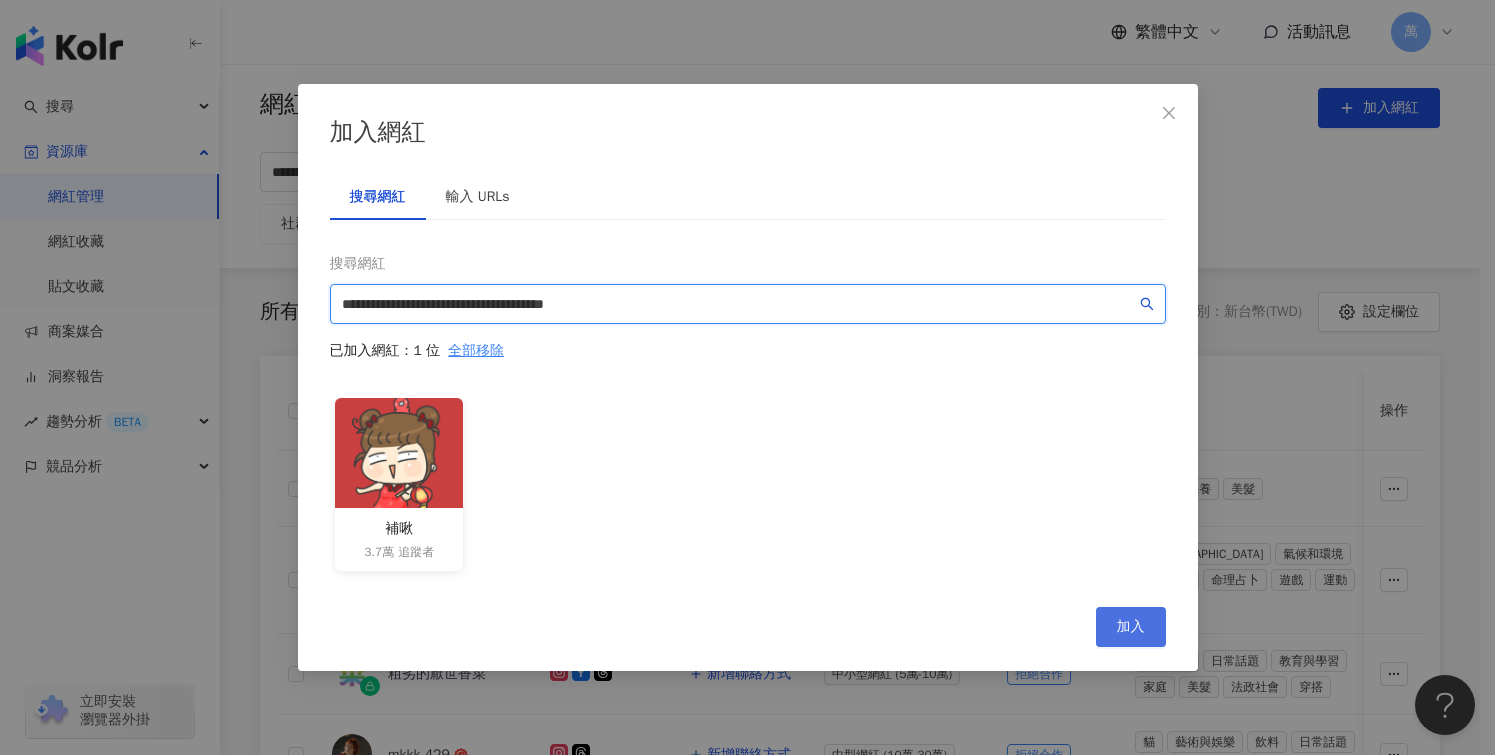 type on "**********" 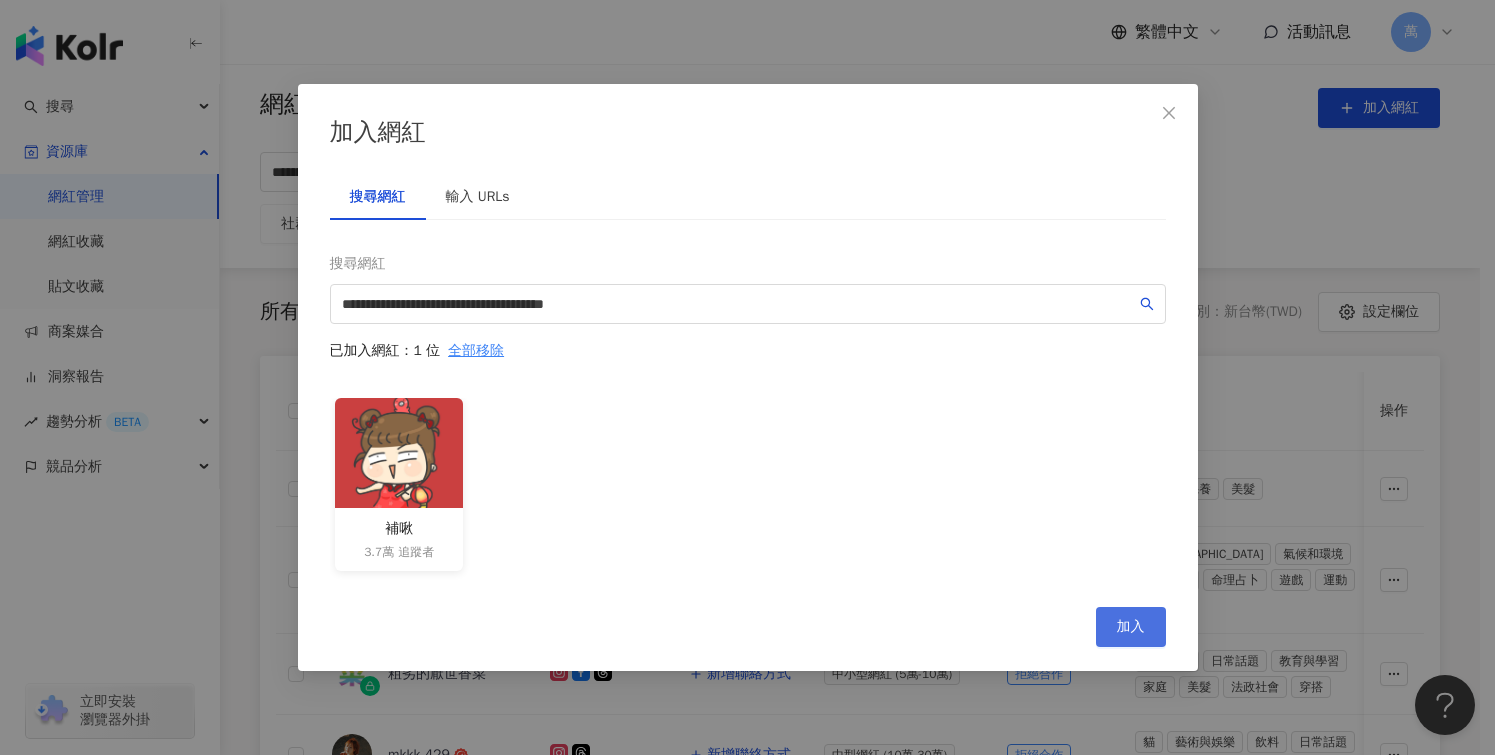 click on "加入" at bounding box center (1131, 627) 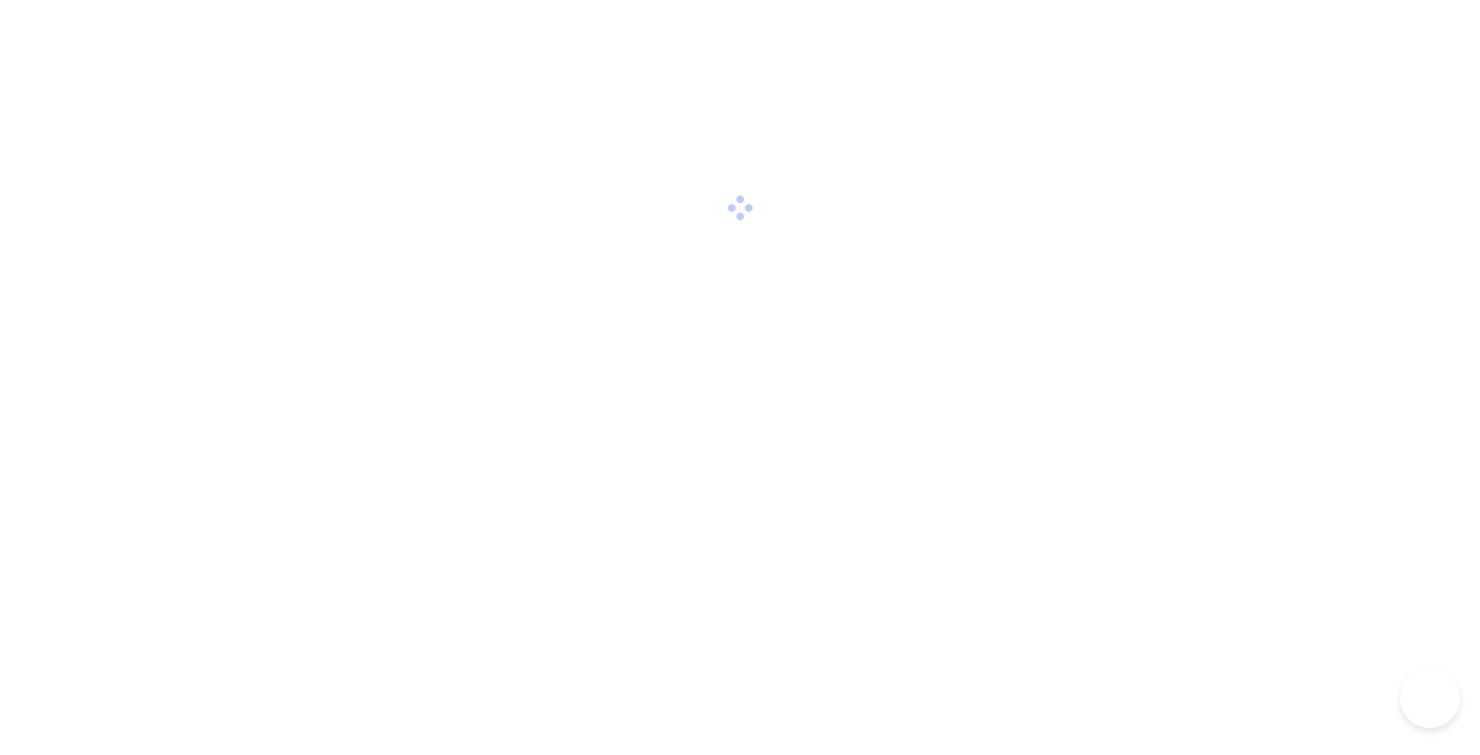 scroll, scrollTop: 0, scrollLeft: 0, axis: both 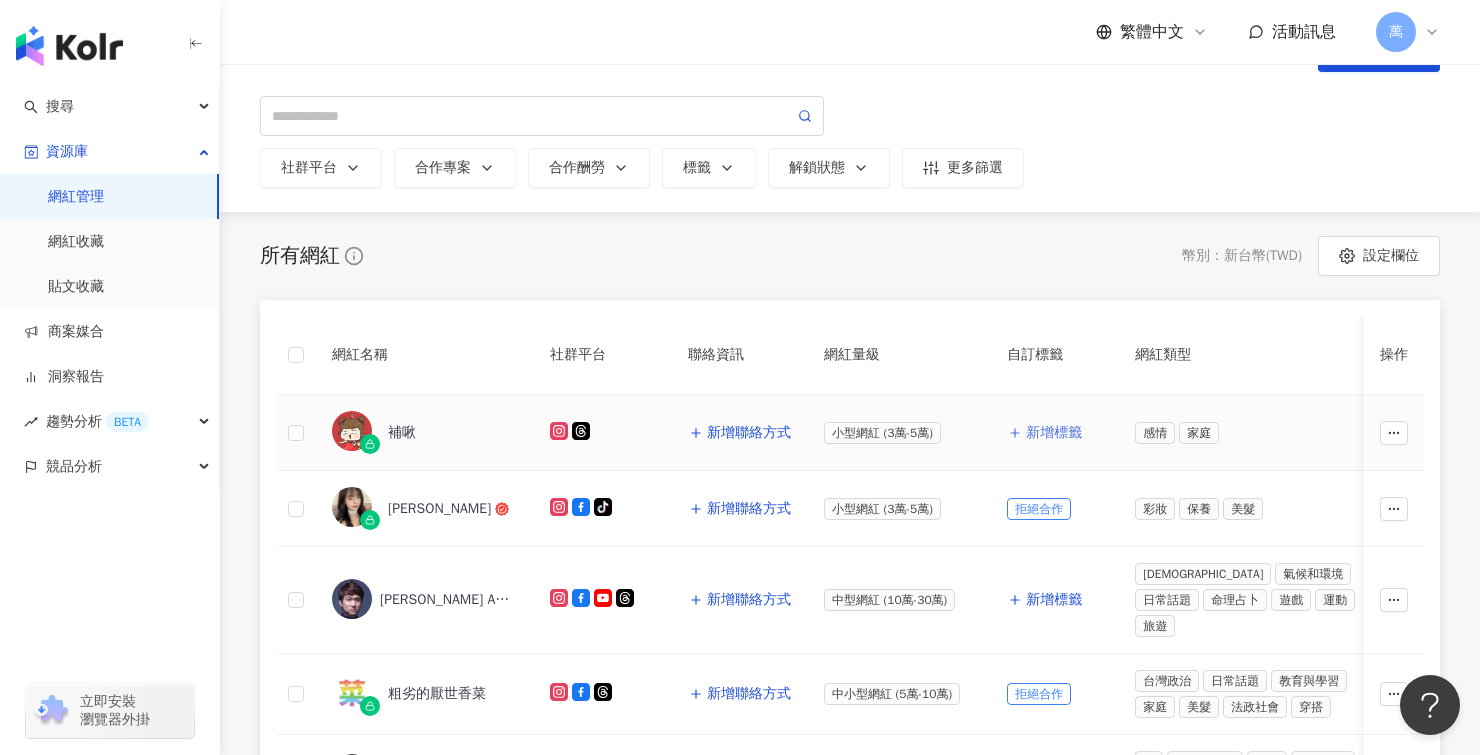 click on "新增標籤" at bounding box center [1054, 433] 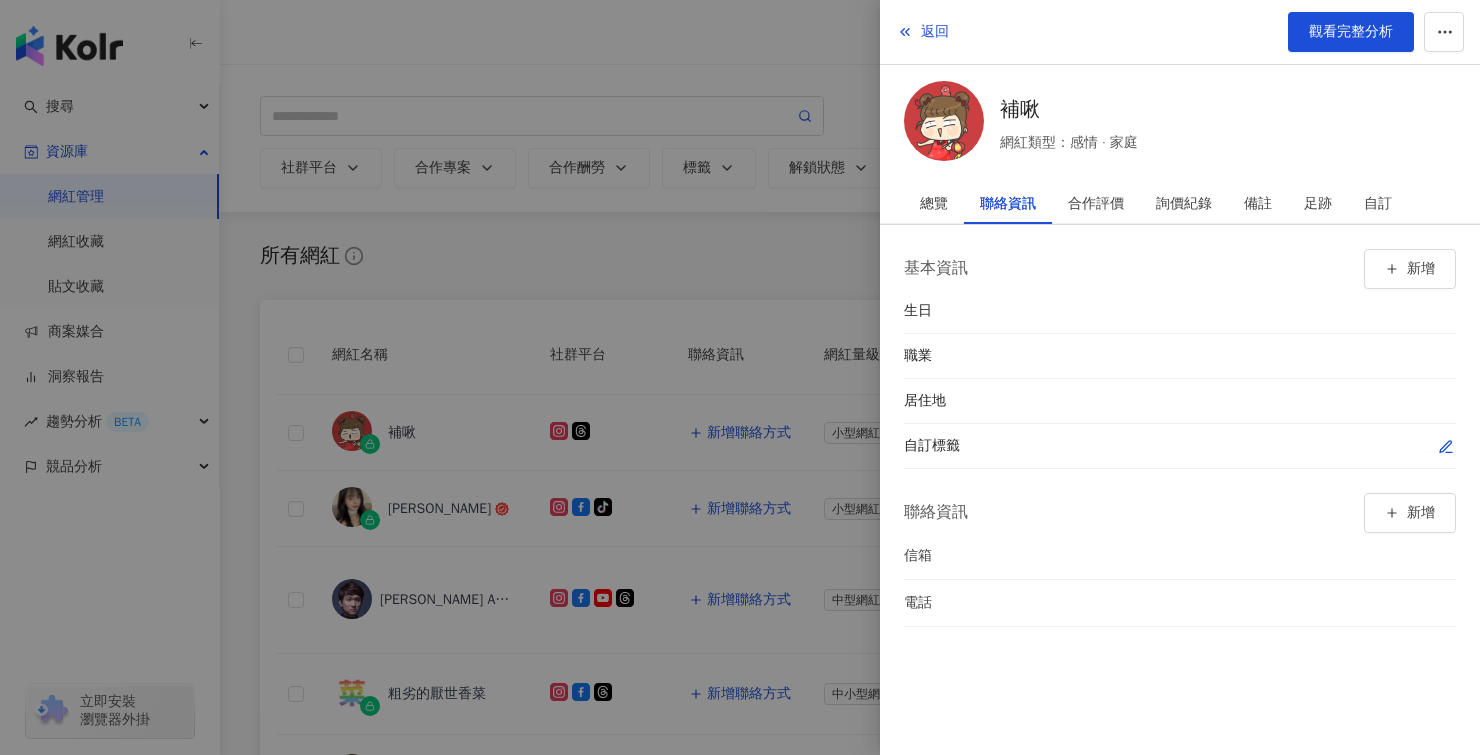click 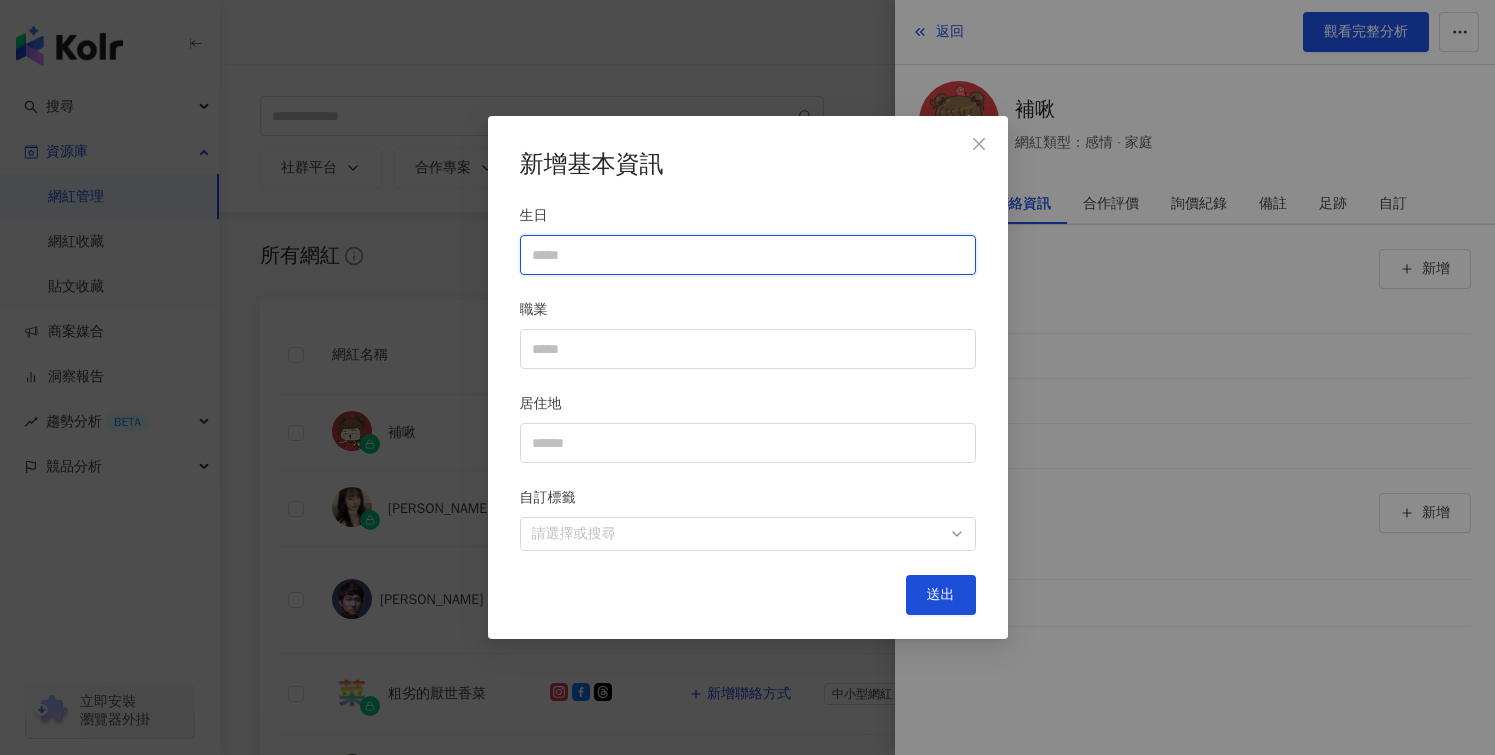 click on "生日" at bounding box center [748, 255] 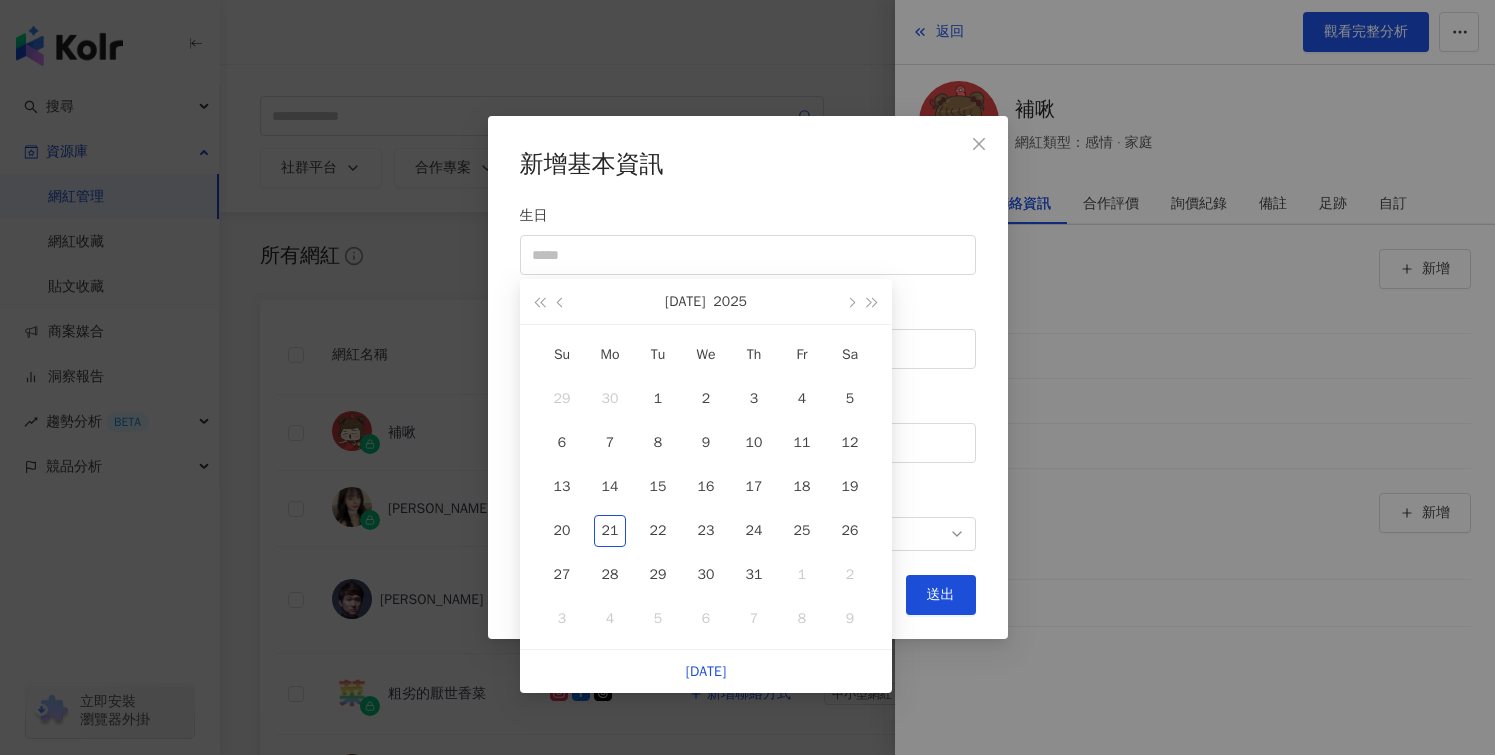 click on "新增基本資訊 生日 職業 居住地 自訂標籤   請選擇或搜尋 送出" at bounding box center (748, 378) 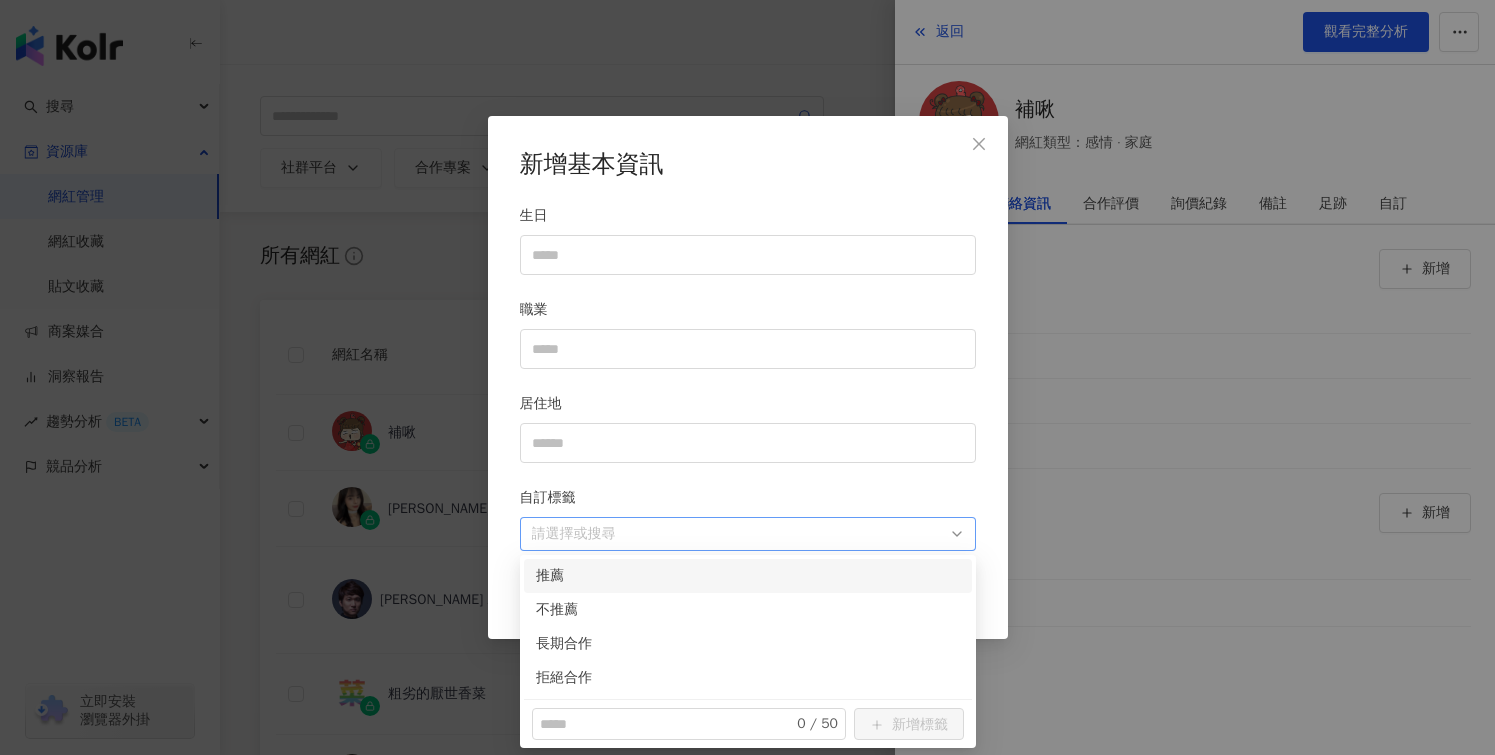 click on "請選擇或搜尋" at bounding box center (748, 534) 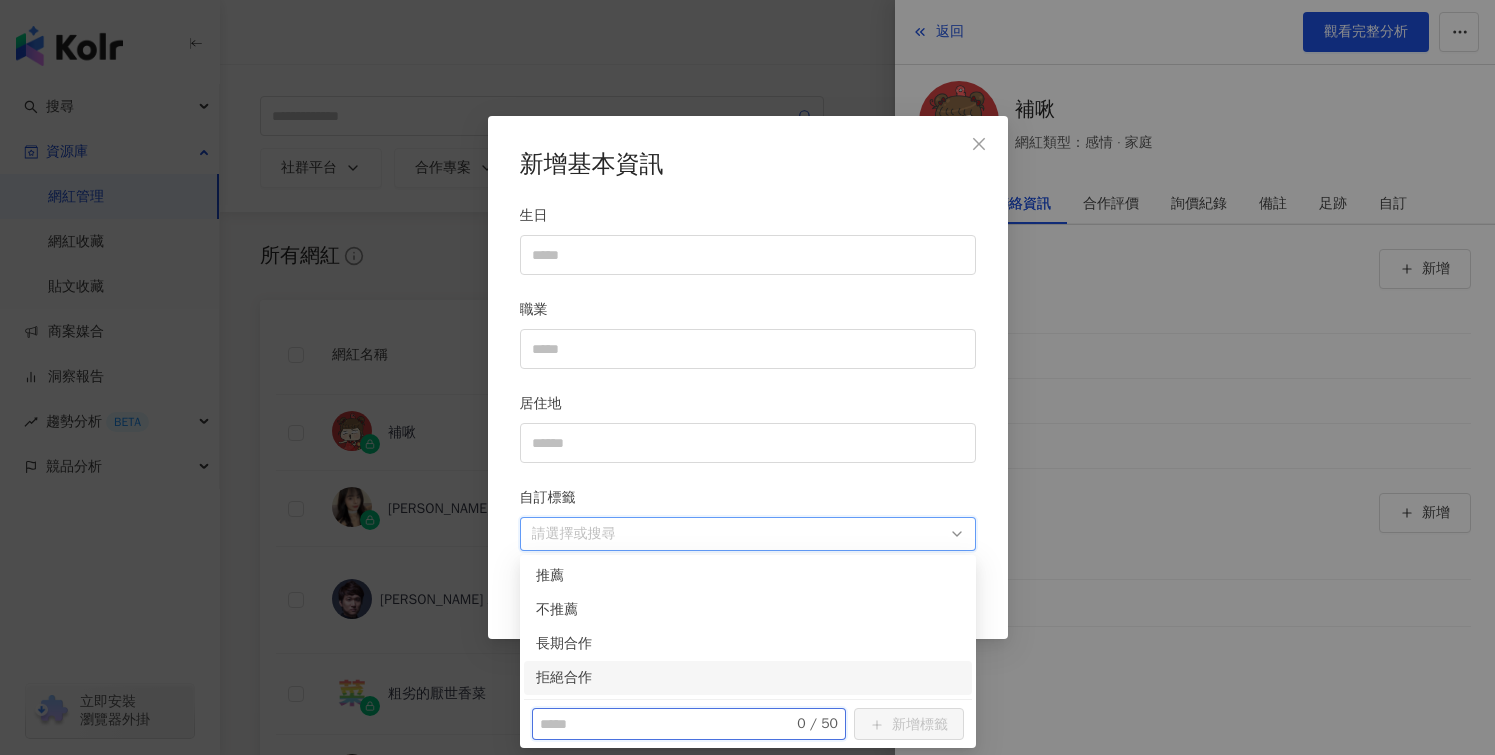 click at bounding box center (654, 724) 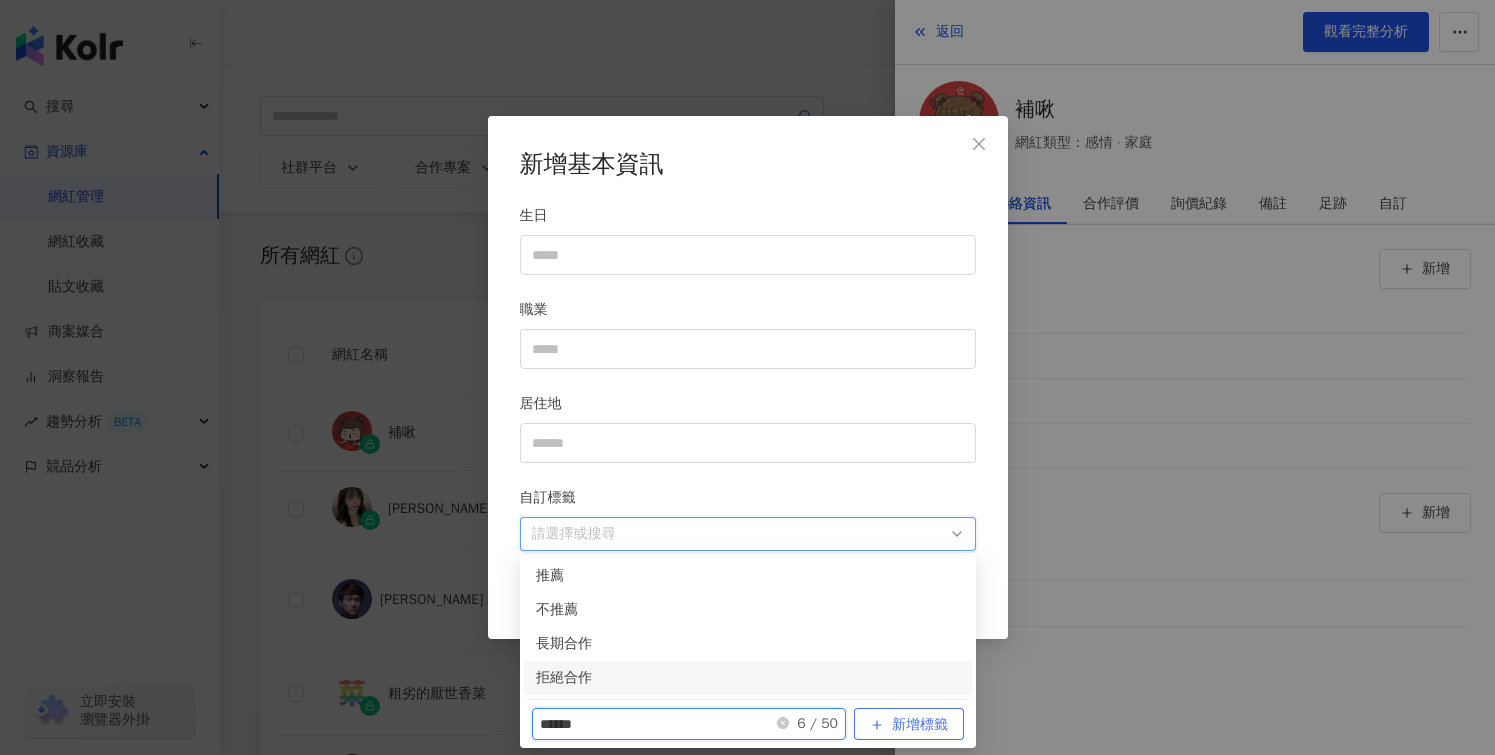 type on "******" 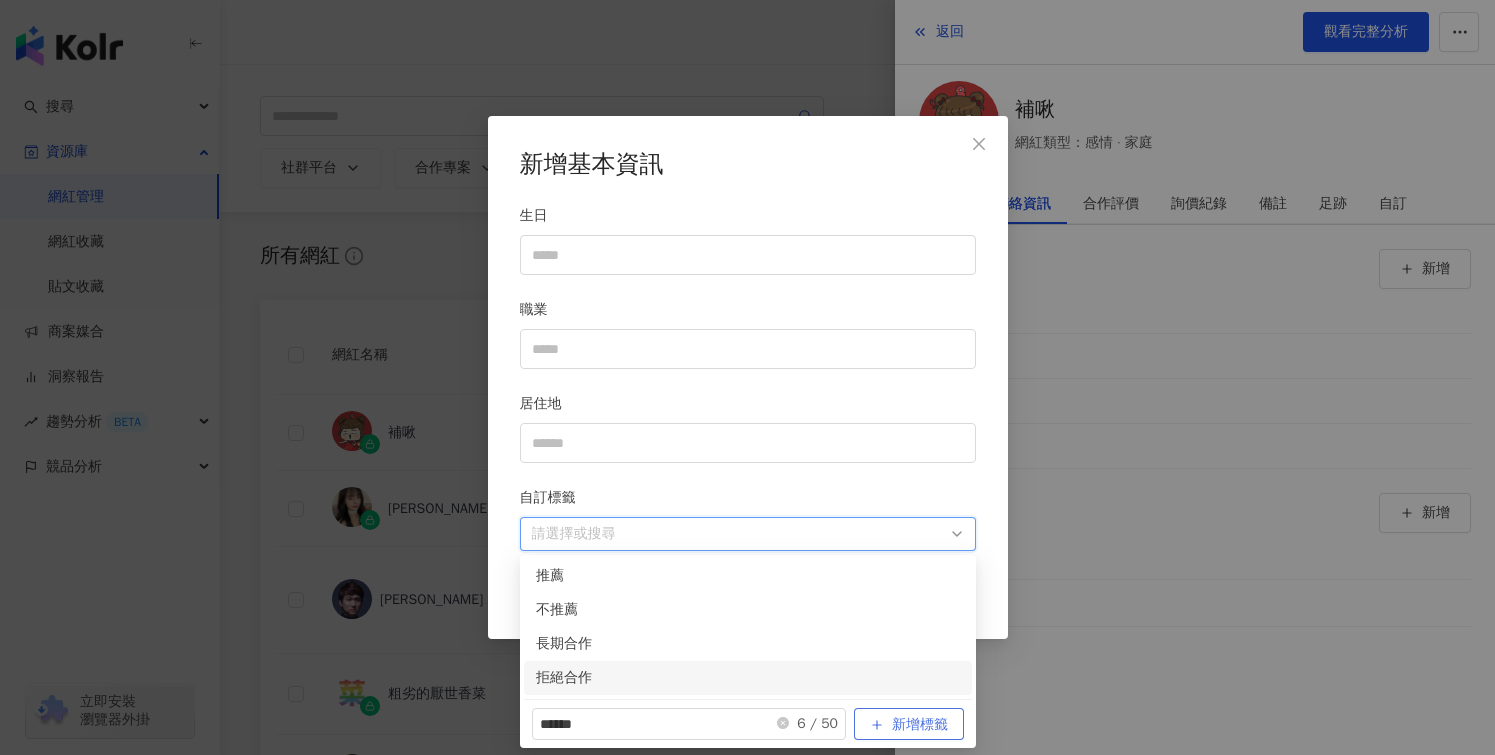 click on "新增標籤" at bounding box center [909, 724] 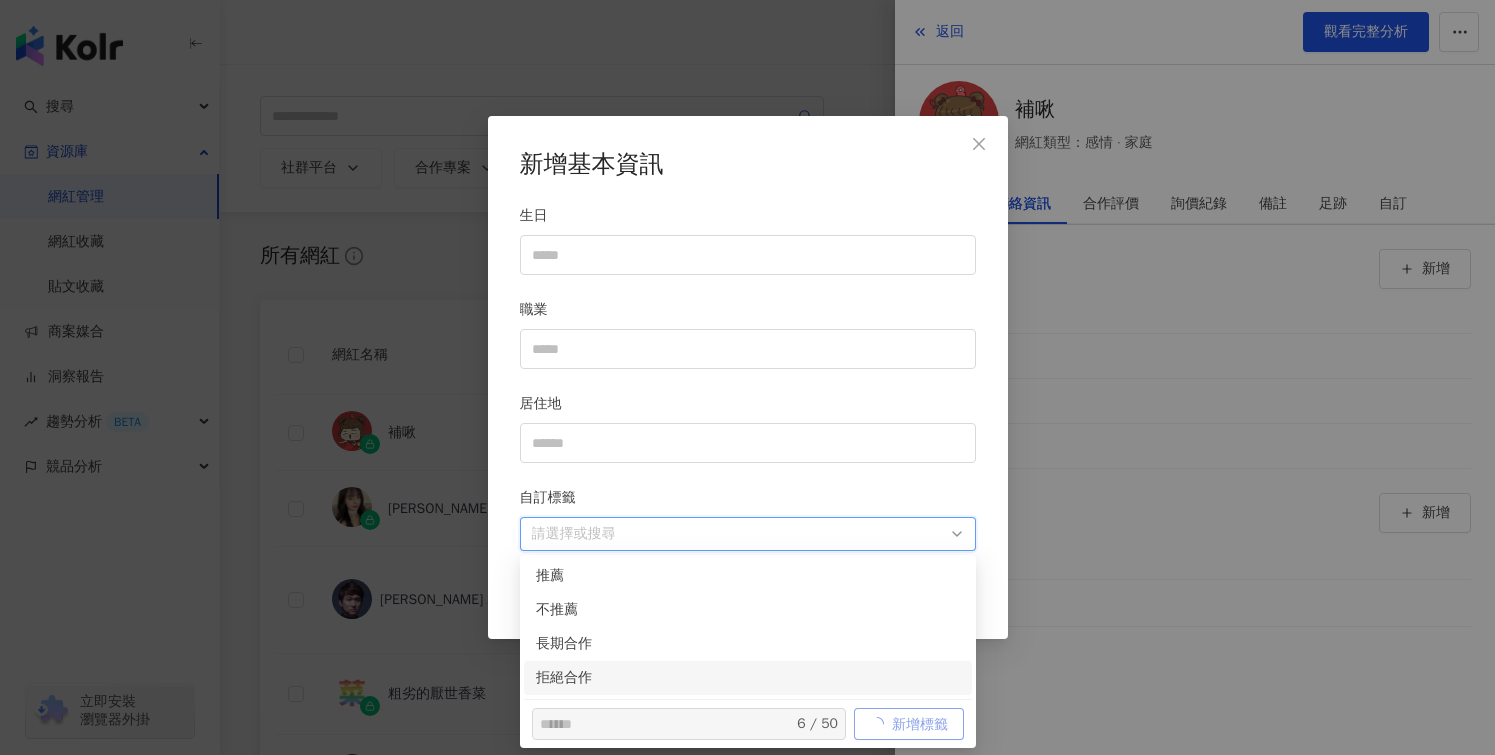 type 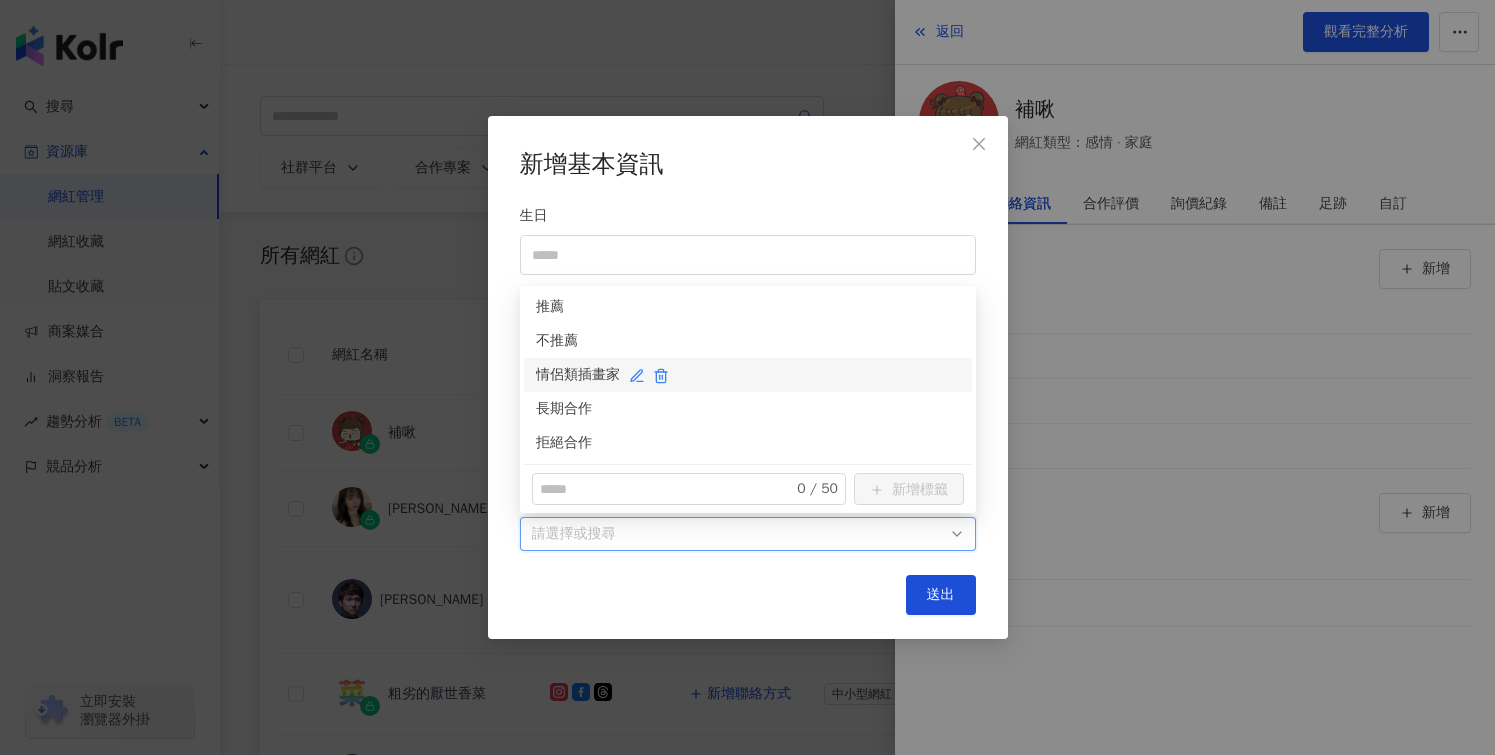 click on "情侶類插畫家" at bounding box center (748, 375) 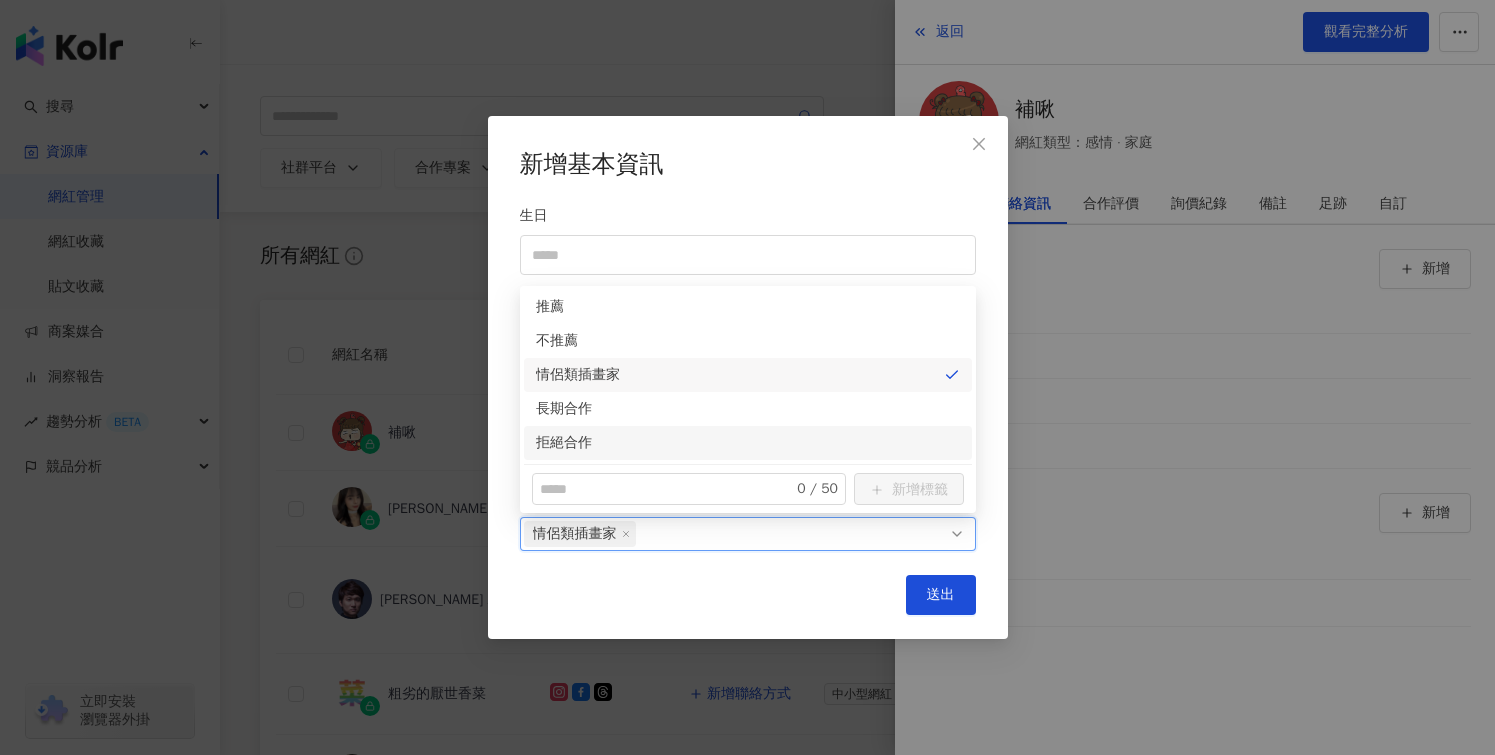 click on "送出" at bounding box center [748, 595] 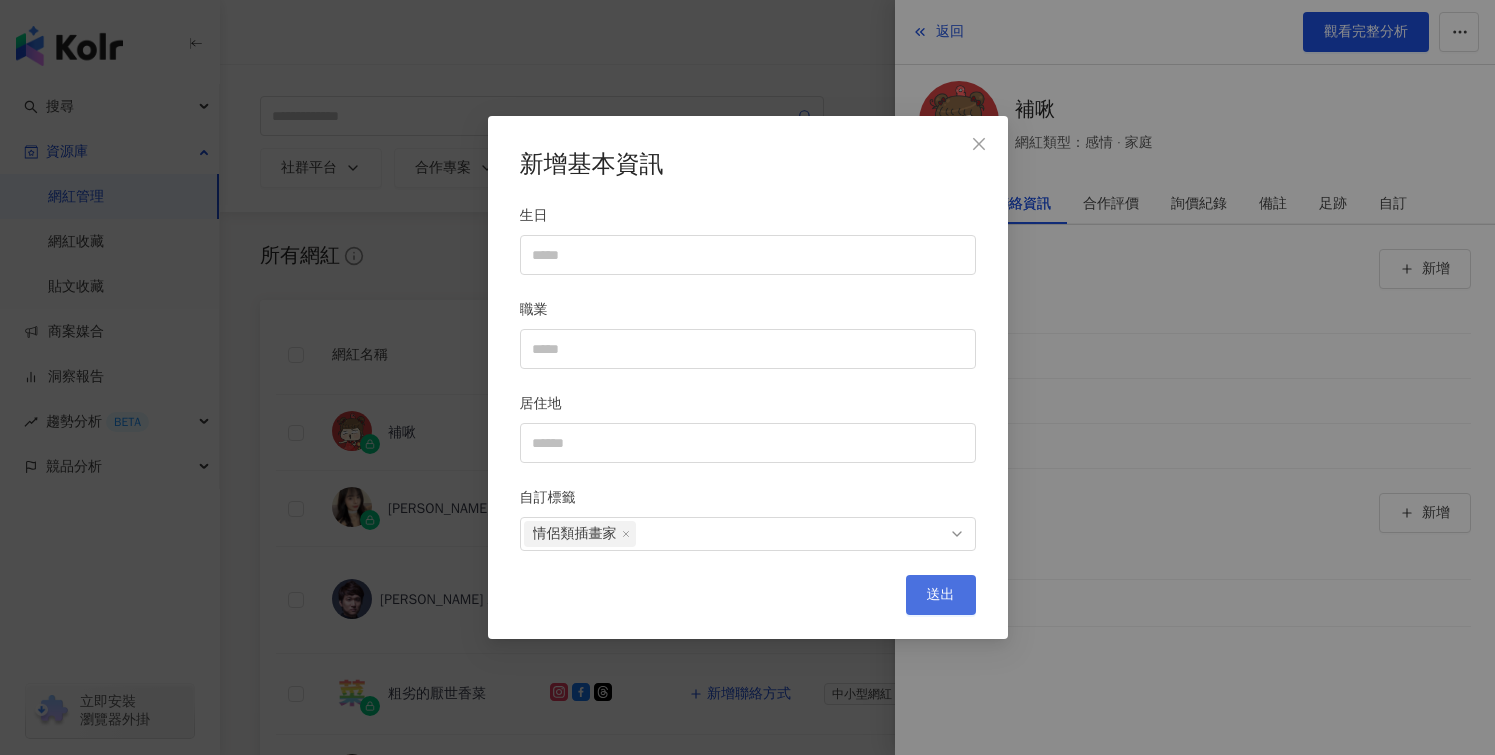click on "送出" at bounding box center [941, 595] 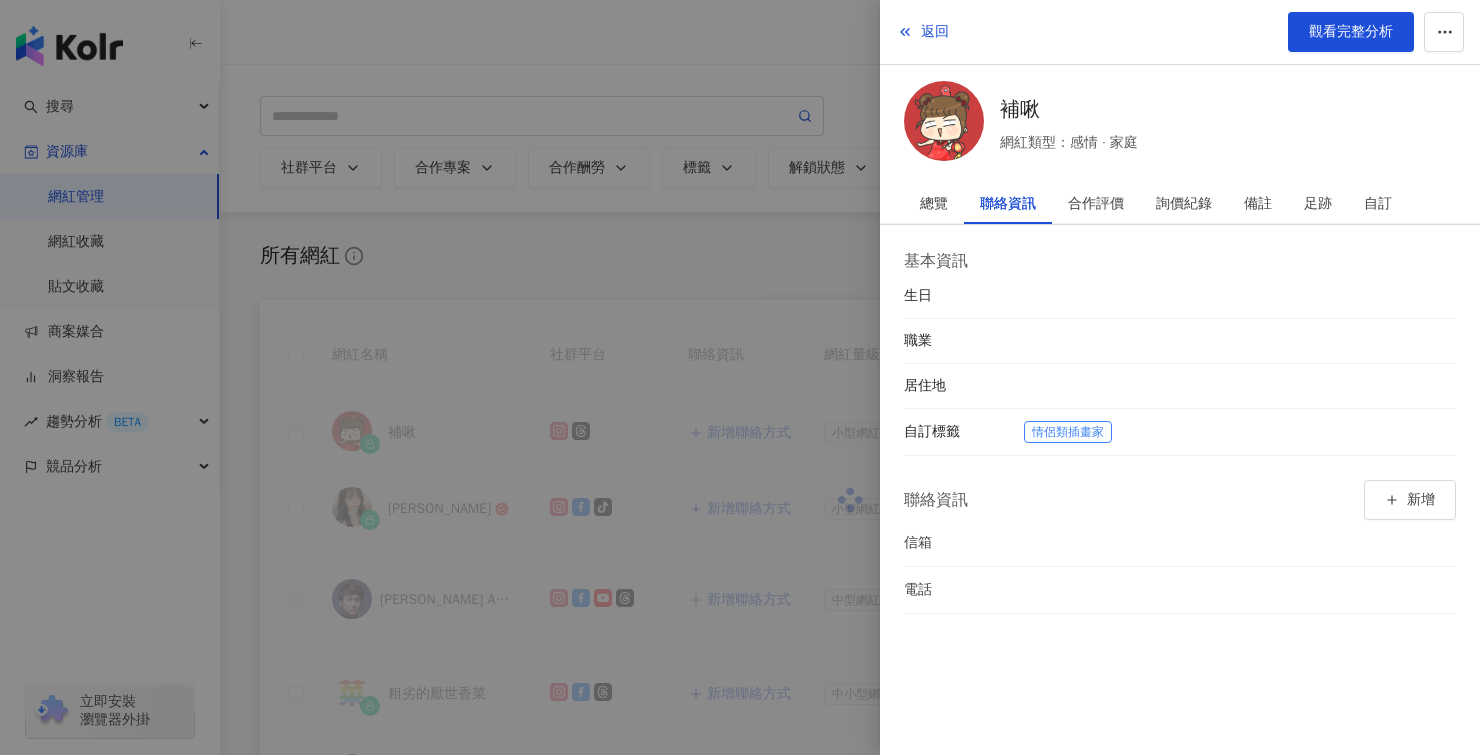 click at bounding box center (740, 377) 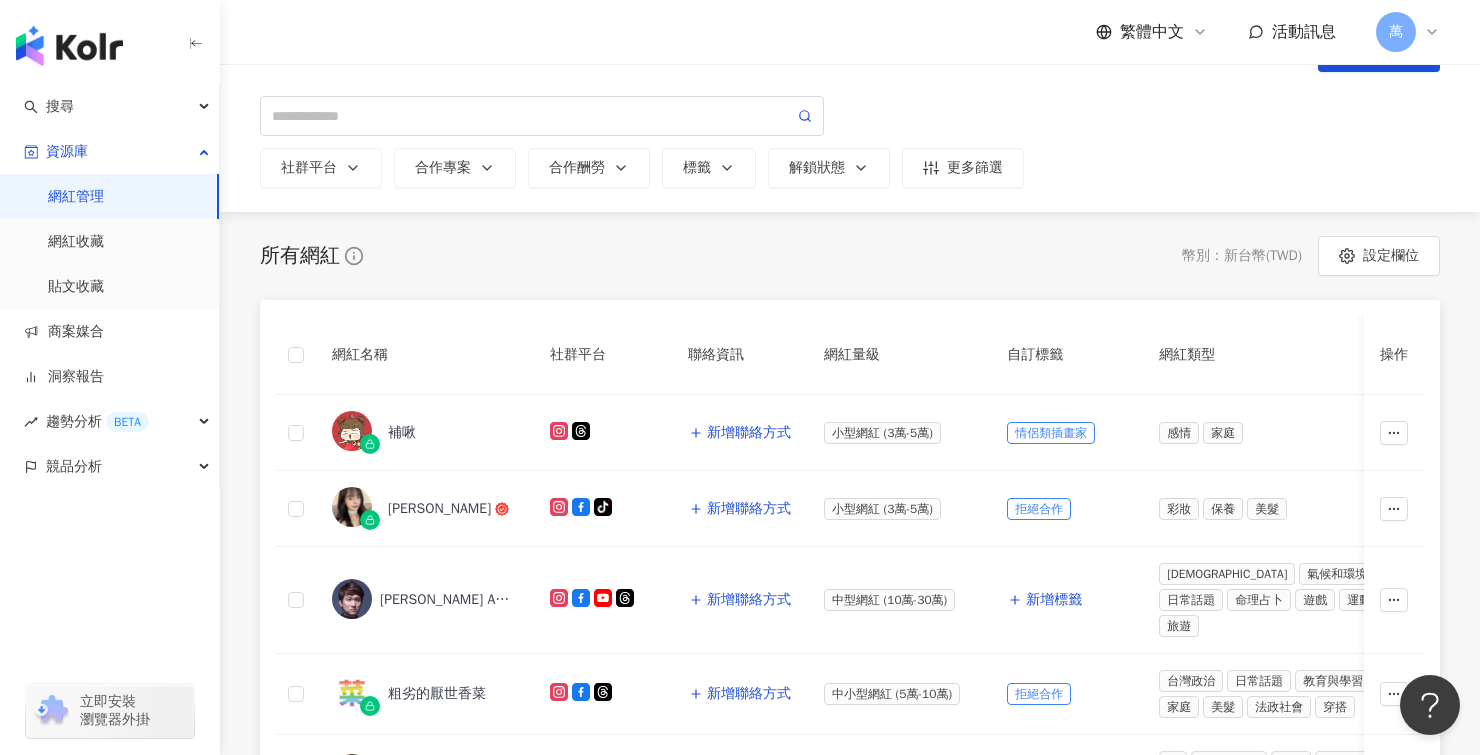 scroll, scrollTop: 0, scrollLeft: 0, axis: both 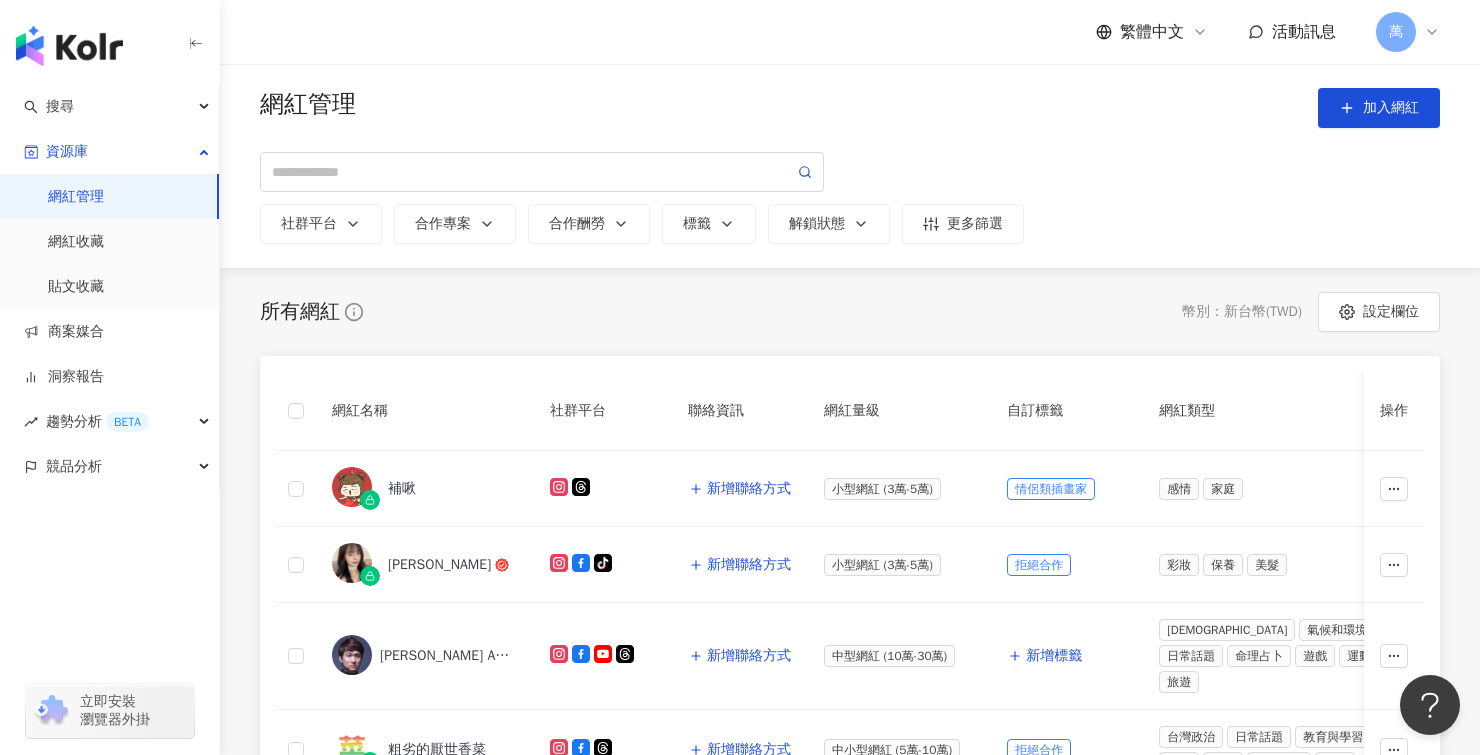 click on "網紅管理 加入網紅 社群平台 合作專案 合作酬勞 標籤 解鎖狀態 更多篩選" at bounding box center [850, 166] 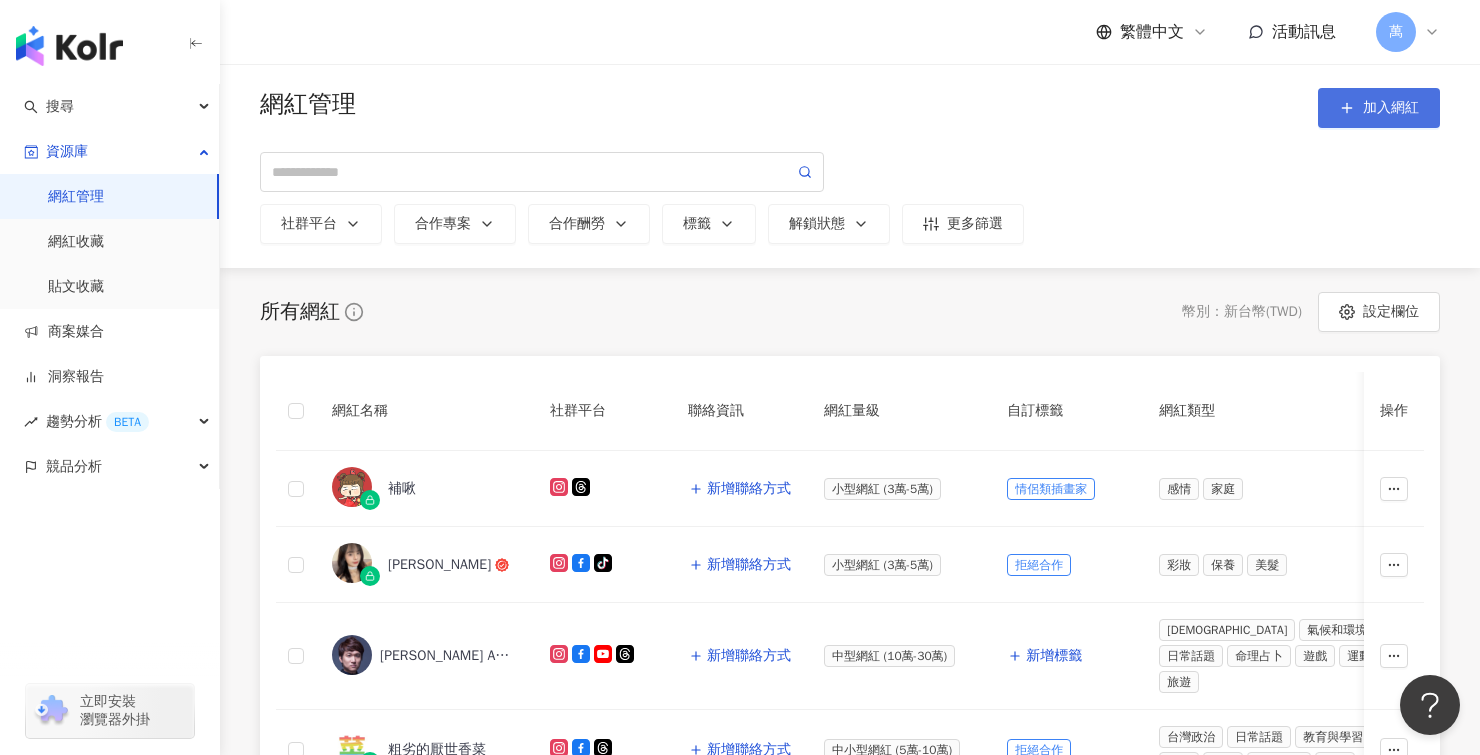 click on "加入網紅" at bounding box center (1379, 108) 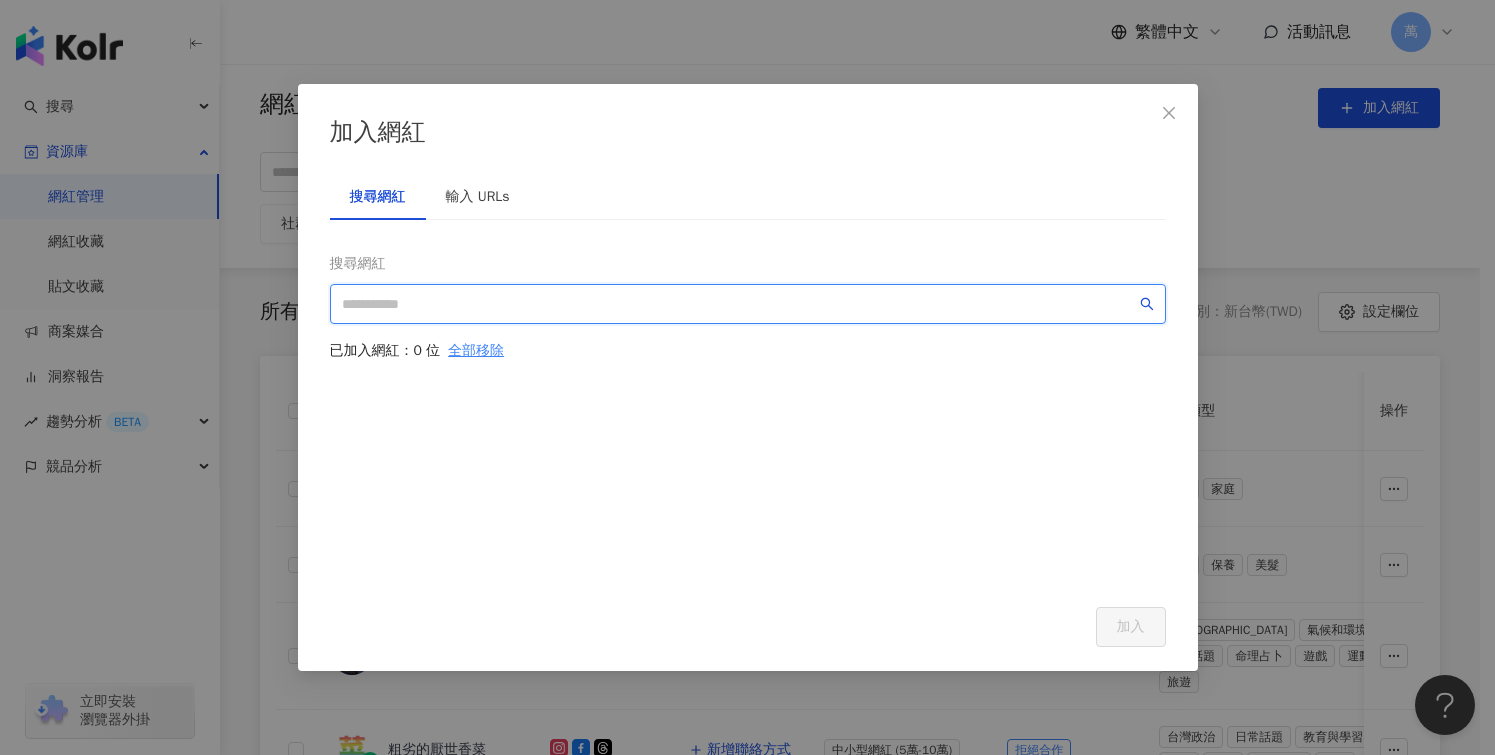 click at bounding box center (739, 304) 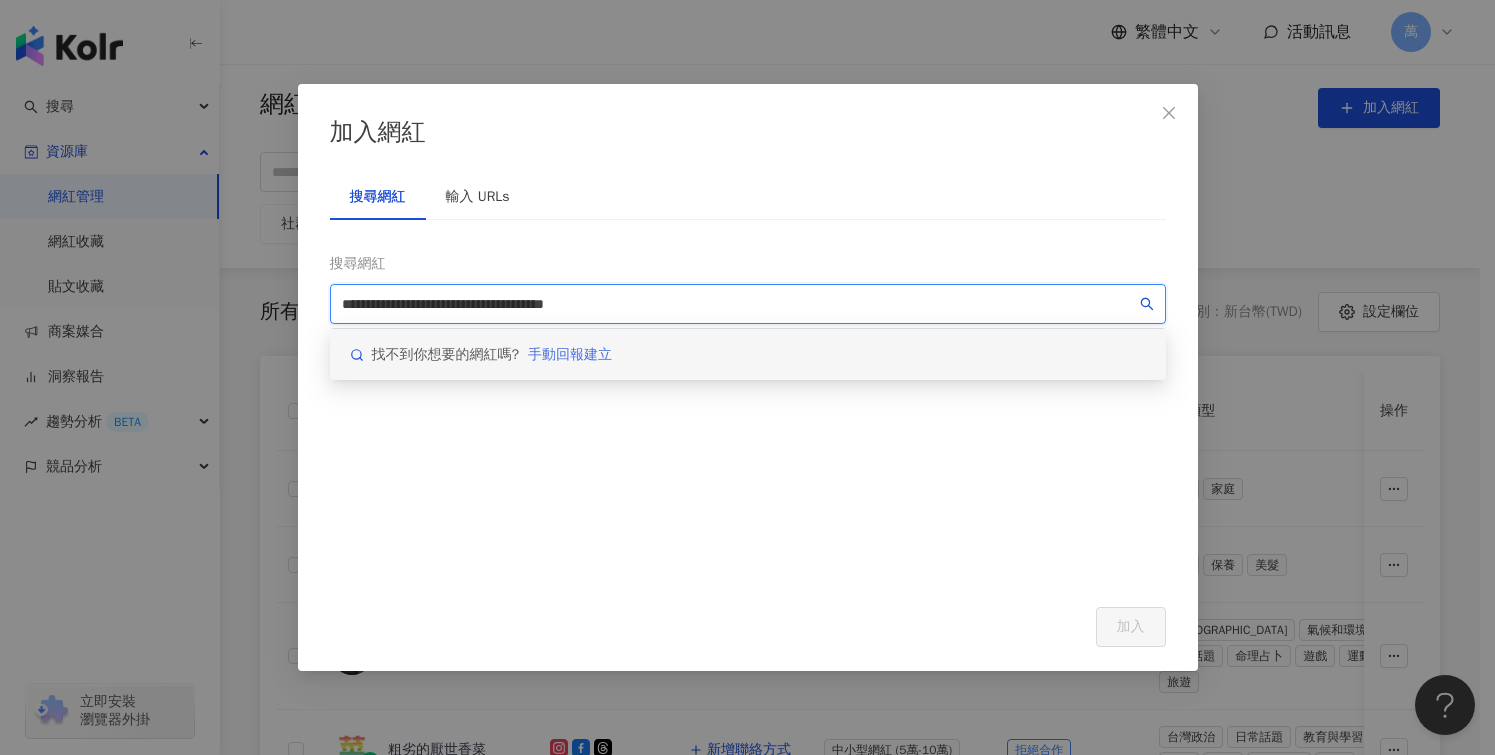 click on "手動回報建立" at bounding box center (570, 355) 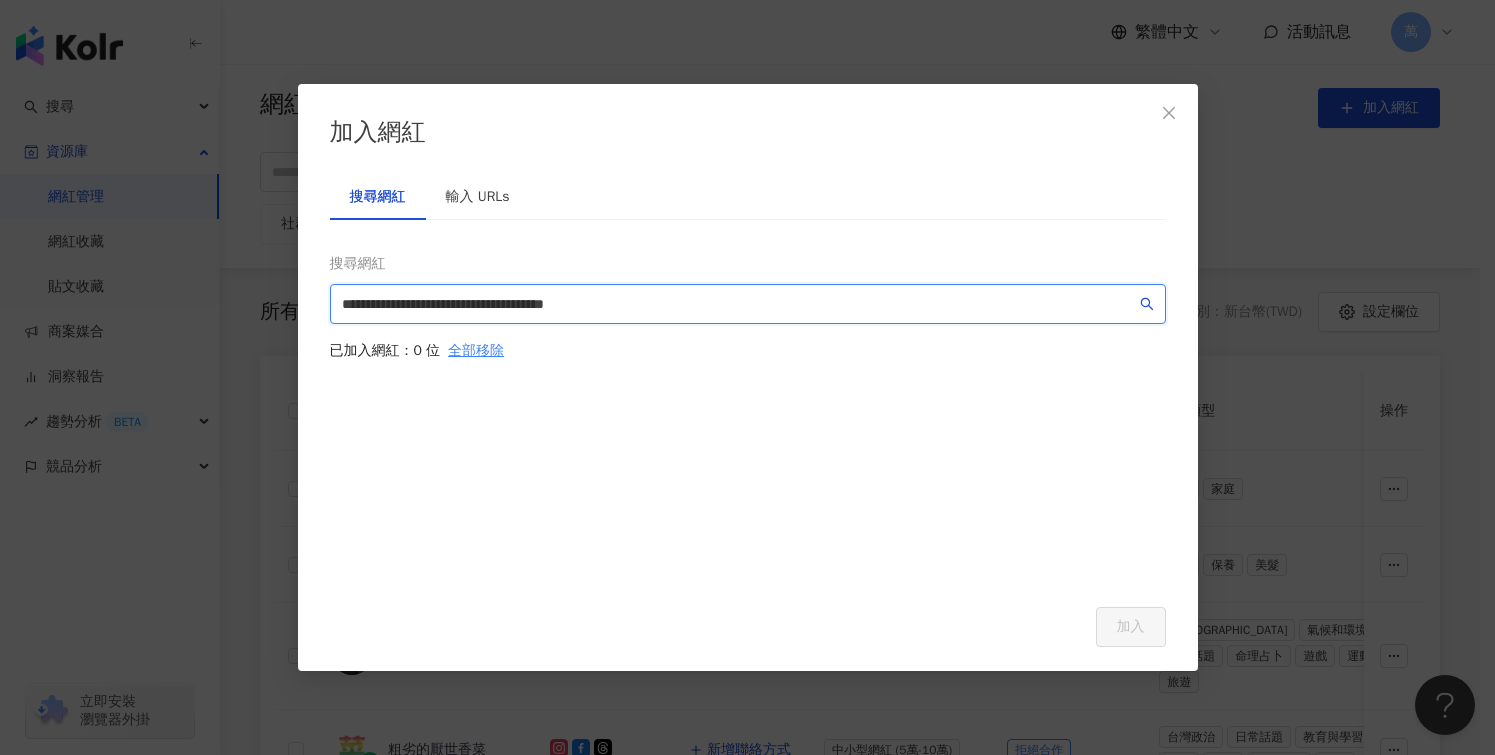 type on "**********" 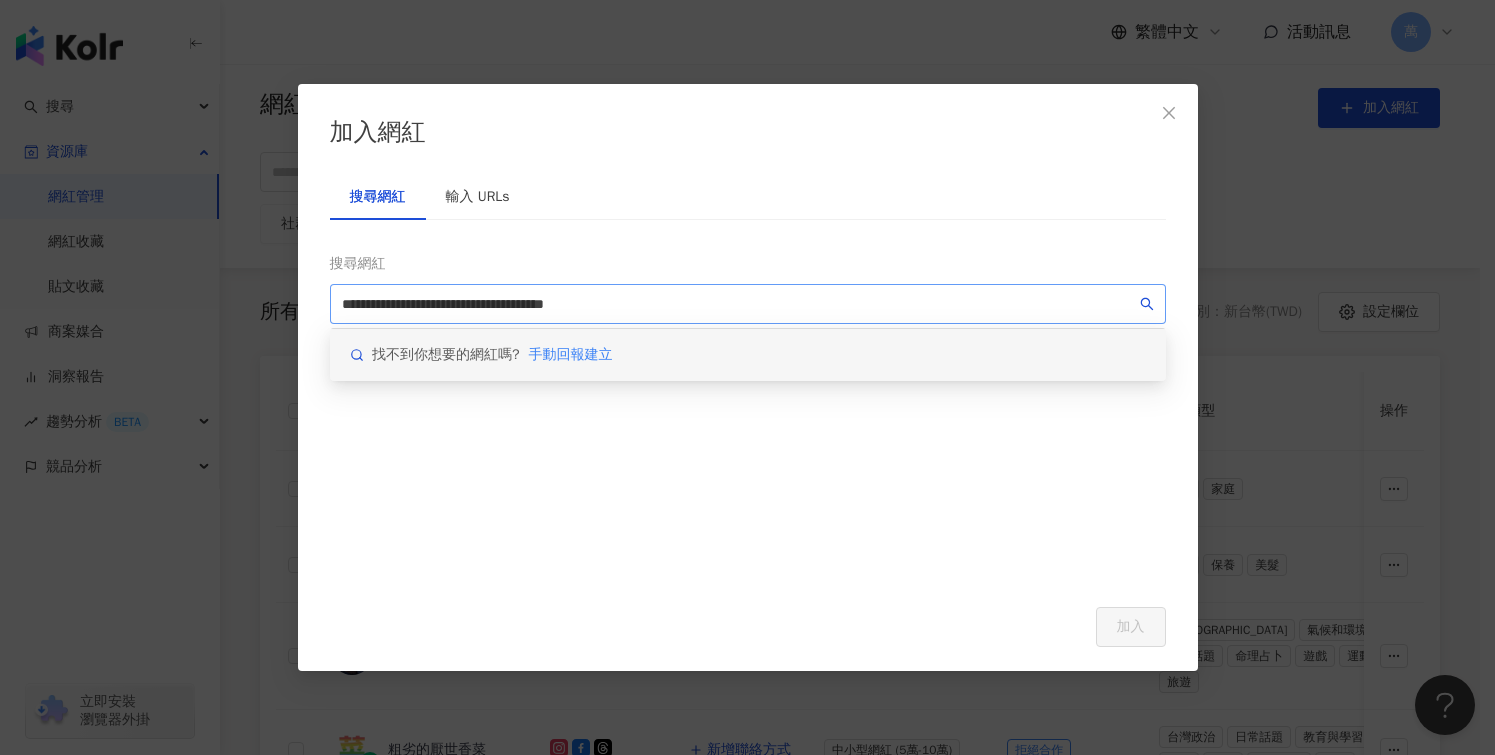 click 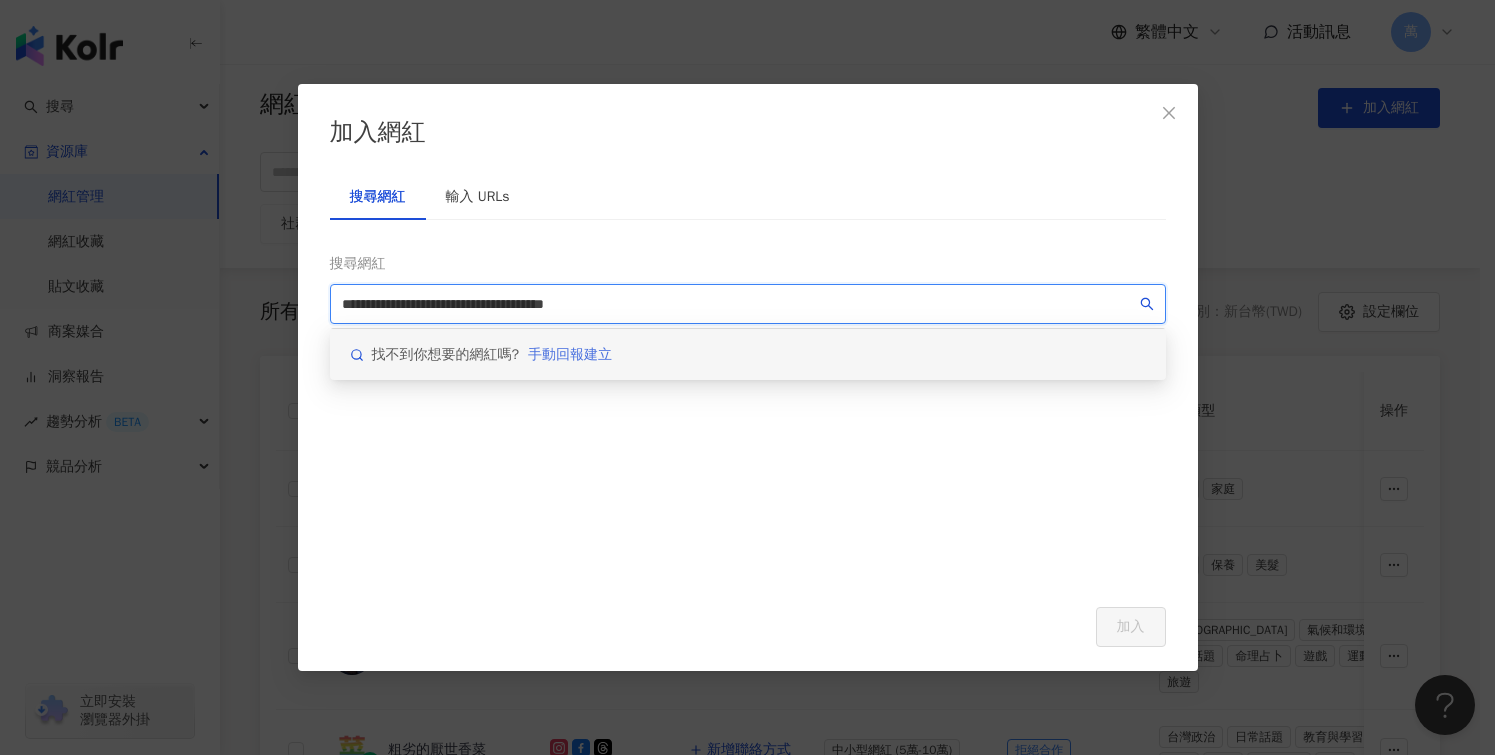 click on "手動回報建立" at bounding box center [570, 355] 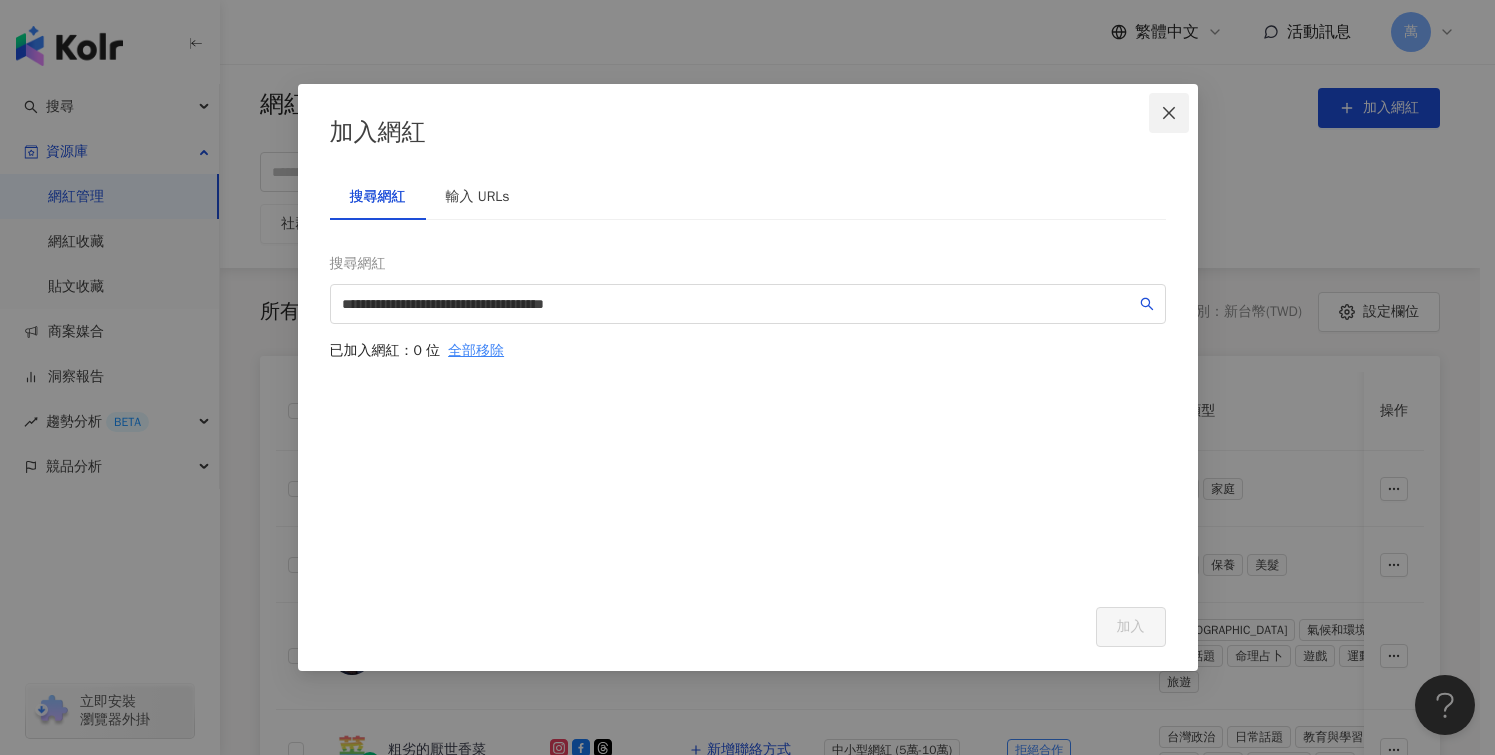 click 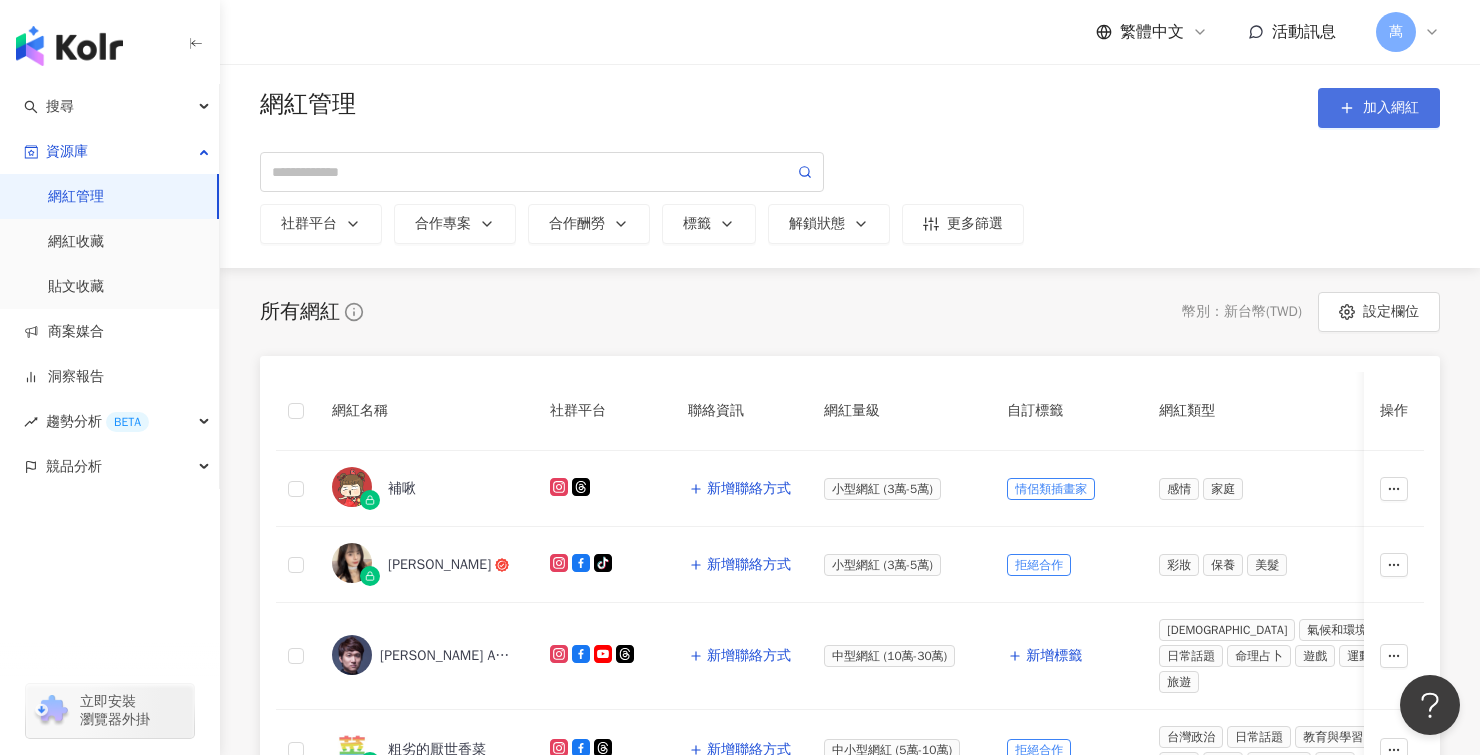click on "加入網紅" at bounding box center [1379, 108] 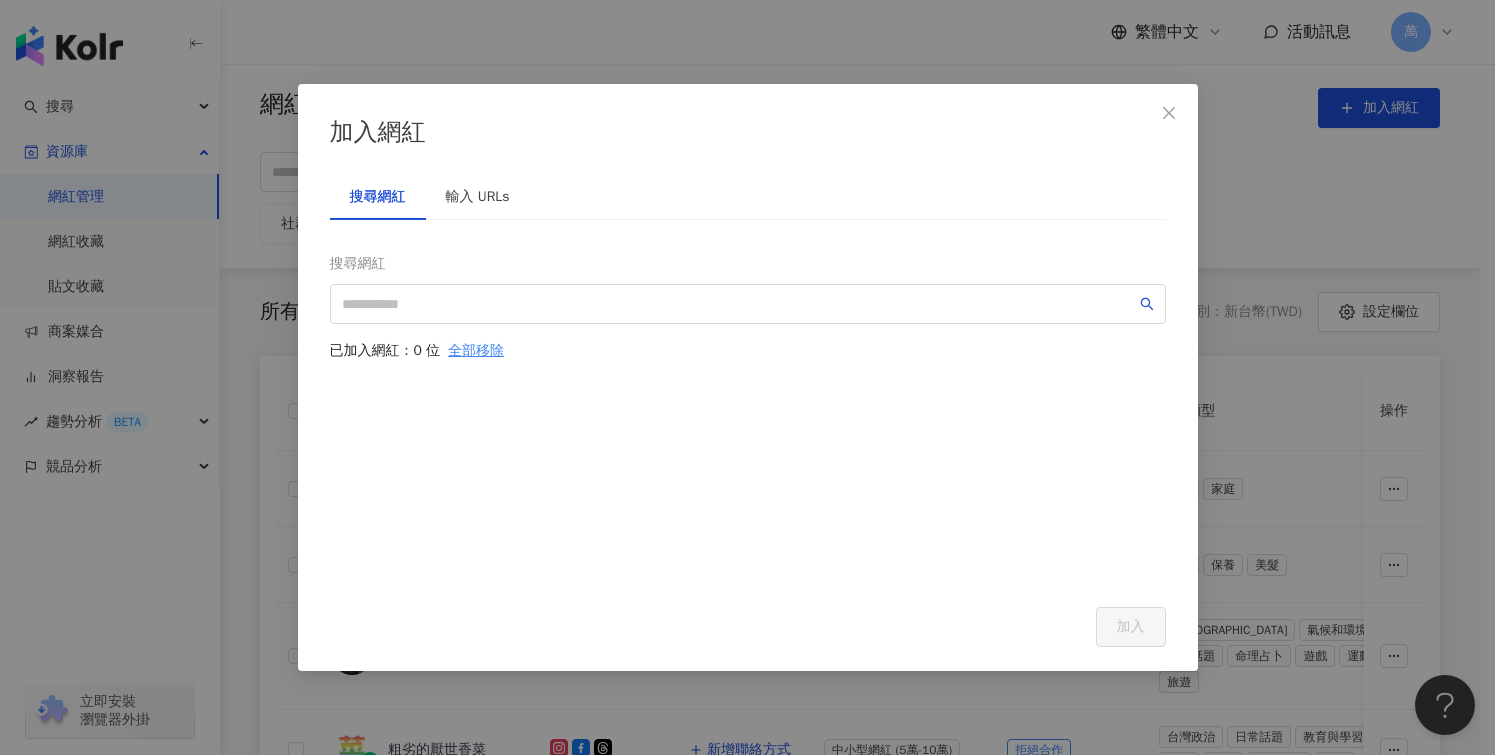 click on "搜尋網紅 已加入網紅：0 位 全部移除" at bounding box center [748, 413] 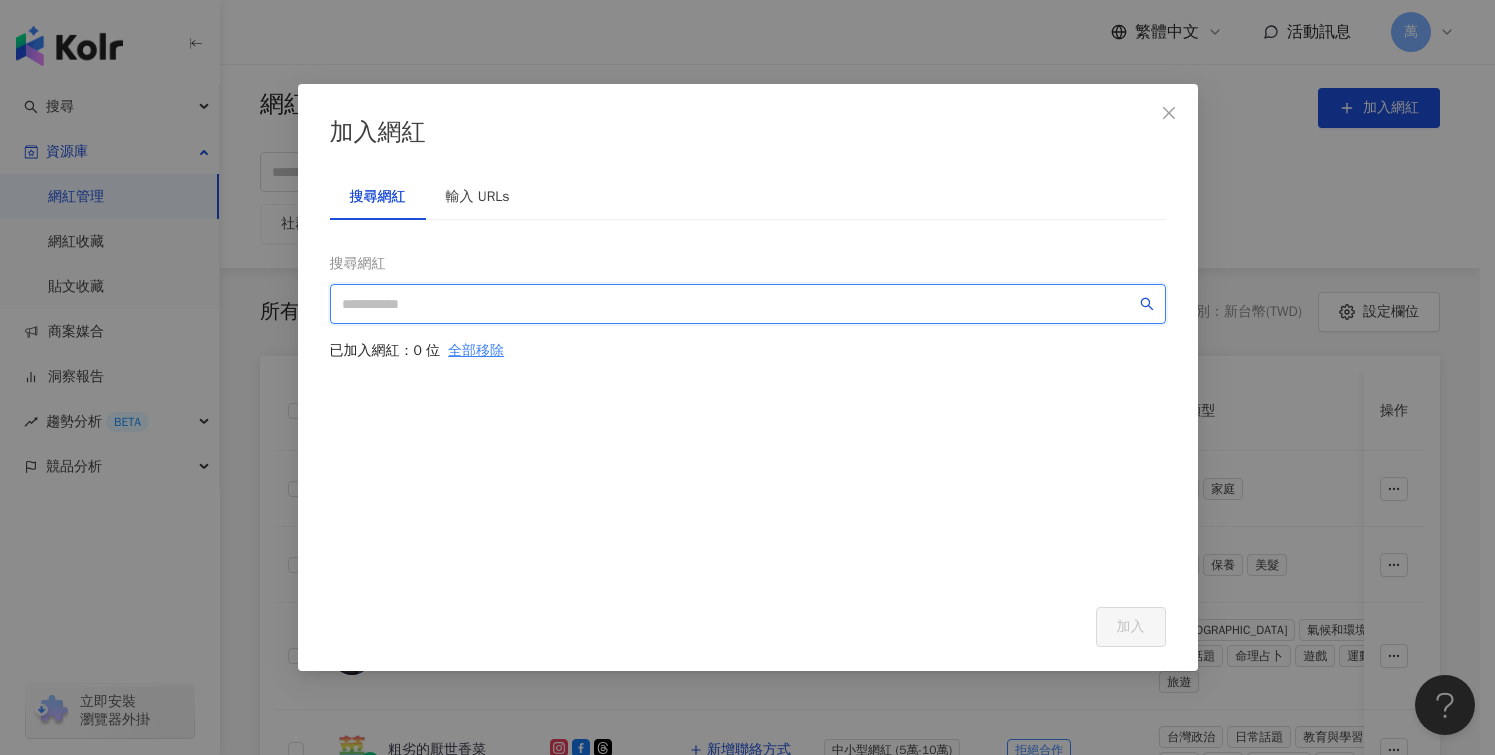 click at bounding box center (739, 304) 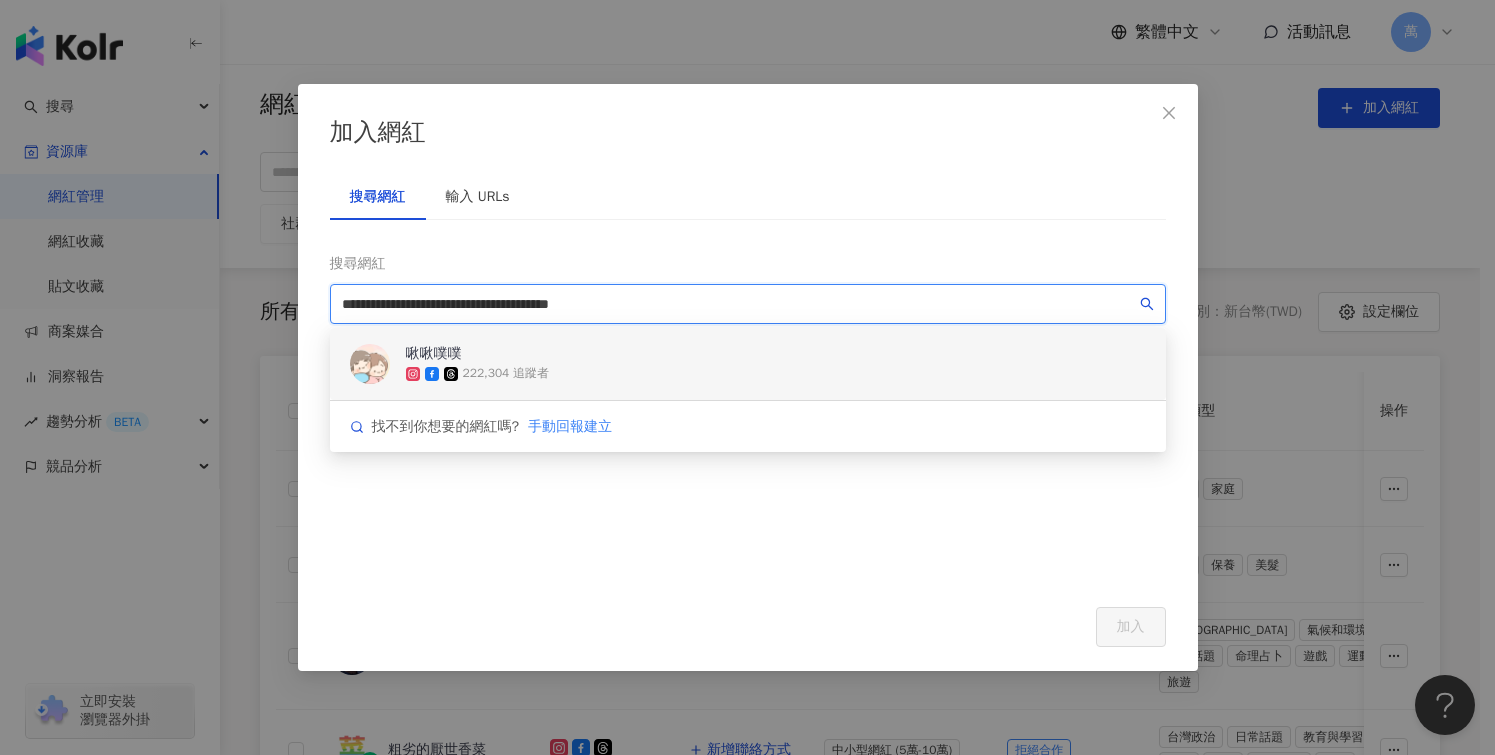 click on "啾啾噗噗 222,304   追蹤者" at bounding box center [748, 364] 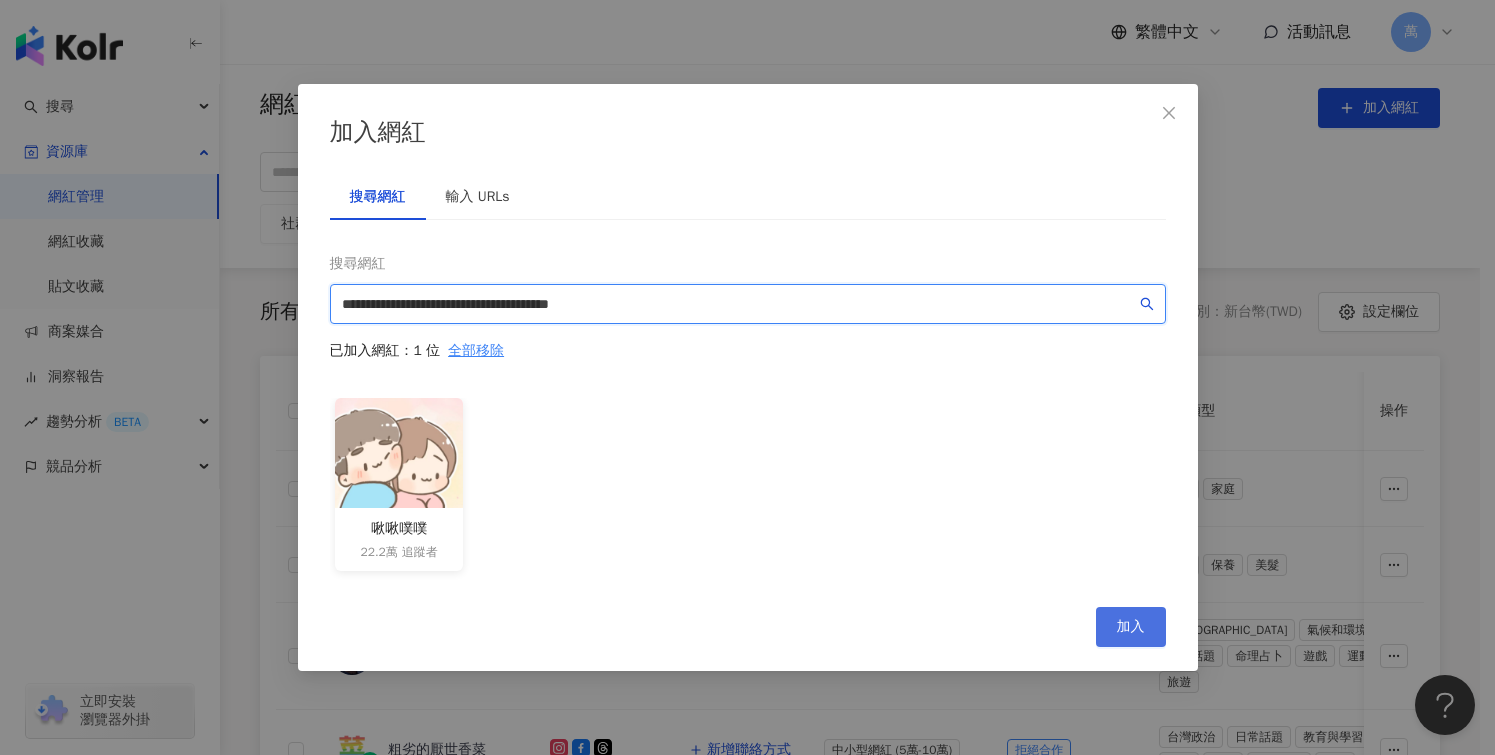 type on "**********" 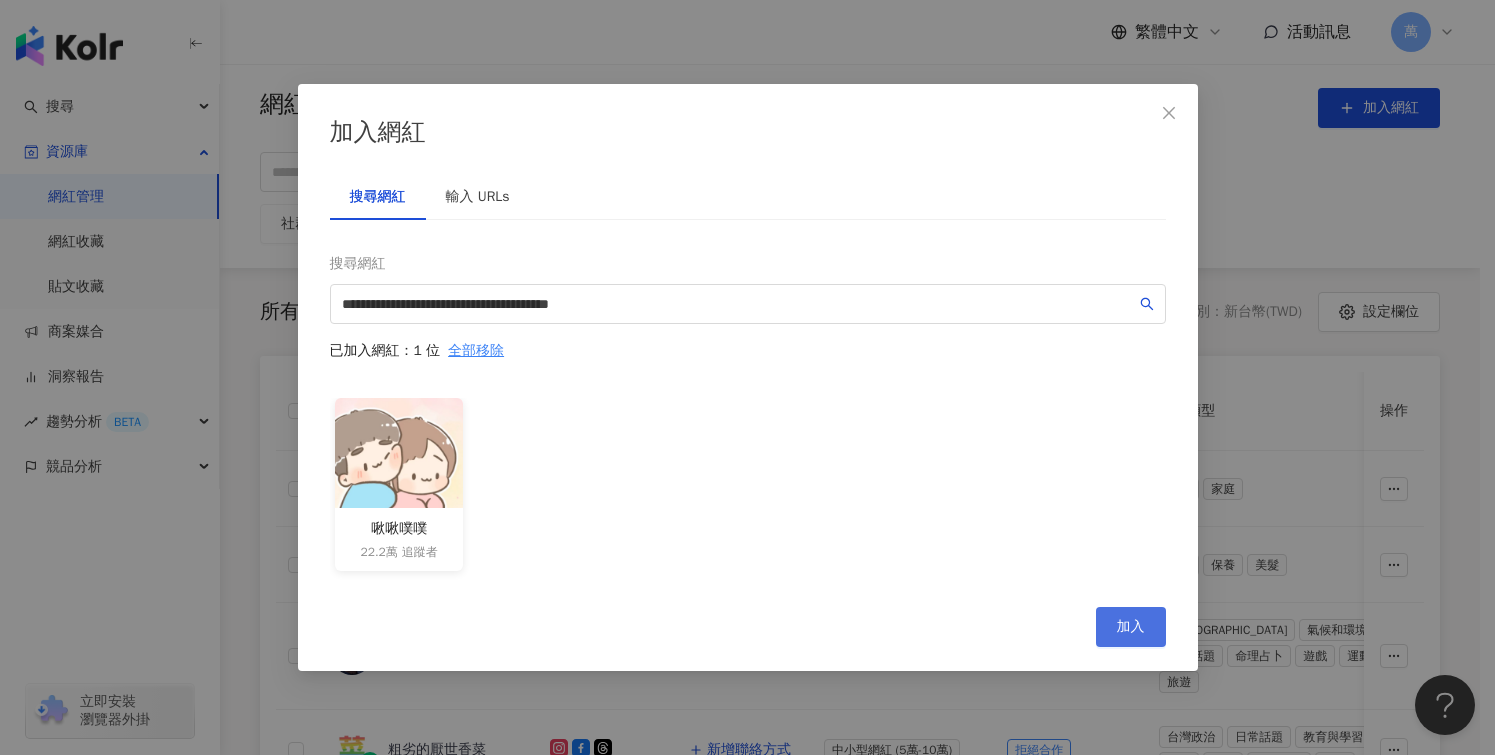 click on "加入" at bounding box center [1131, 627] 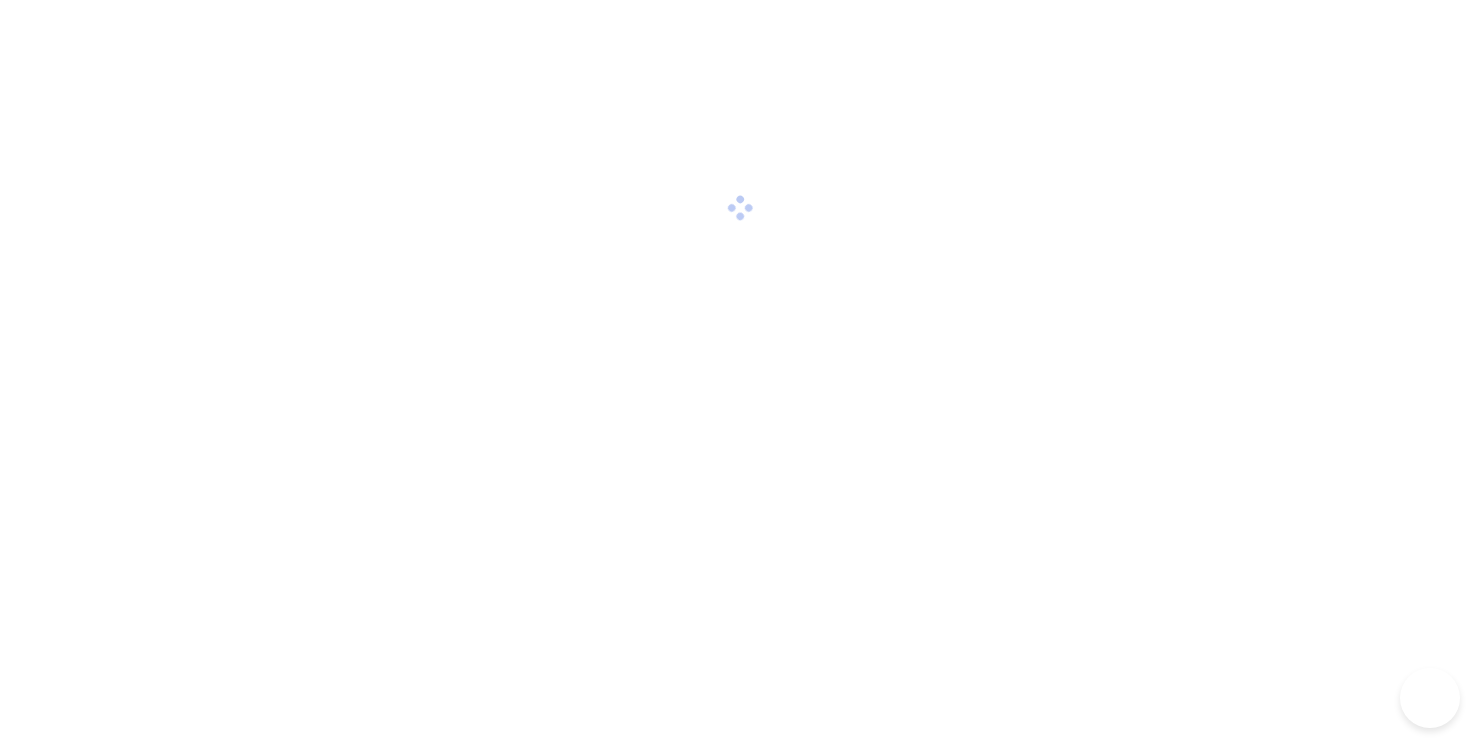 scroll, scrollTop: 0, scrollLeft: 0, axis: both 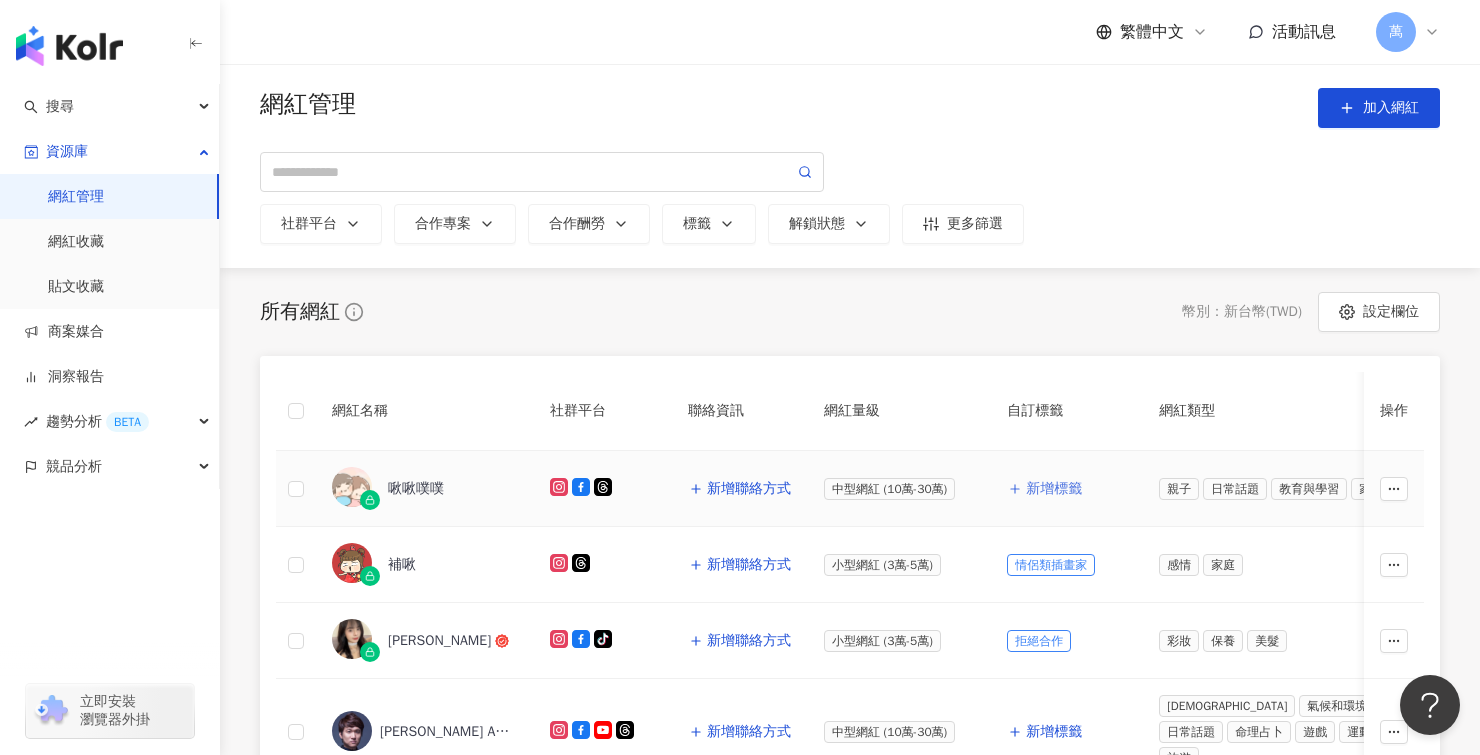 click on "新增標籤" at bounding box center (1054, 489) 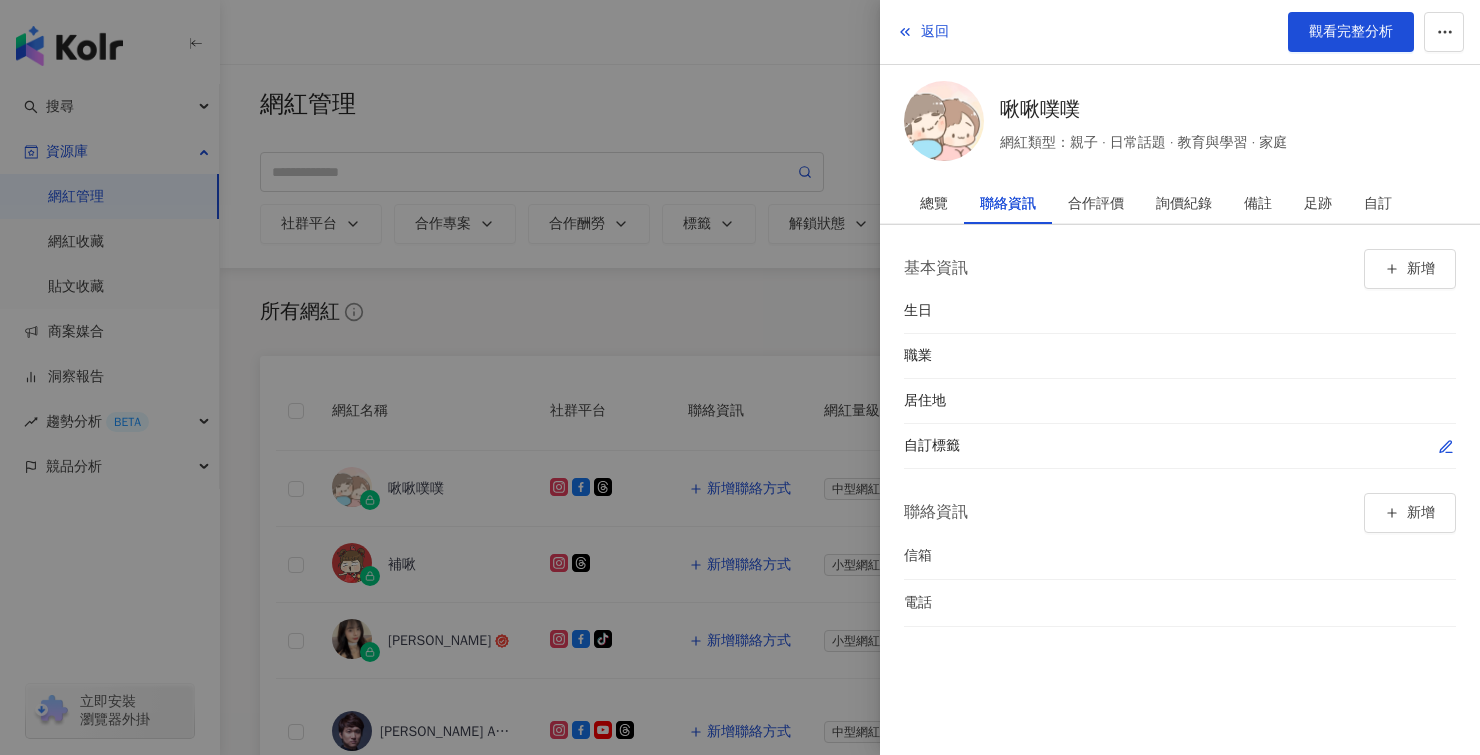 click 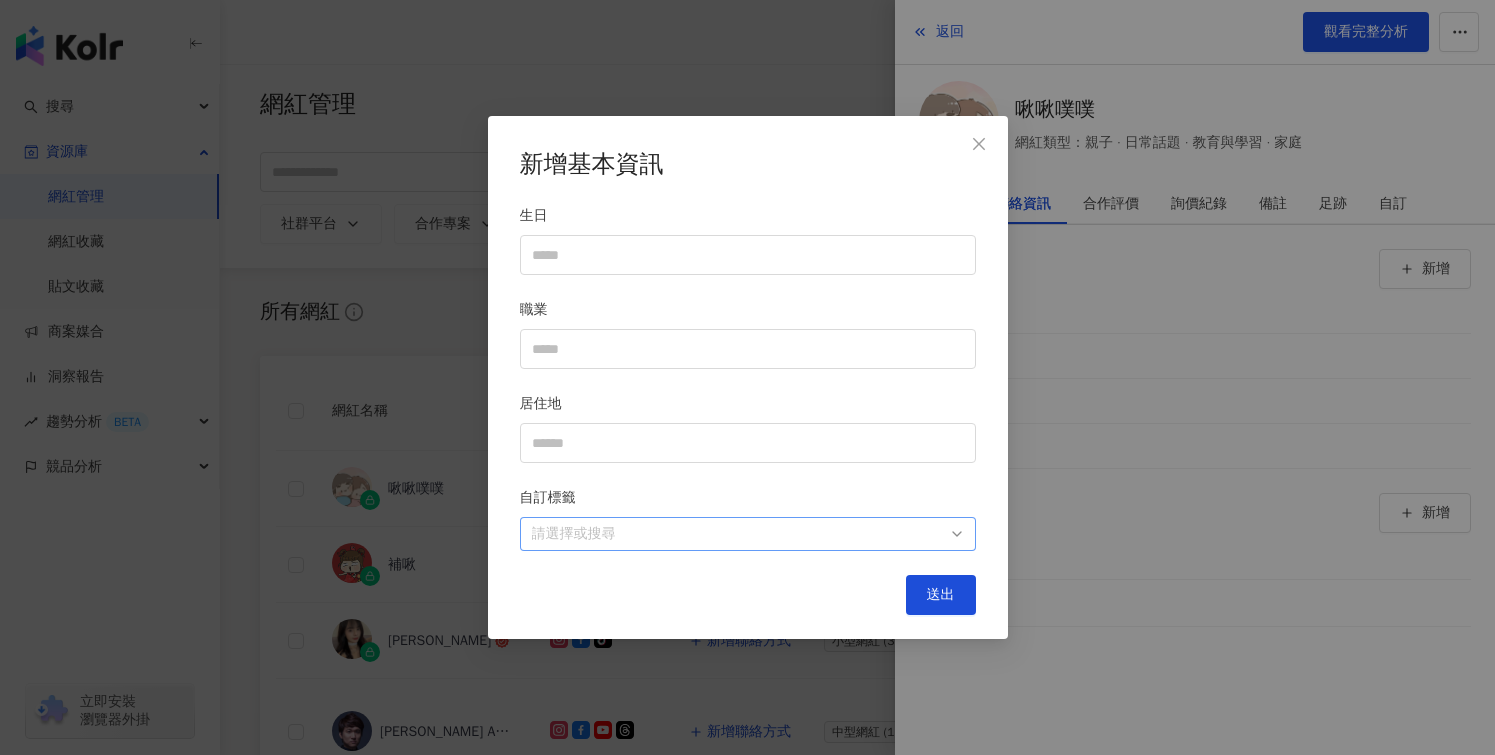 click at bounding box center [737, 534] 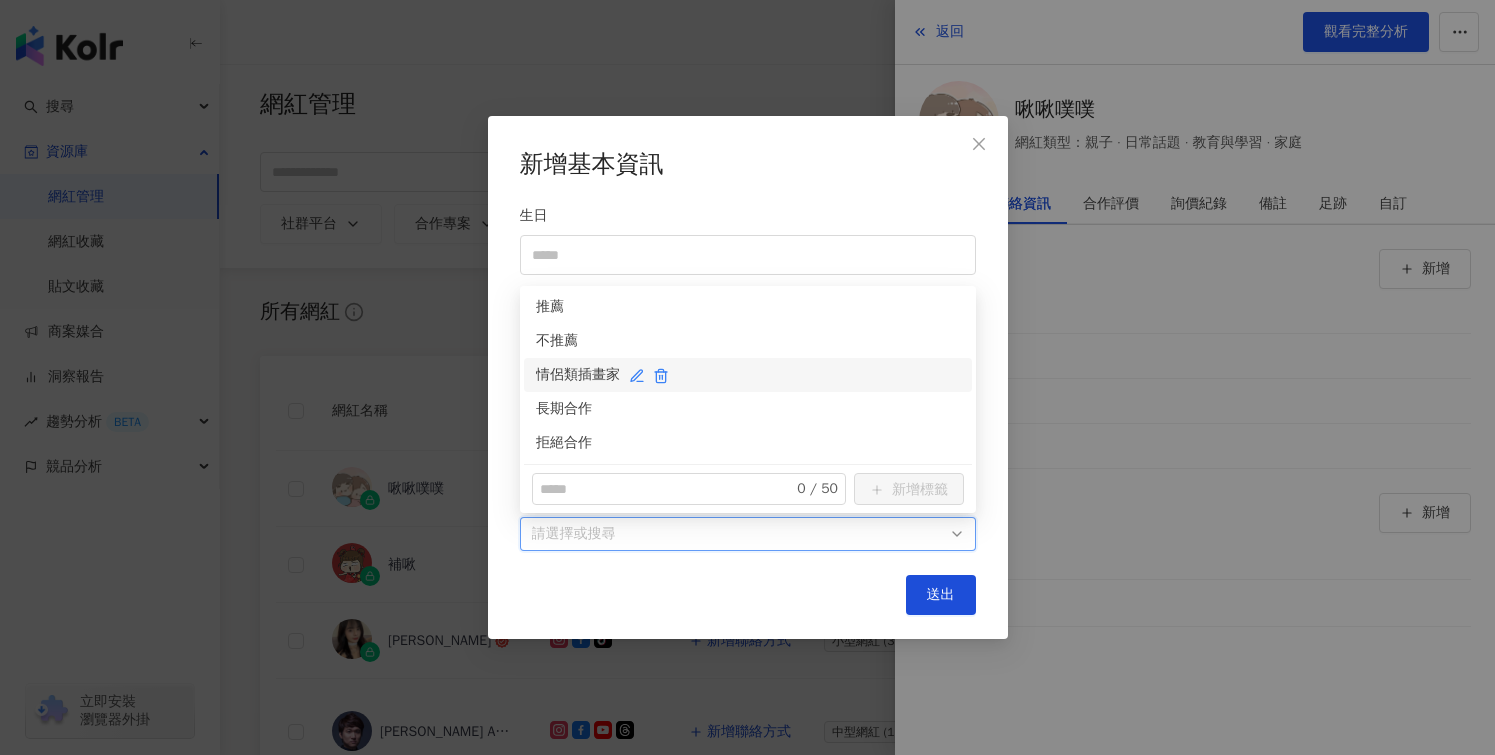 click on "情侶類插畫家" at bounding box center (748, 375) 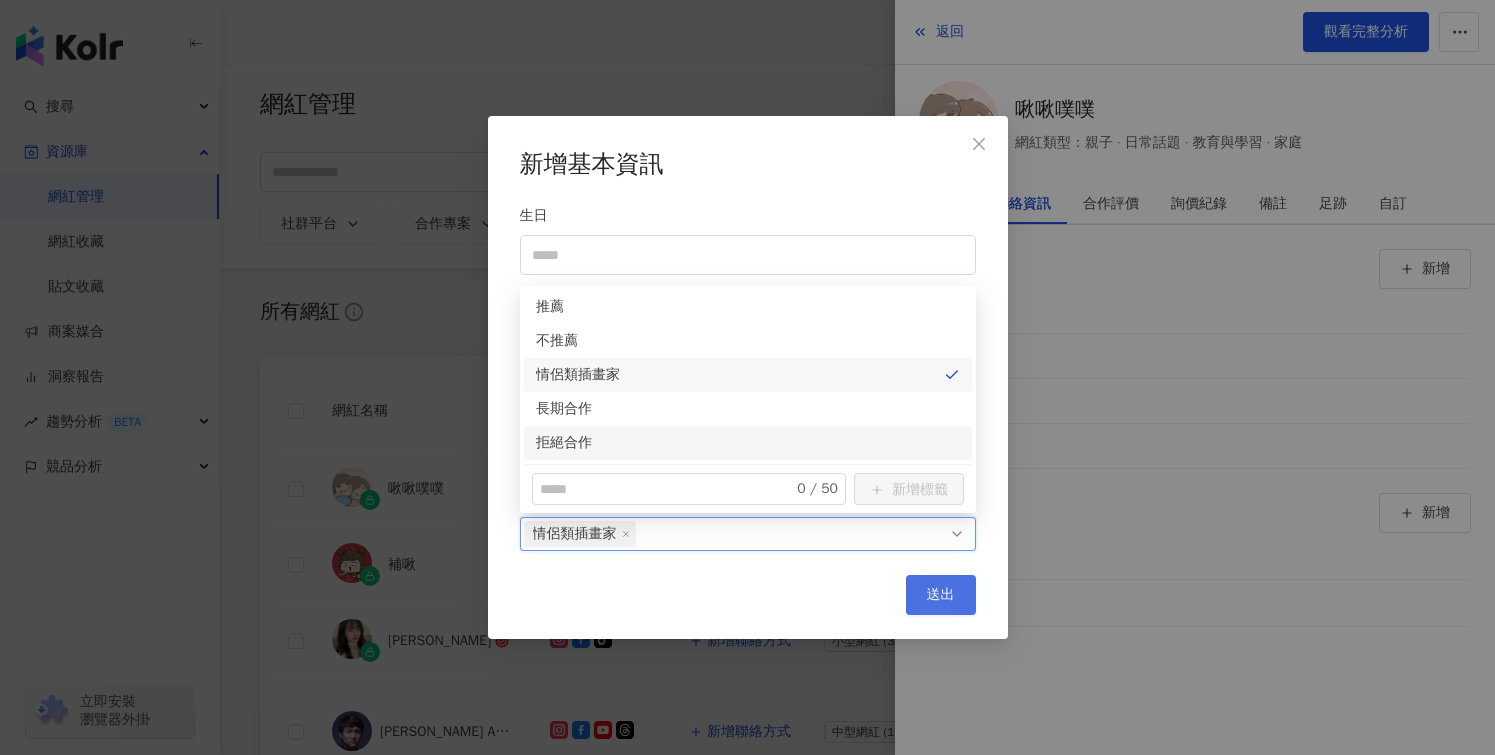 click on "送出" at bounding box center [941, 595] 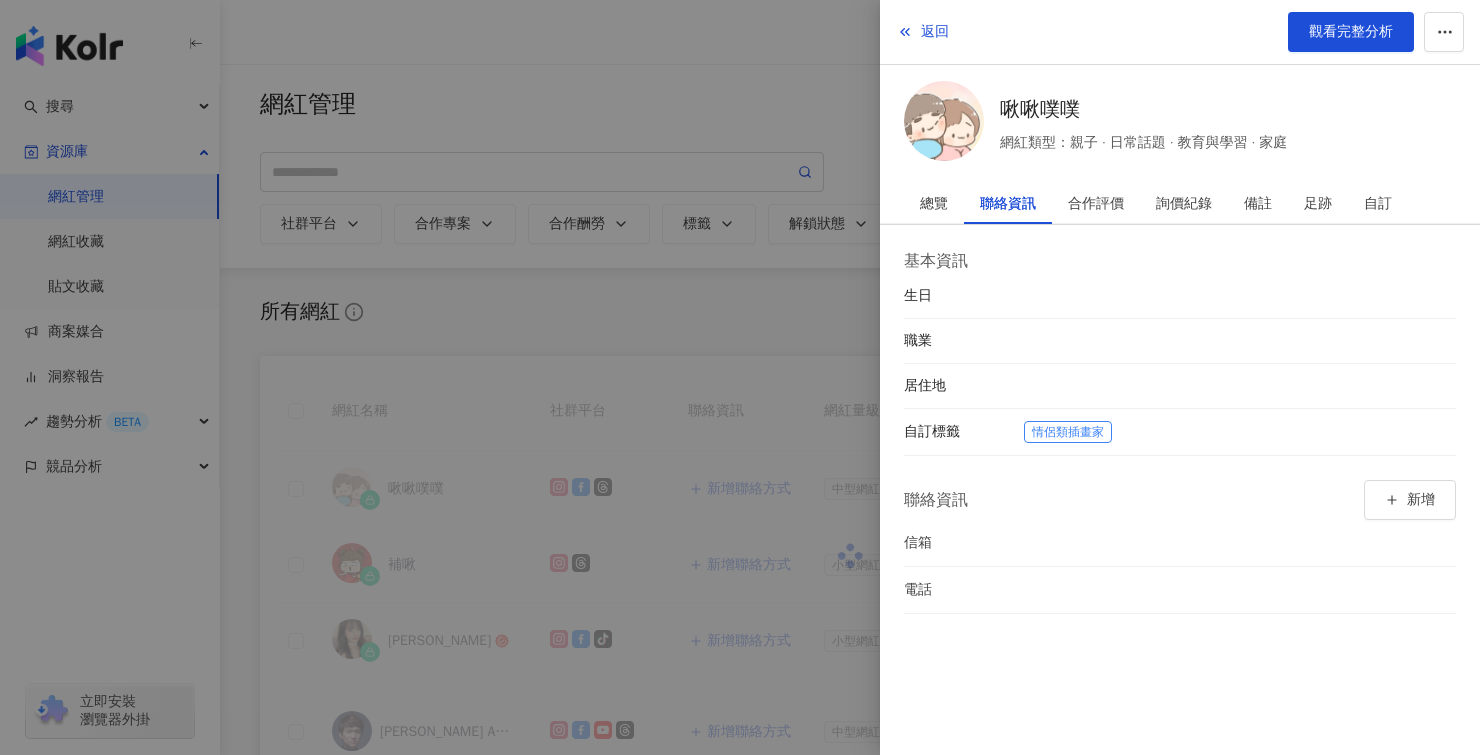 click at bounding box center [740, 377] 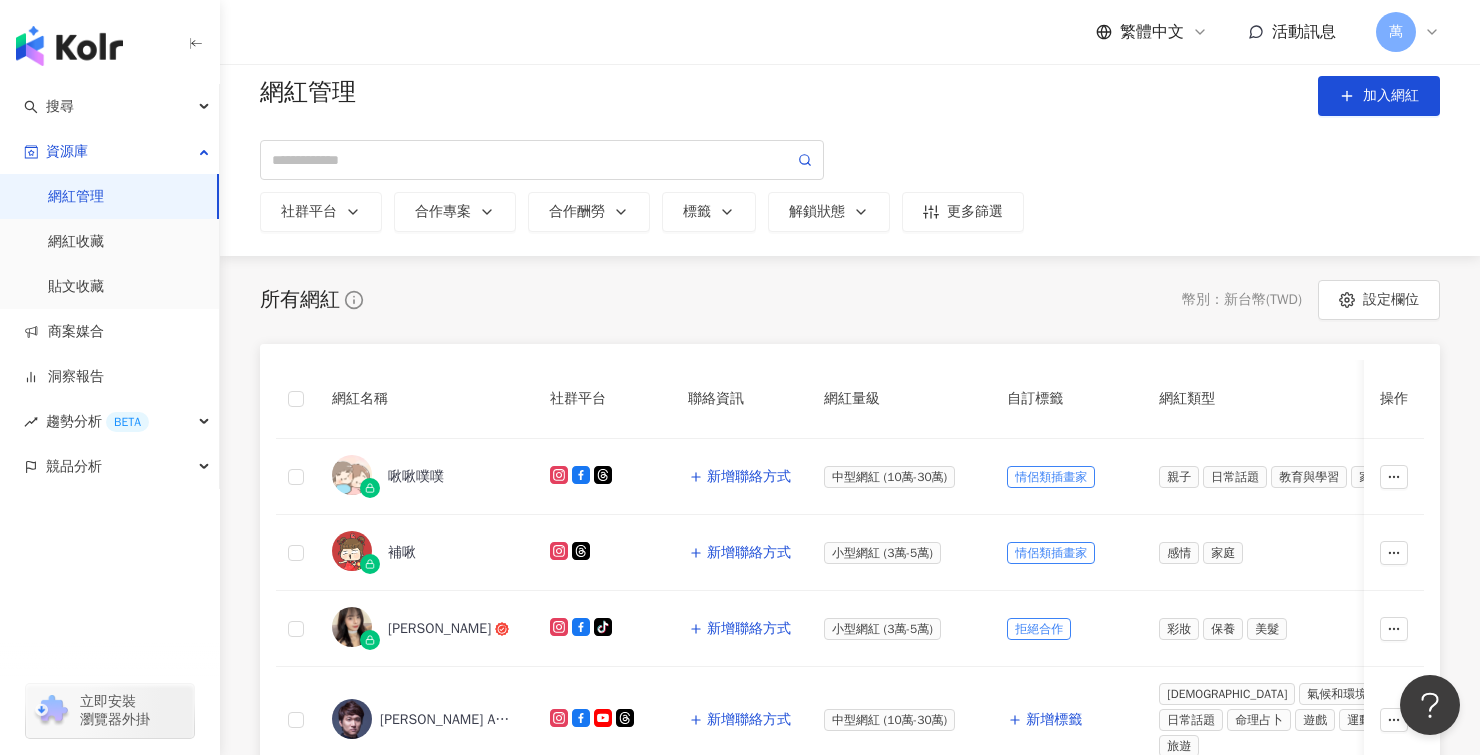 scroll, scrollTop: 25, scrollLeft: 0, axis: vertical 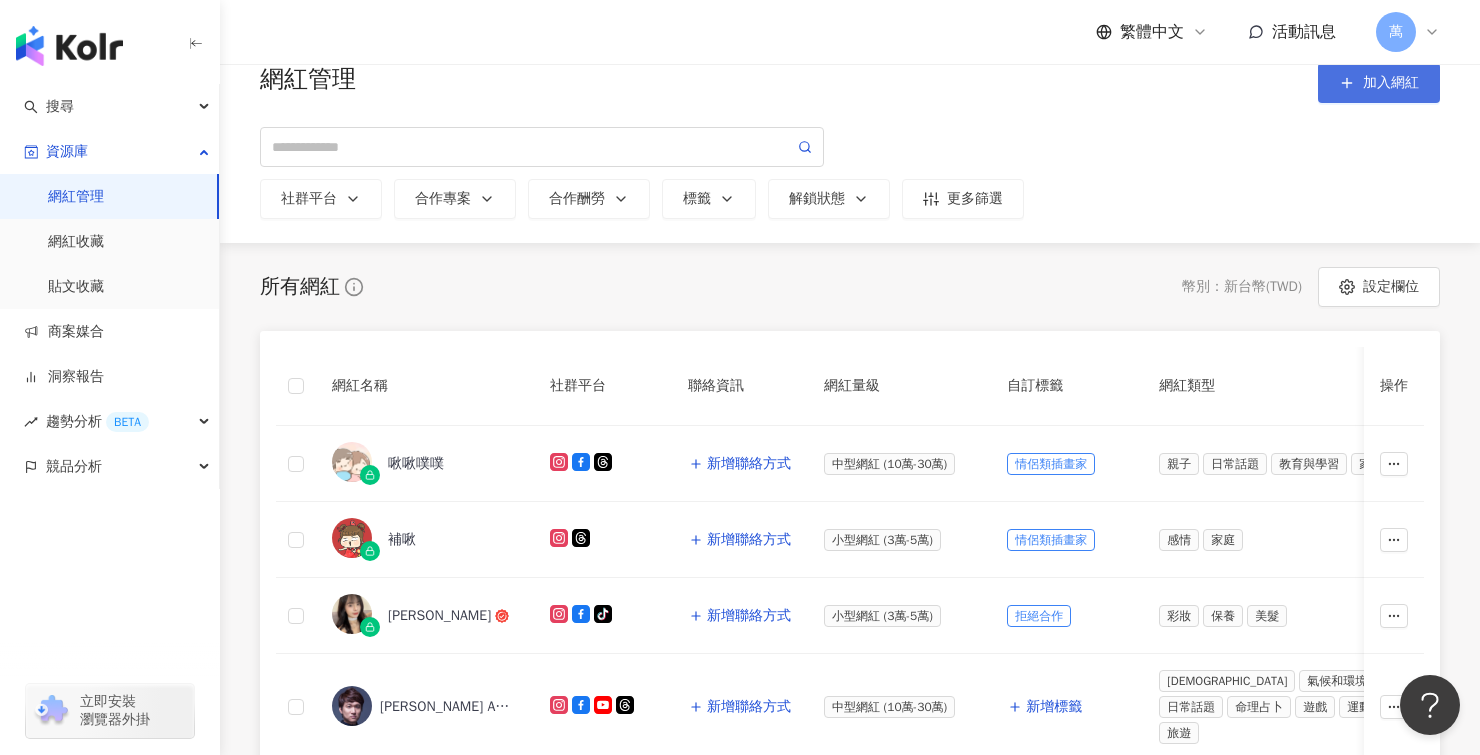 click on "加入網紅" at bounding box center [1379, 83] 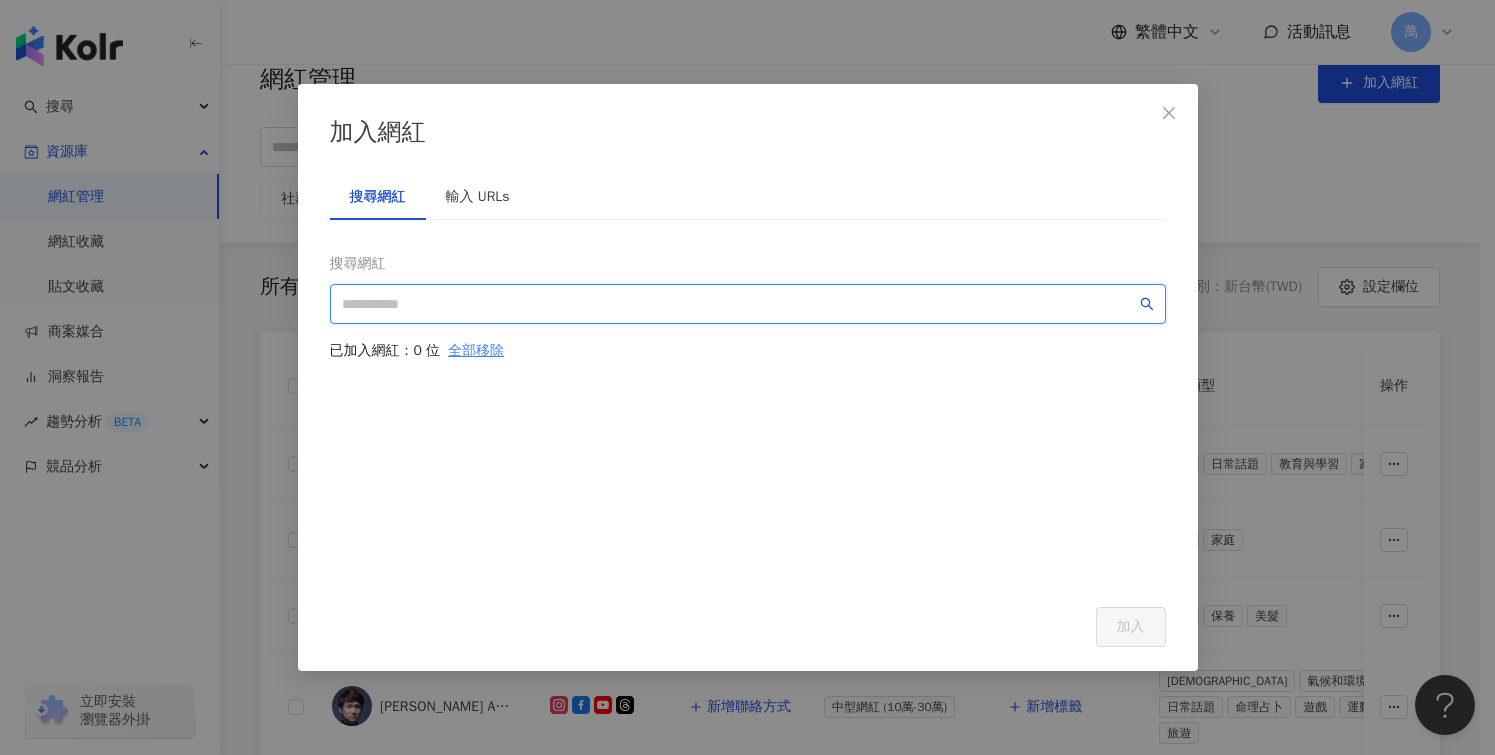click at bounding box center [739, 304] 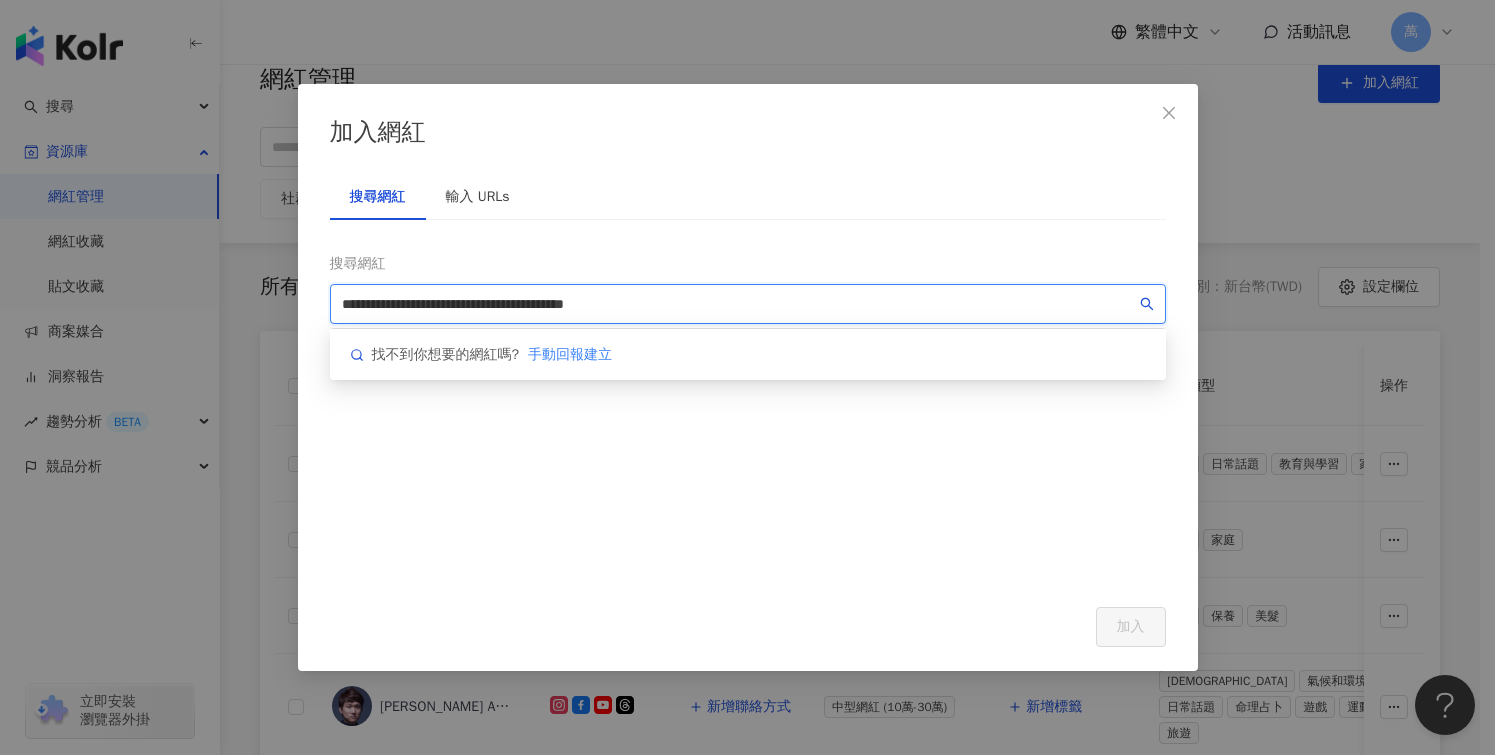 click 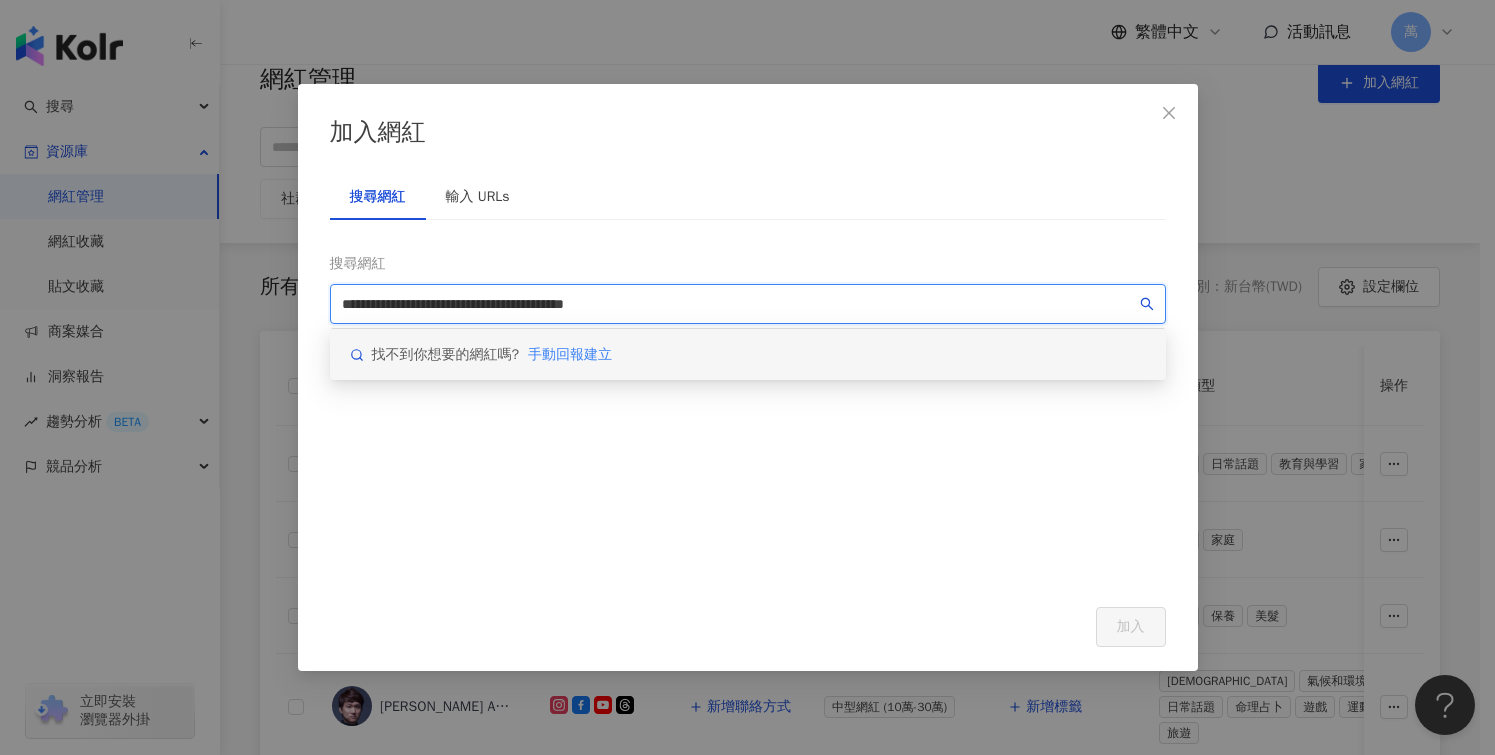 click on "**********" at bounding box center (739, 304) 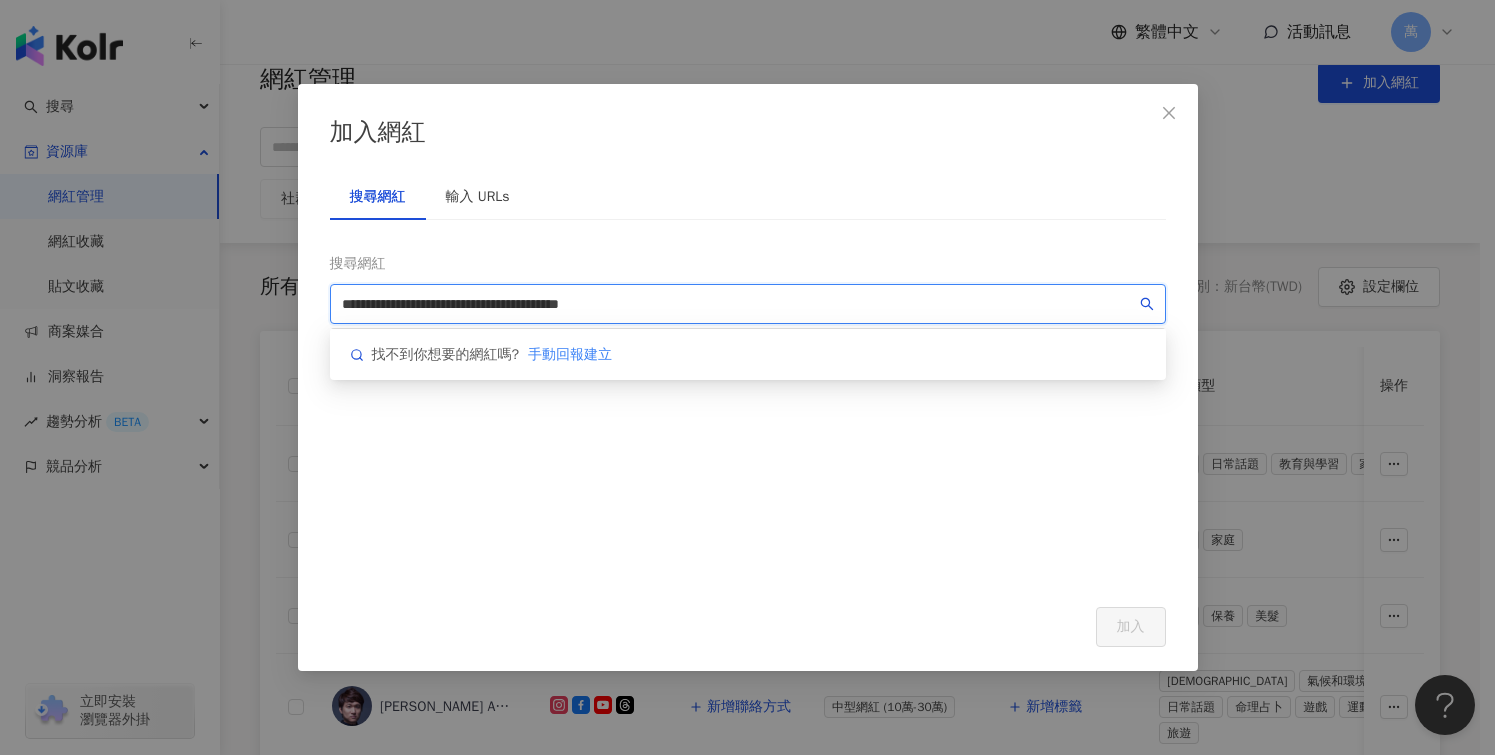 drag, startPoint x: 349, startPoint y: 301, endPoint x: 322, endPoint y: 305, distance: 27.294687 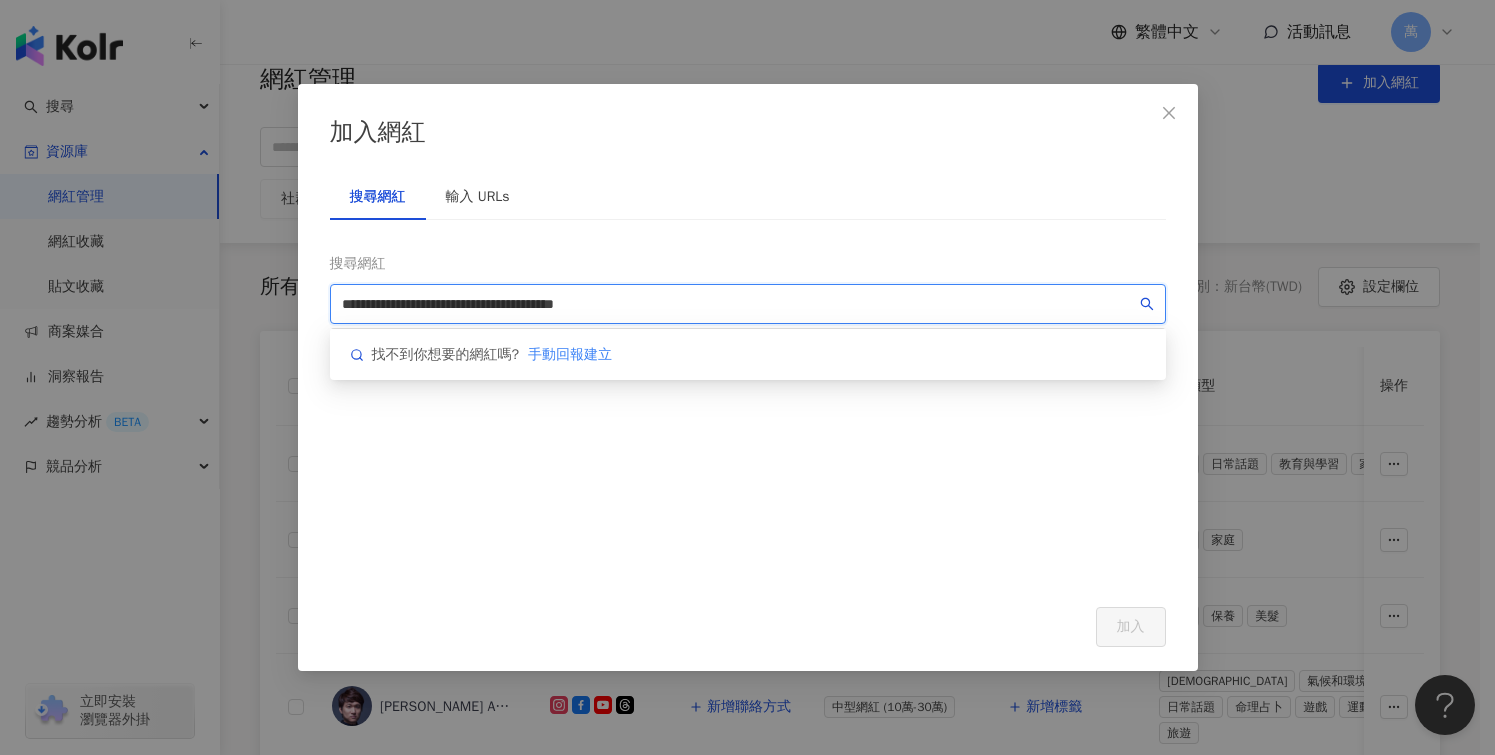 click on "**********" at bounding box center (748, 304) 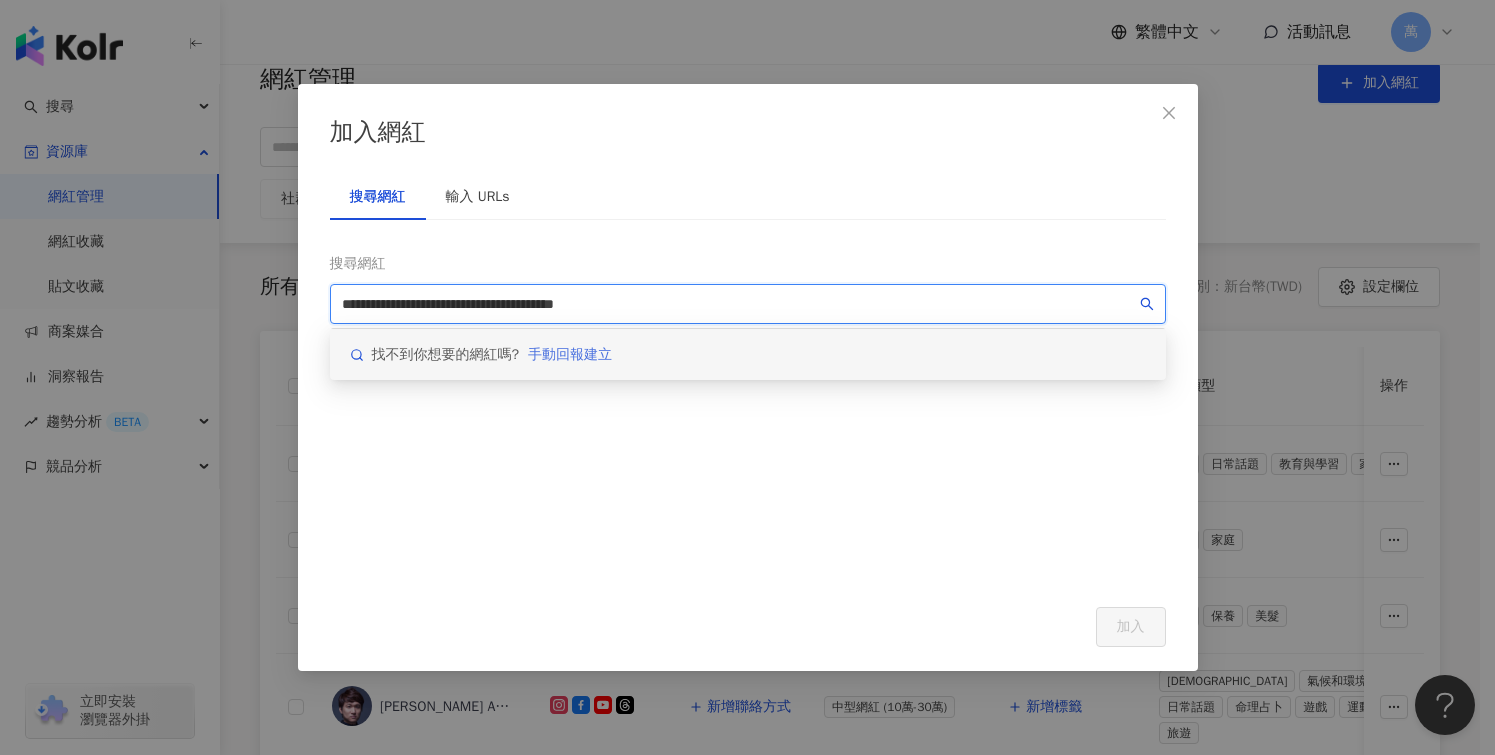 click on "手動回報建立" at bounding box center (570, 355) 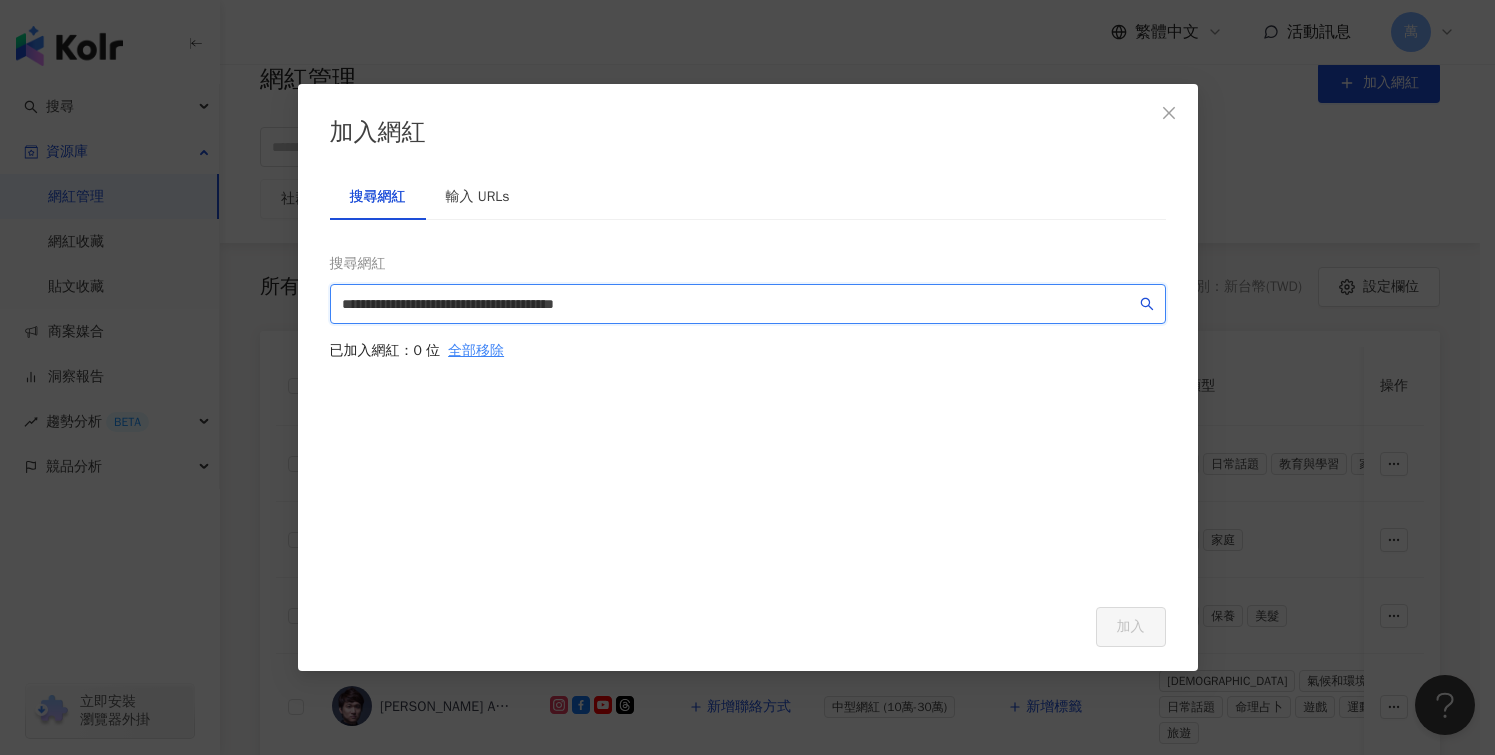 type on "**********" 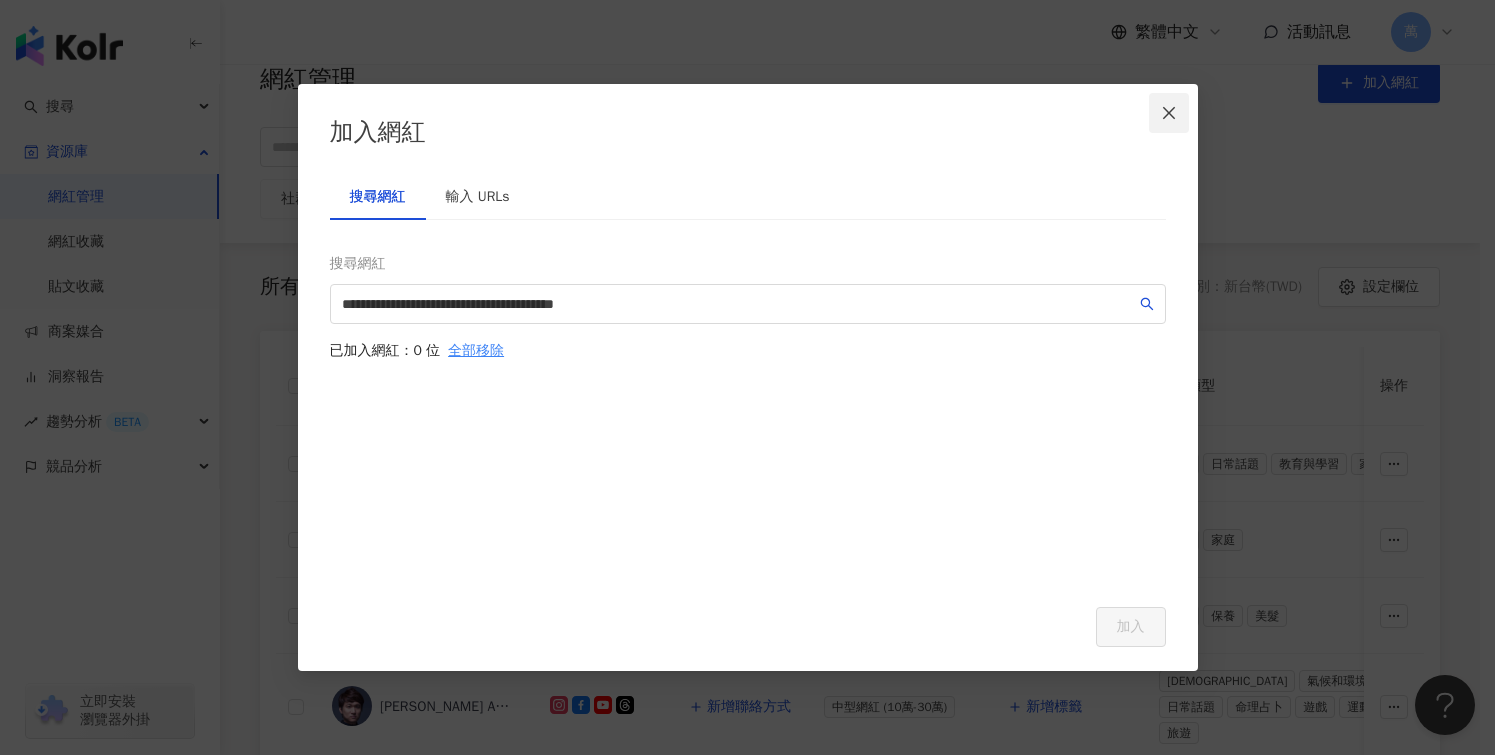 click at bounding box center (1169, 113) 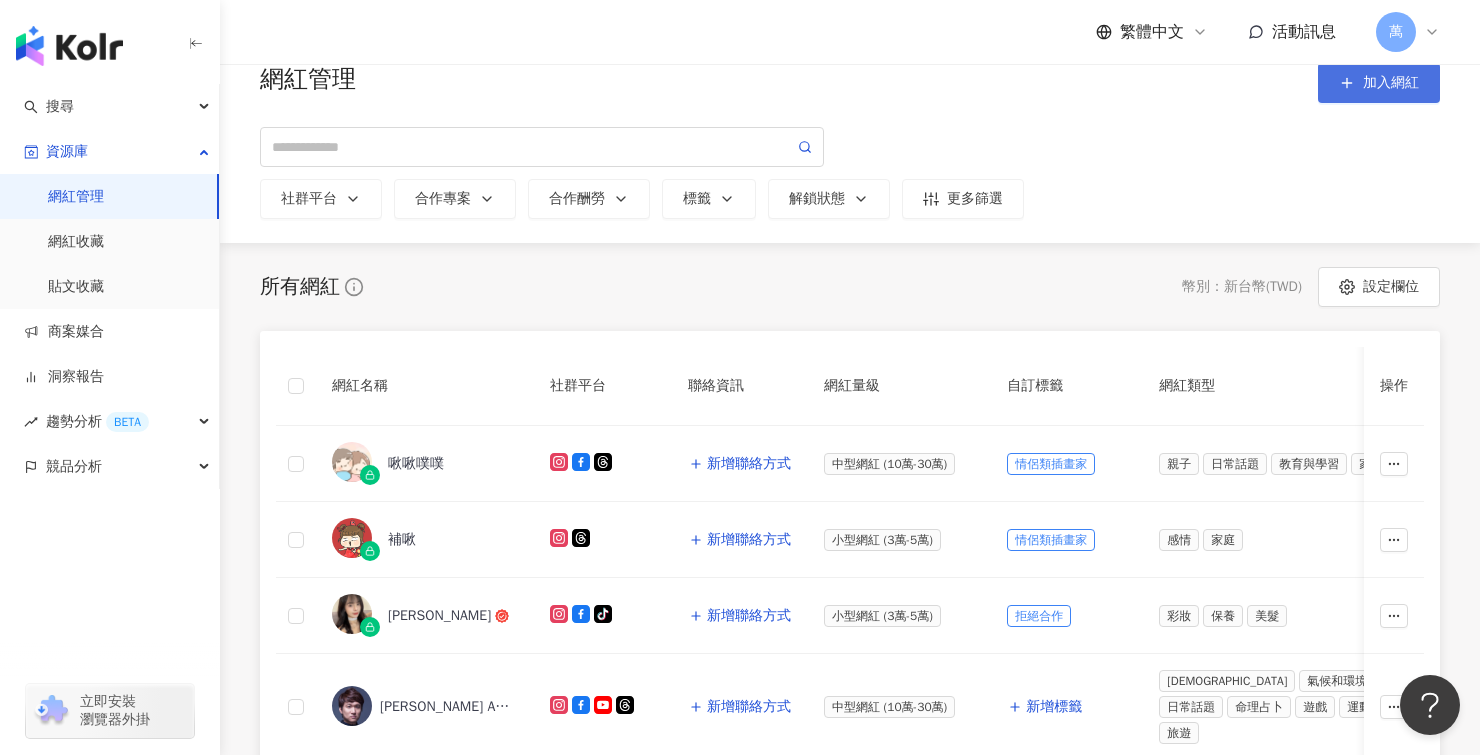 click on "加入網紅" at bounding box center [1391, 83] 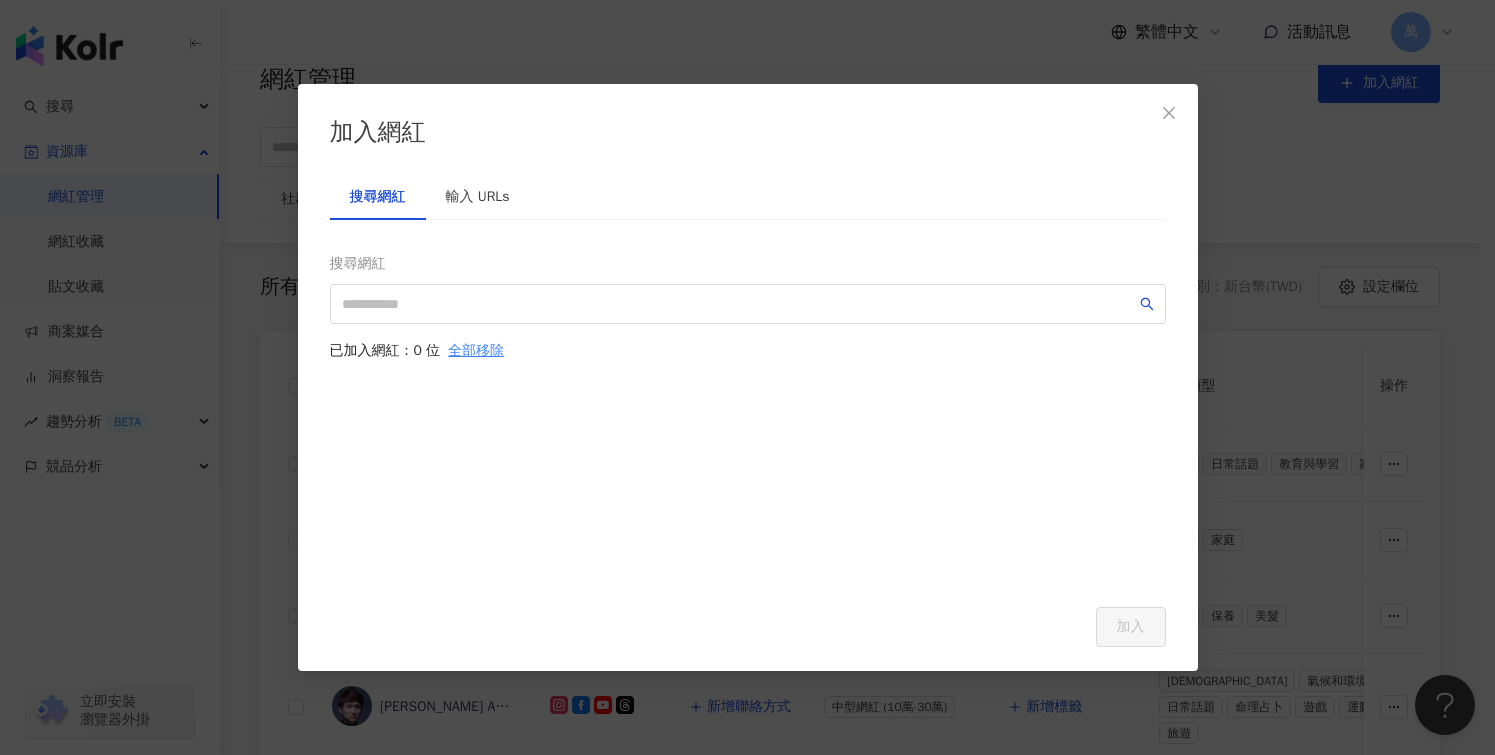 click on "搜尋網紅 已加入網紅：0 位 全部移除" at bounding box center (748, 413) 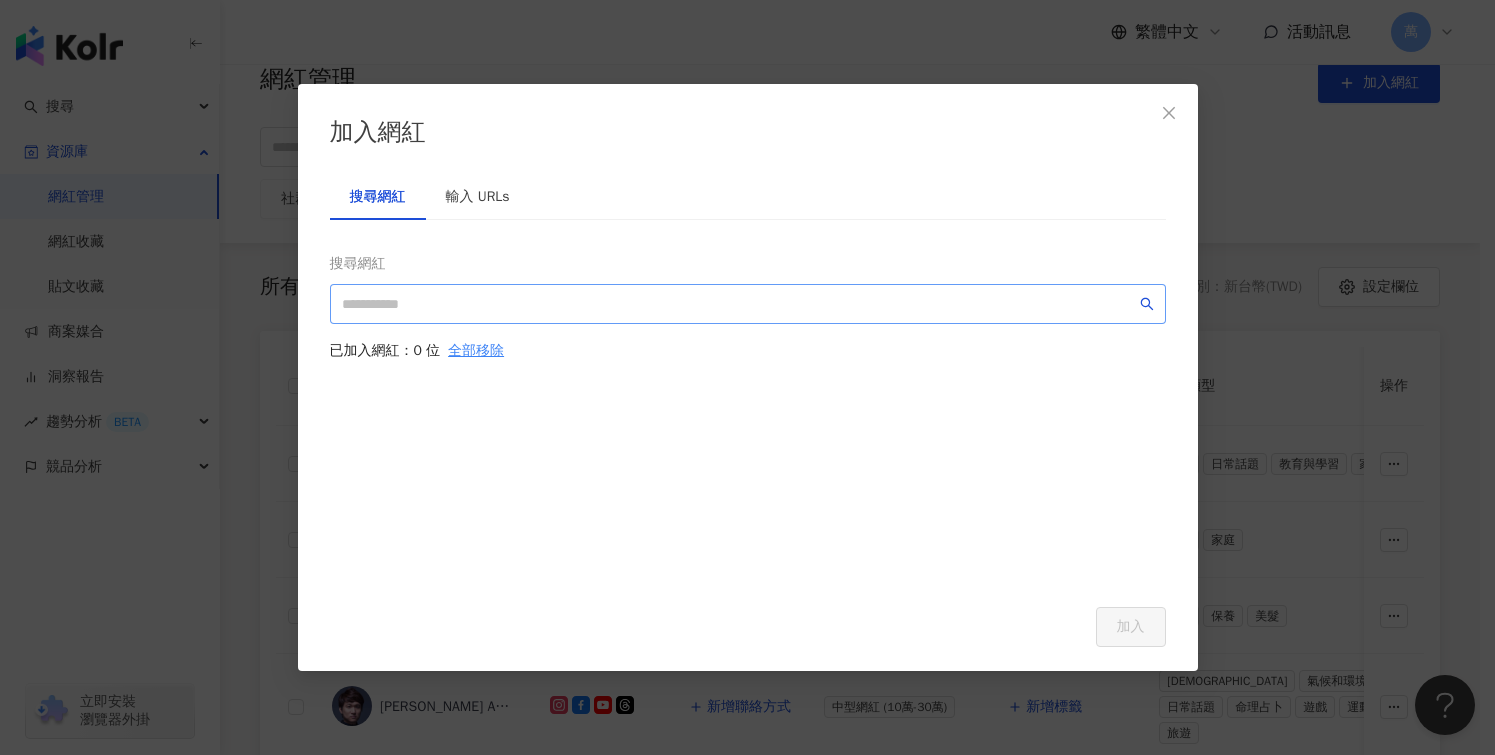 click at bounding box center (748, 304) 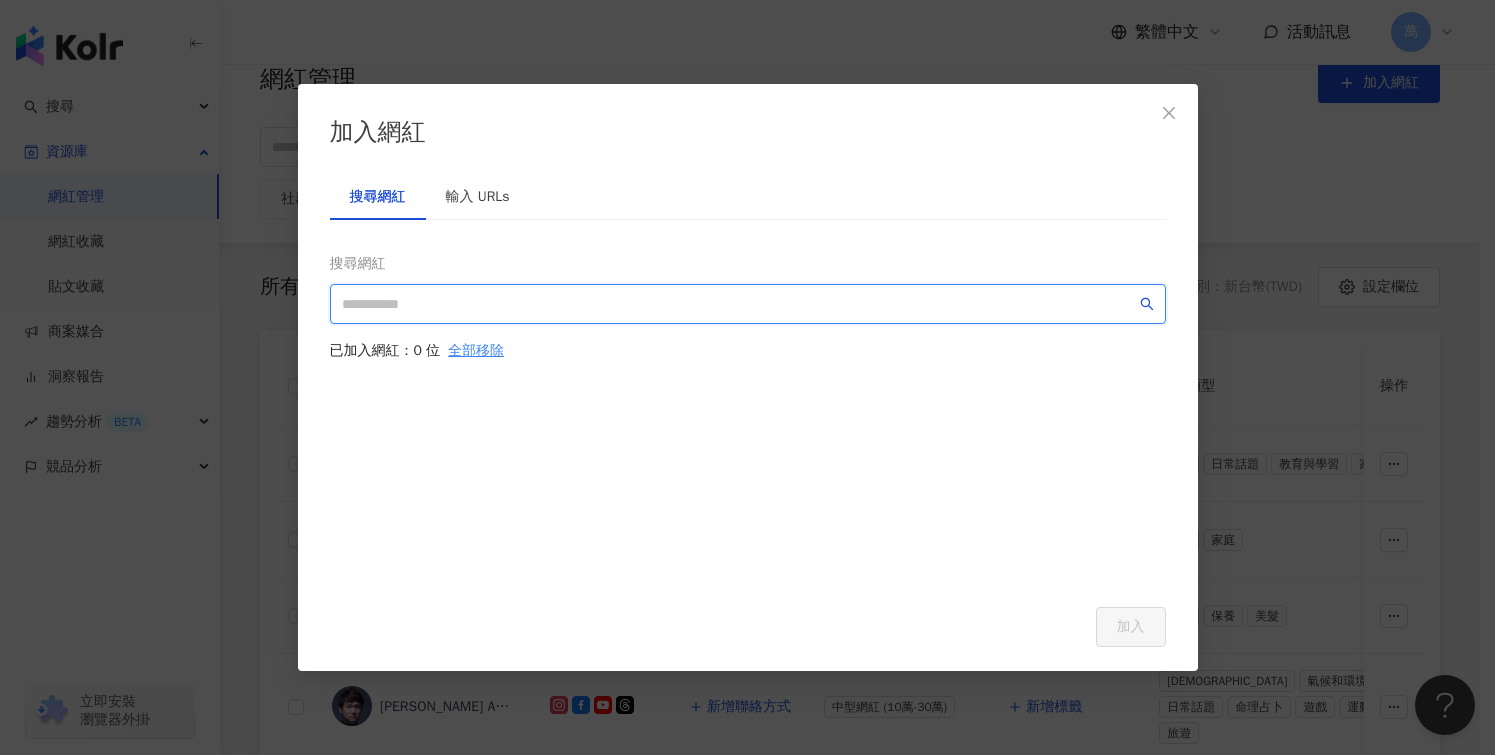 paste on "**********" 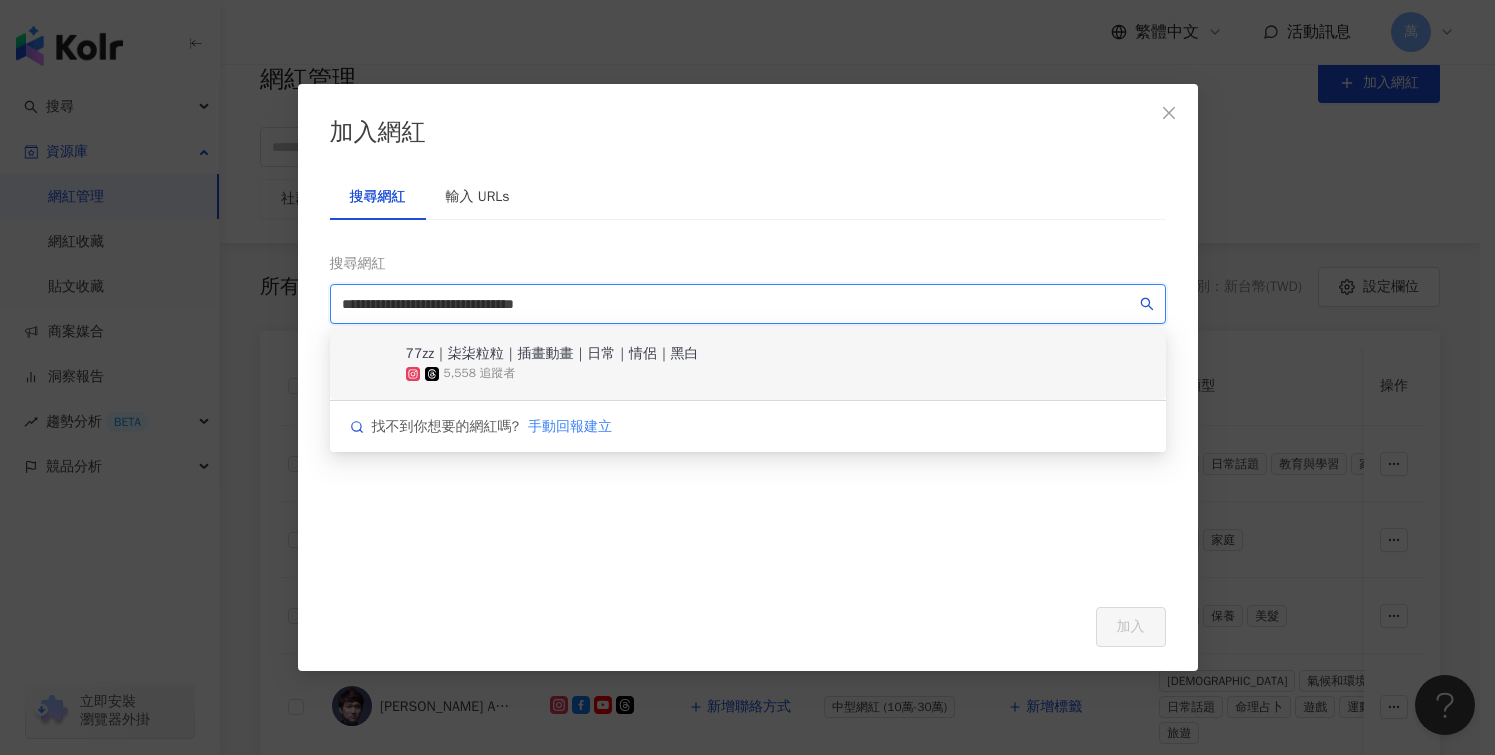 click on "77zz｜柒柒粒粒｜插畫動畫｜日常｜情侶｜黑白 5,558   追蹤者" at bounding box center [748, 364] 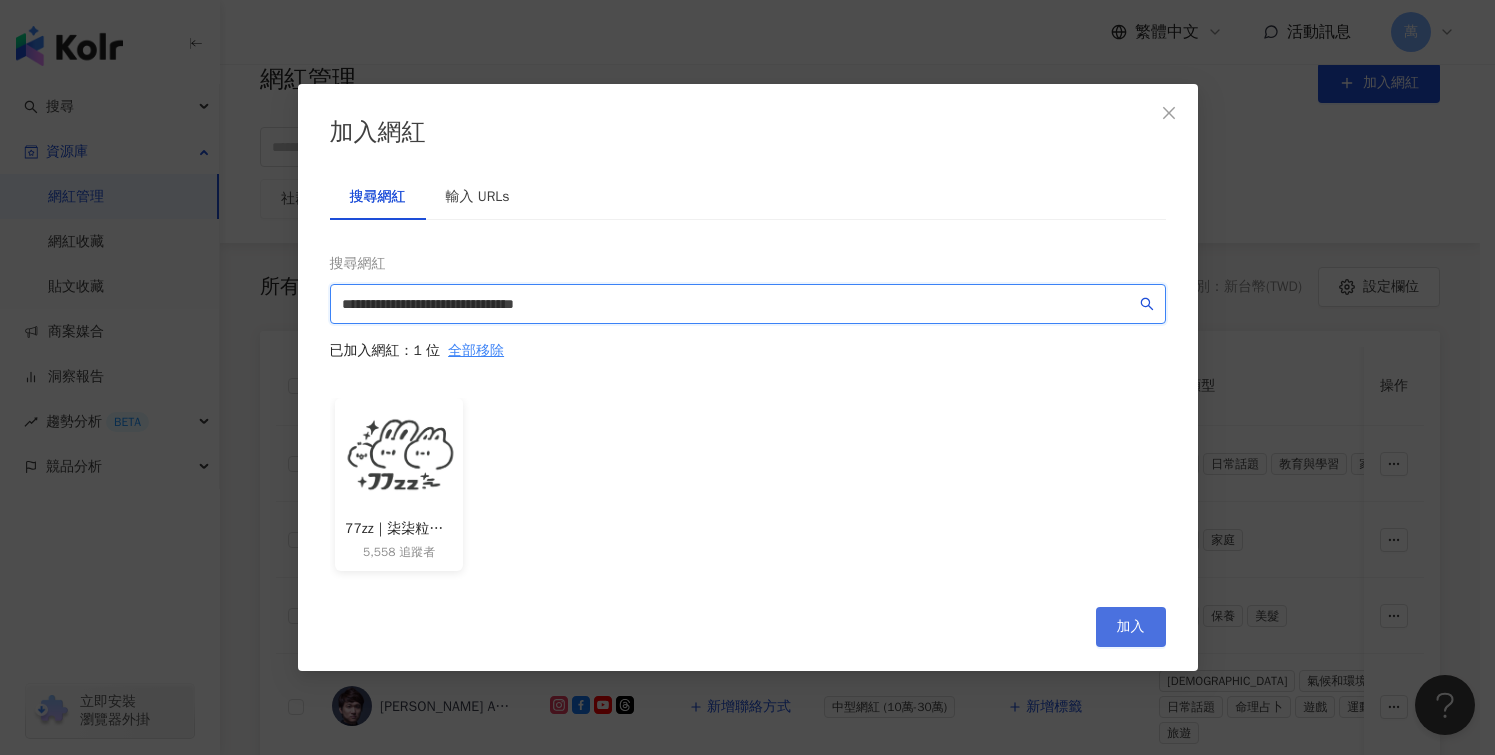 type on "**********" 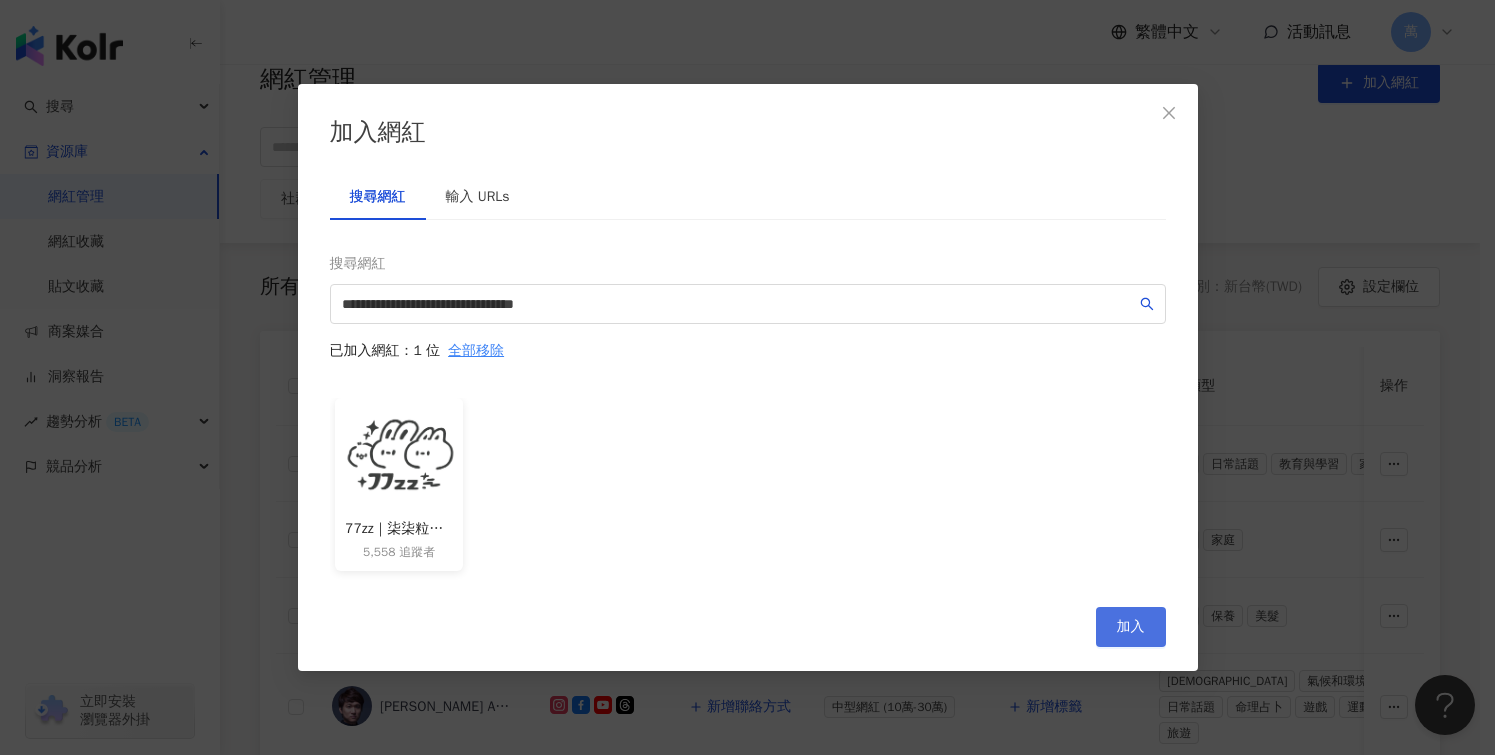 click on "加入" at bounding box center (1131, 627) 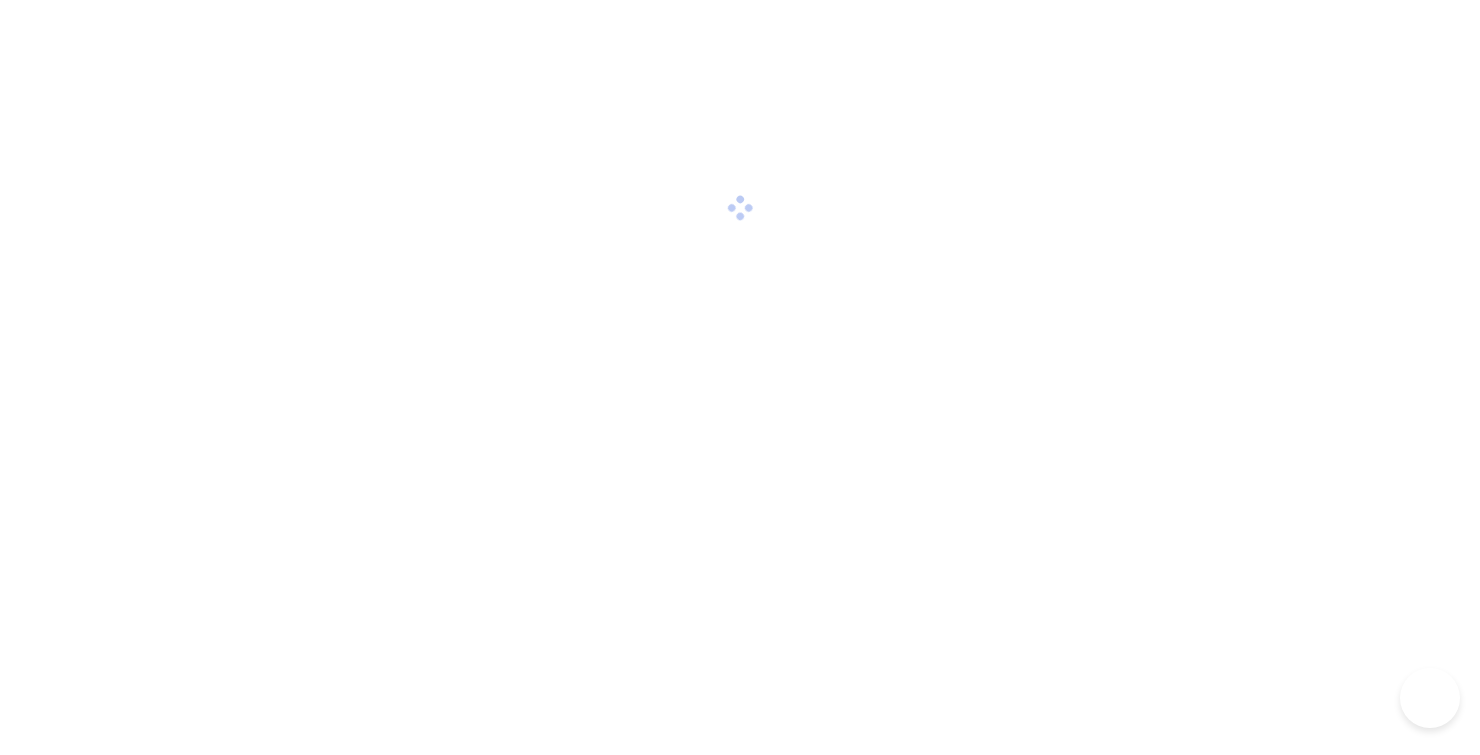 scroll, scrollTop: 0, scrollLeft: 0, axis: both 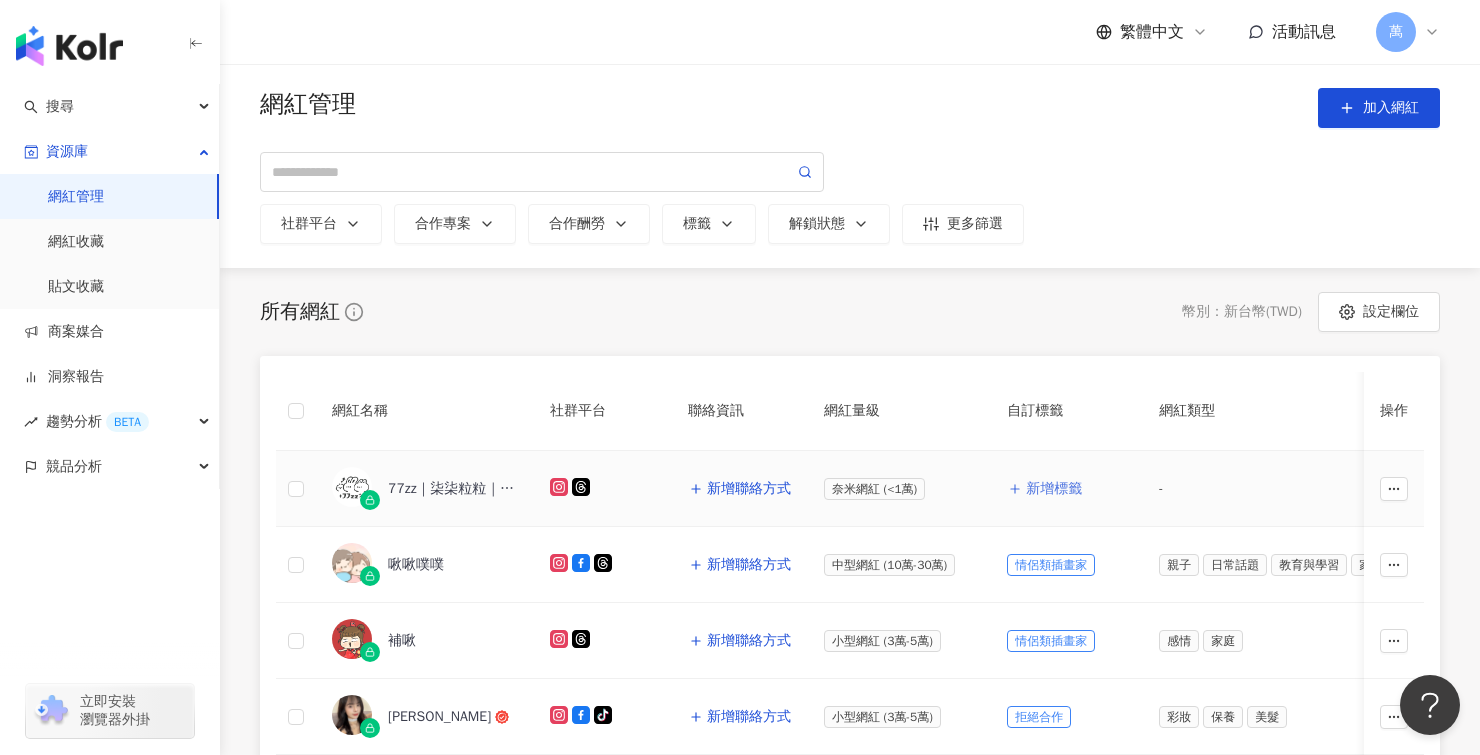 click on "新增標籤" at bounding box center (1054, 489) 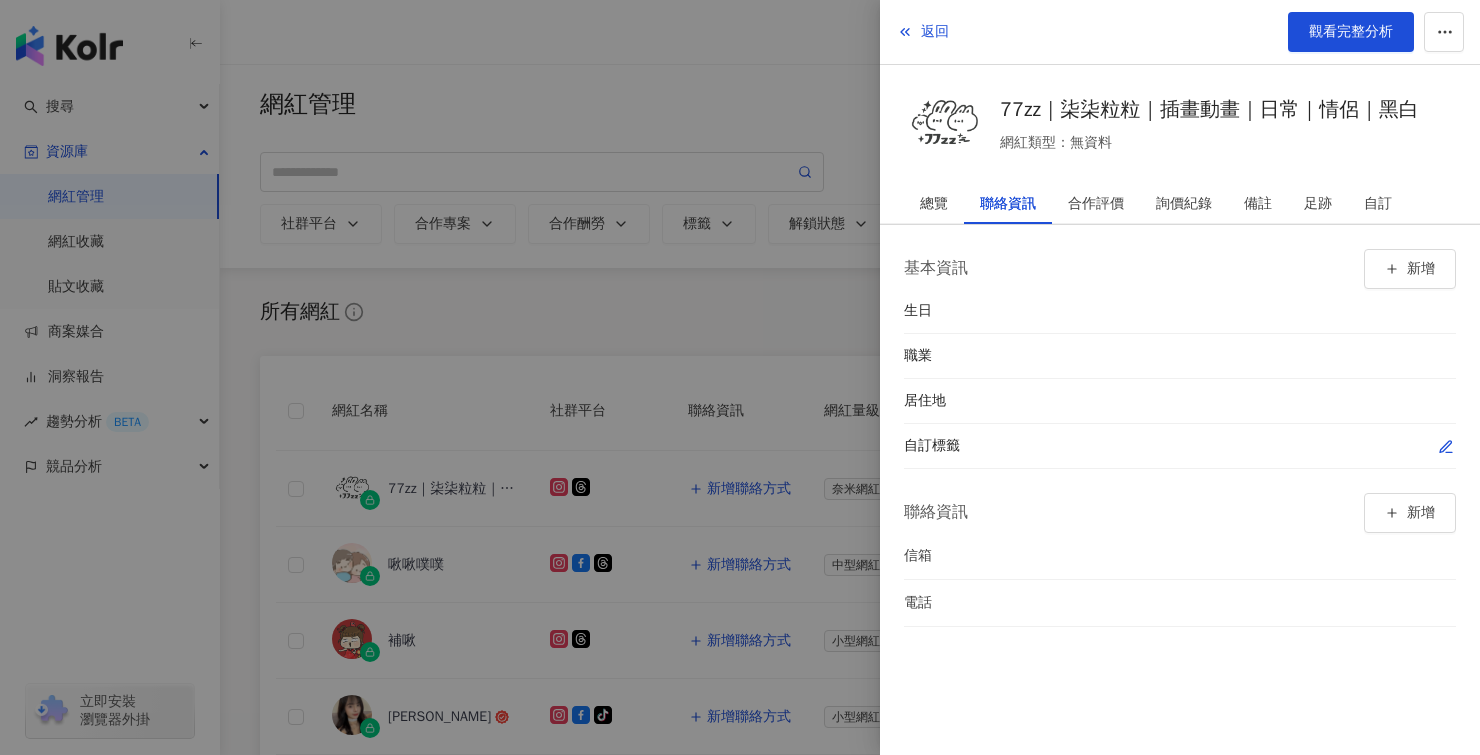 click 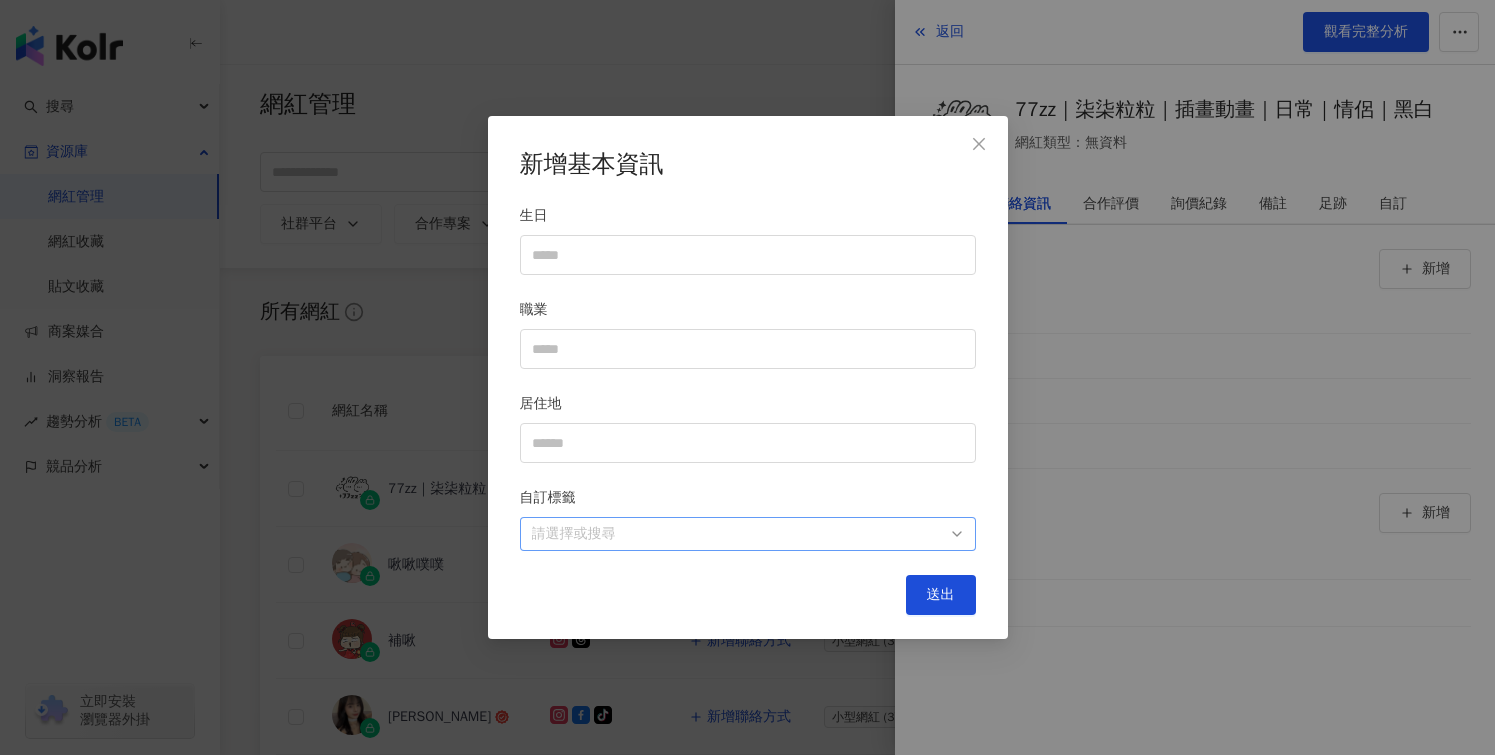 click at bounding box center [737, 534] 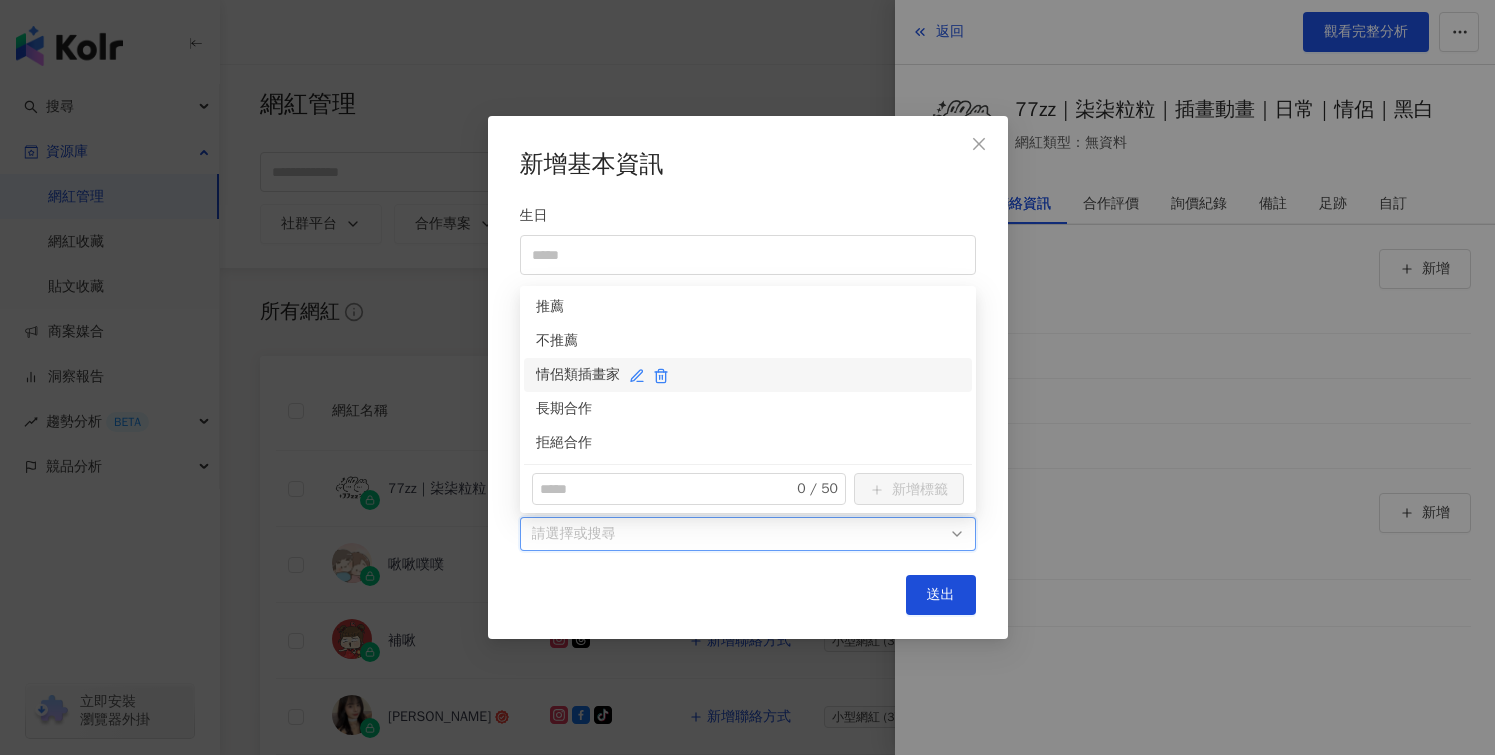 click on "情侶類插畫家" at bounding box center (748, 375) 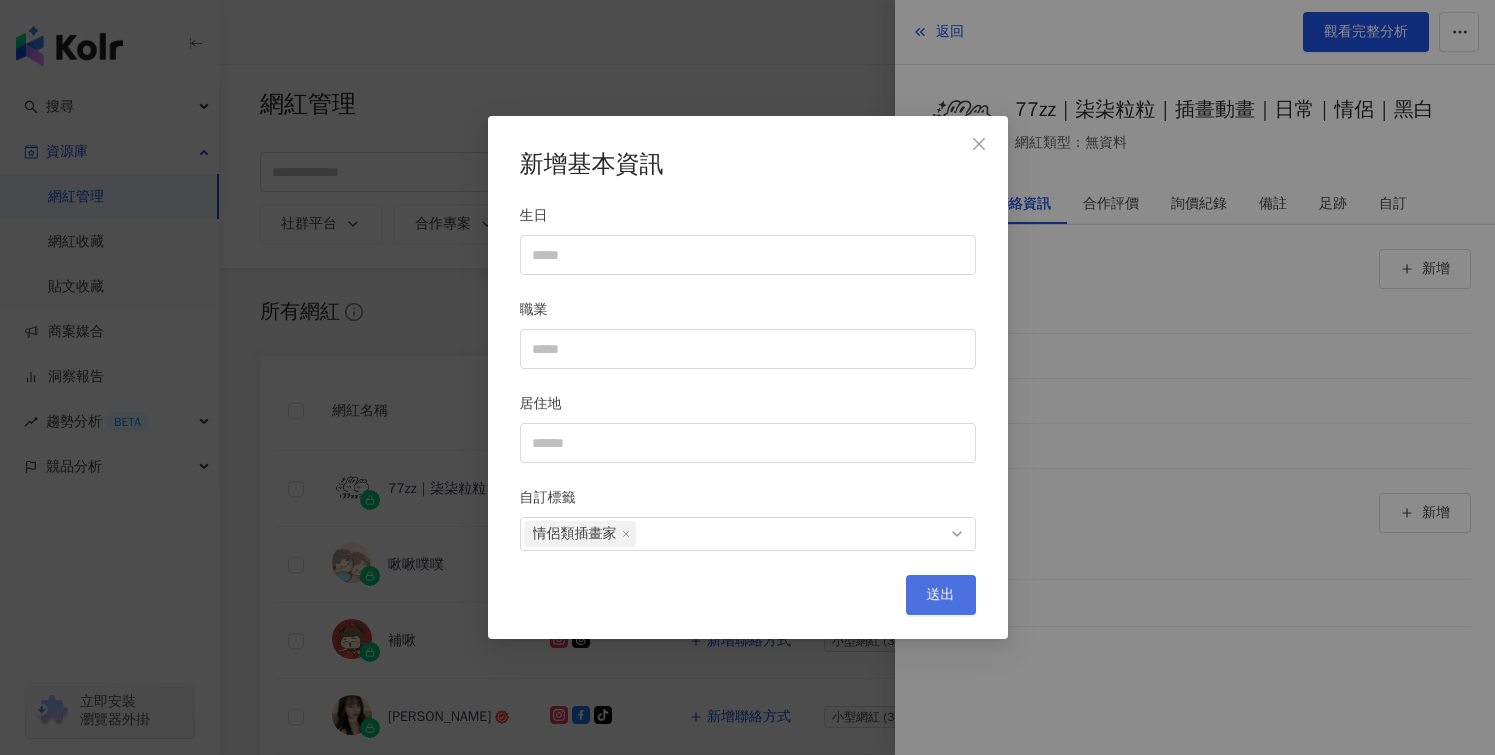 click on "送出" at bounding box center (941, 595) 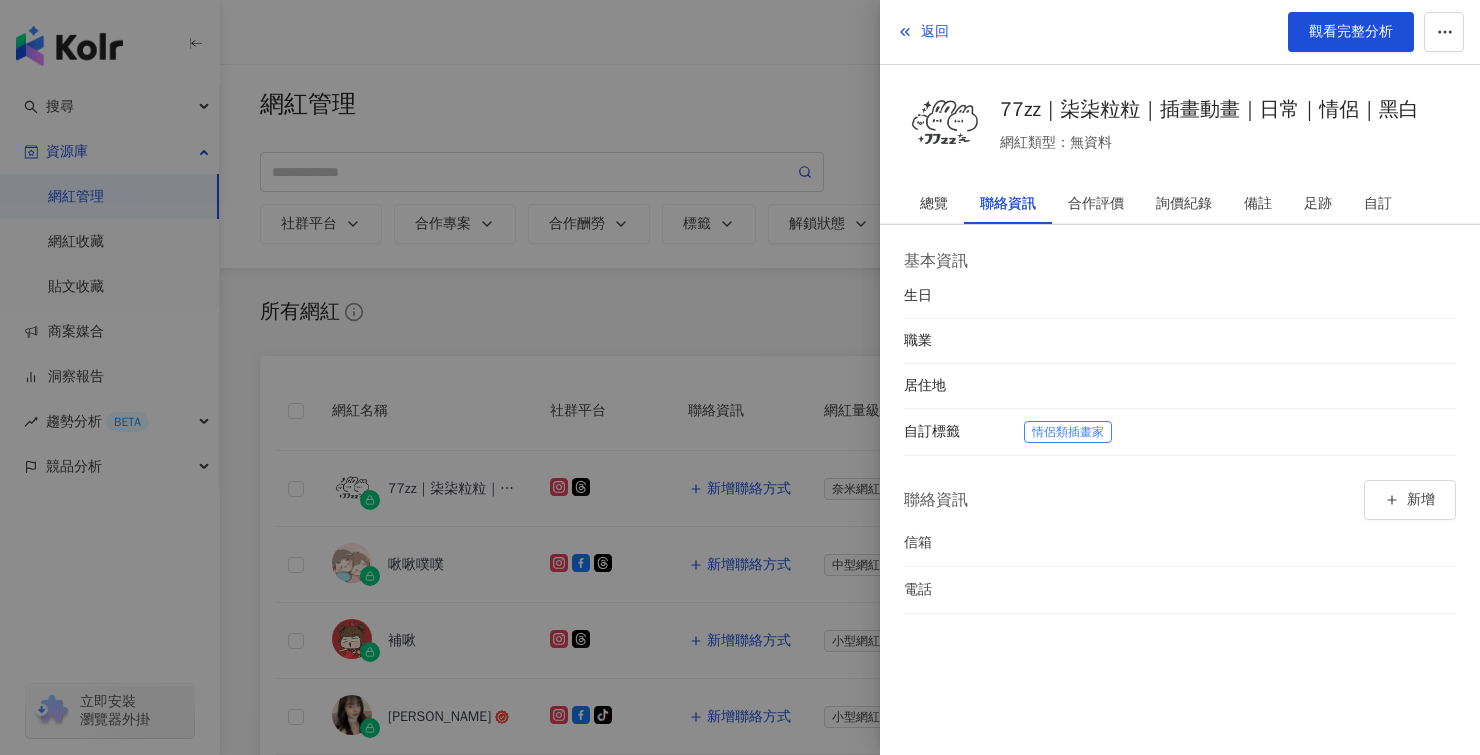 click at bounding box center (740, 377) 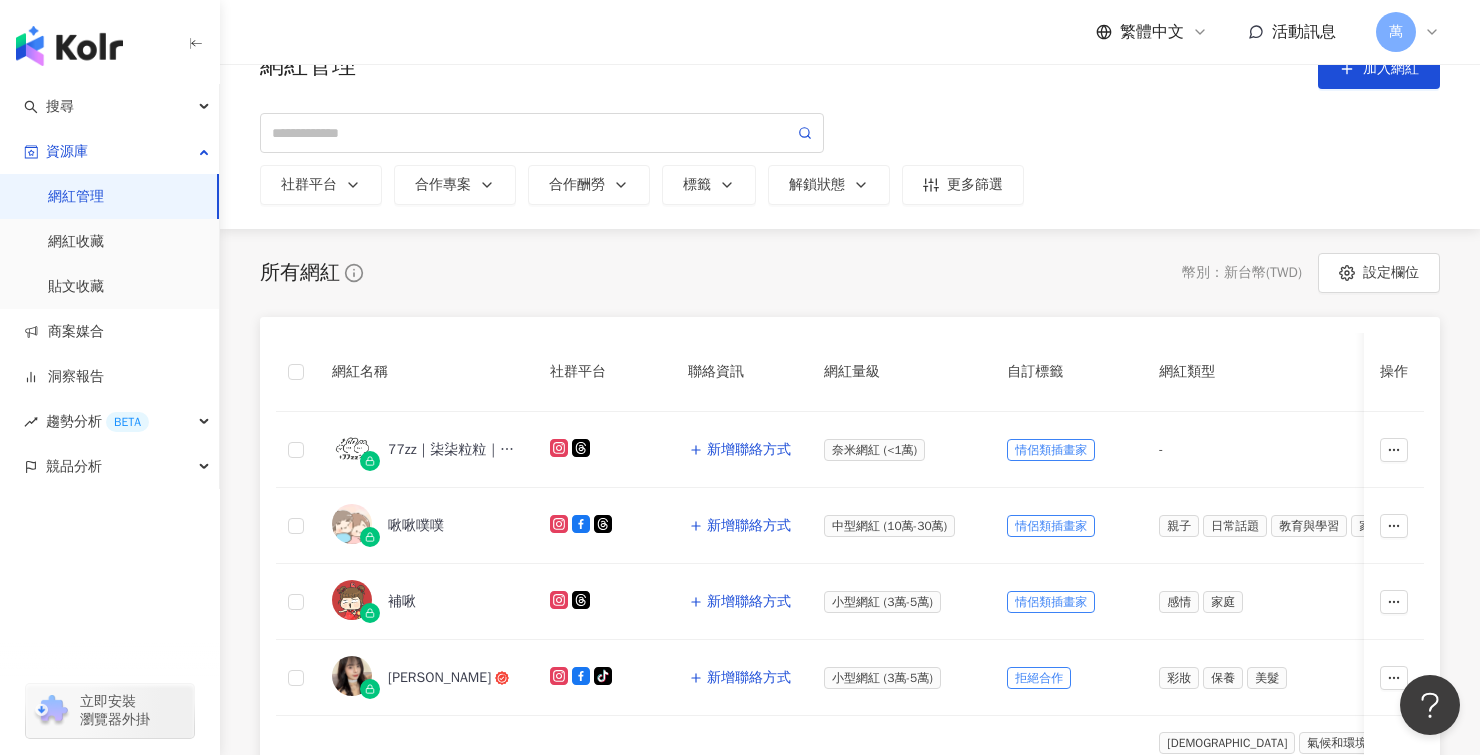 scroll, scrollTop: 55, scrollLeft: 0, axis: vertical 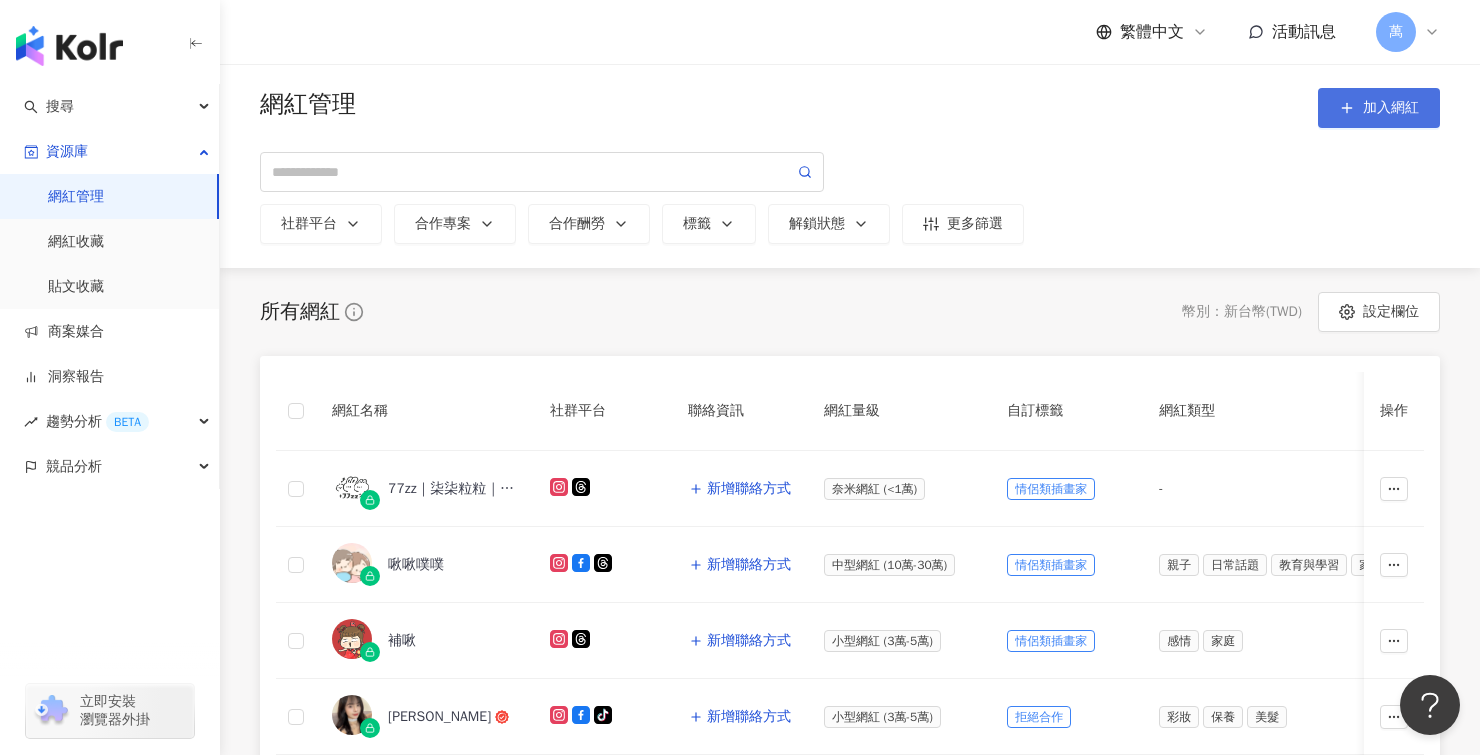 click on "加入網紅" at bounding box center (1391, 108) 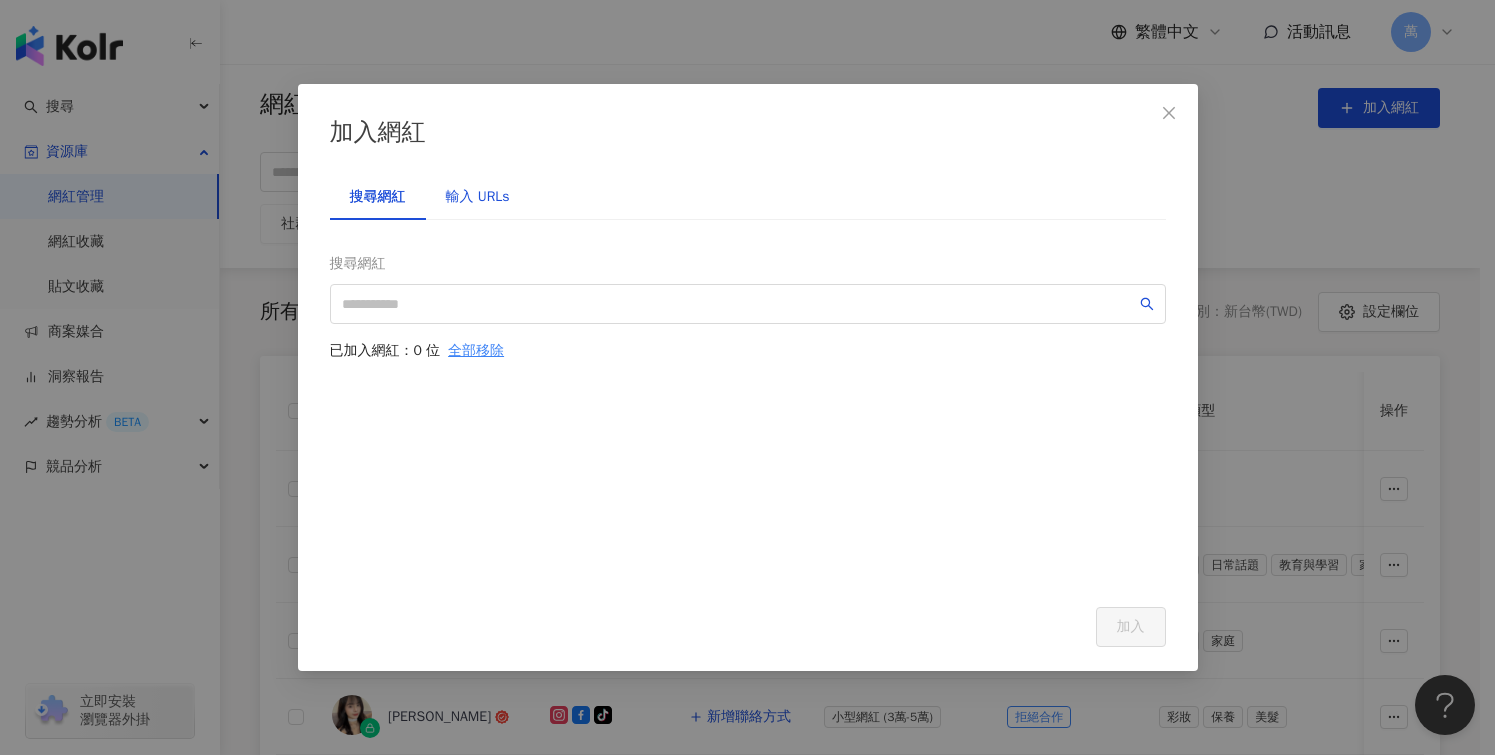 click on "輸入 URLs" at bounding box center (478, 197) 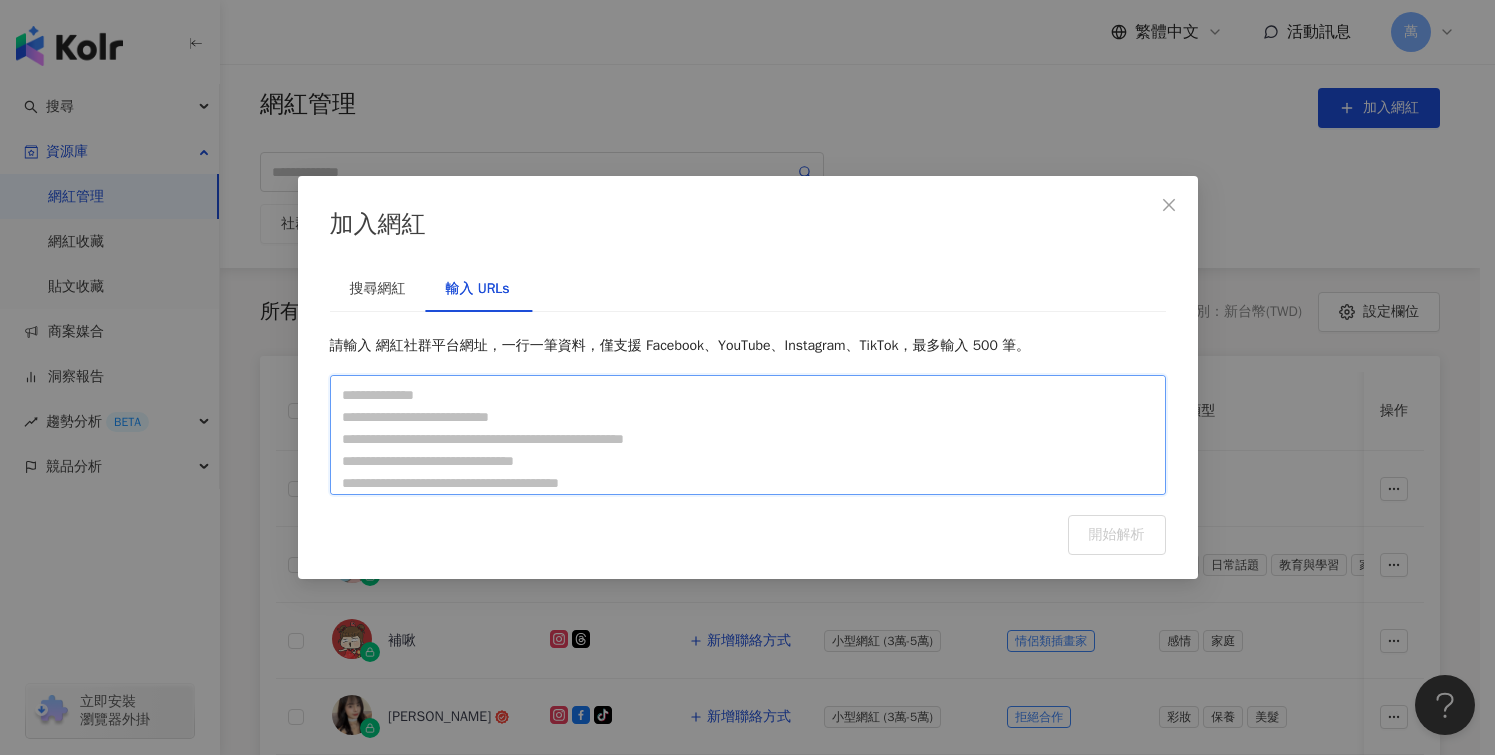 click at bounding box center (748, 435) 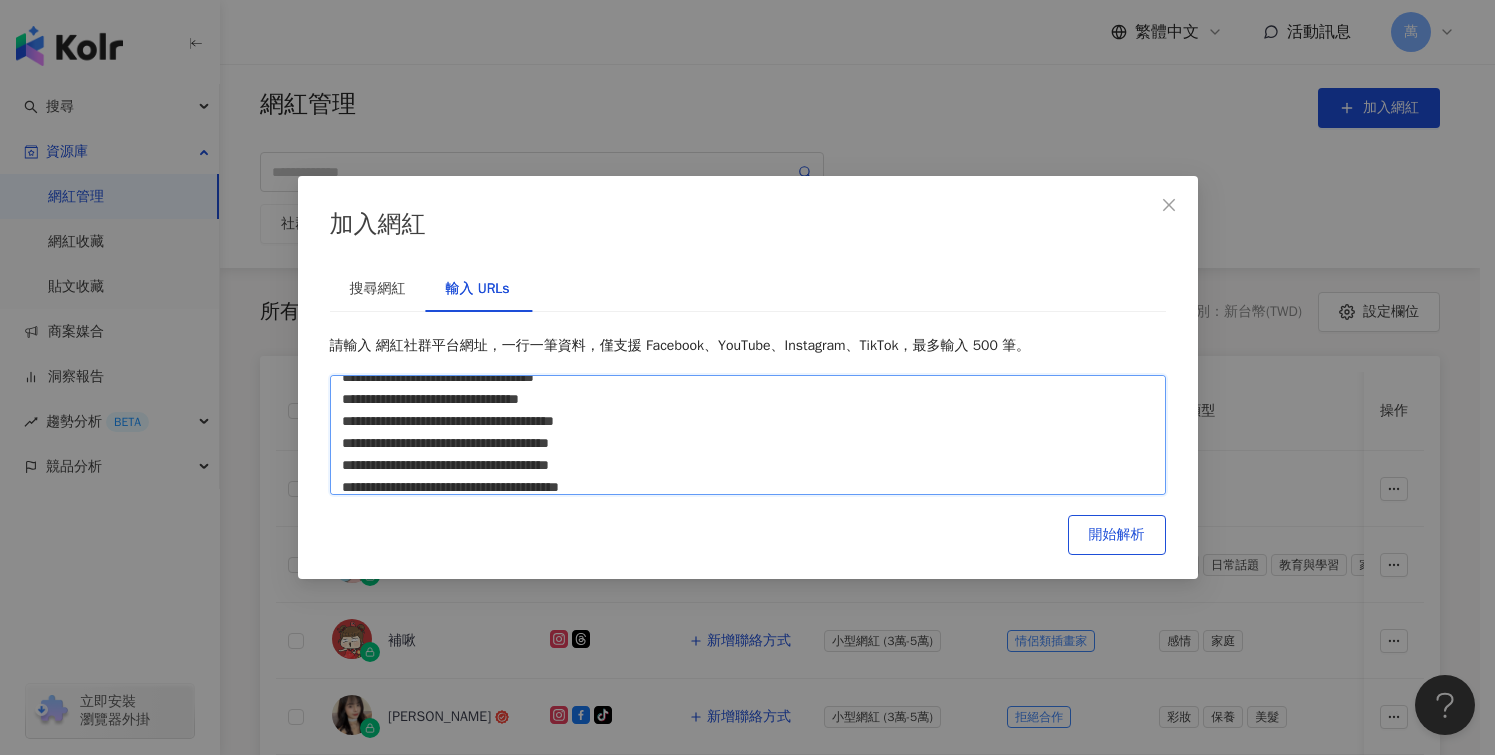 scroll, scrollTop: 74, scrollLeft: 0, axis: vertical 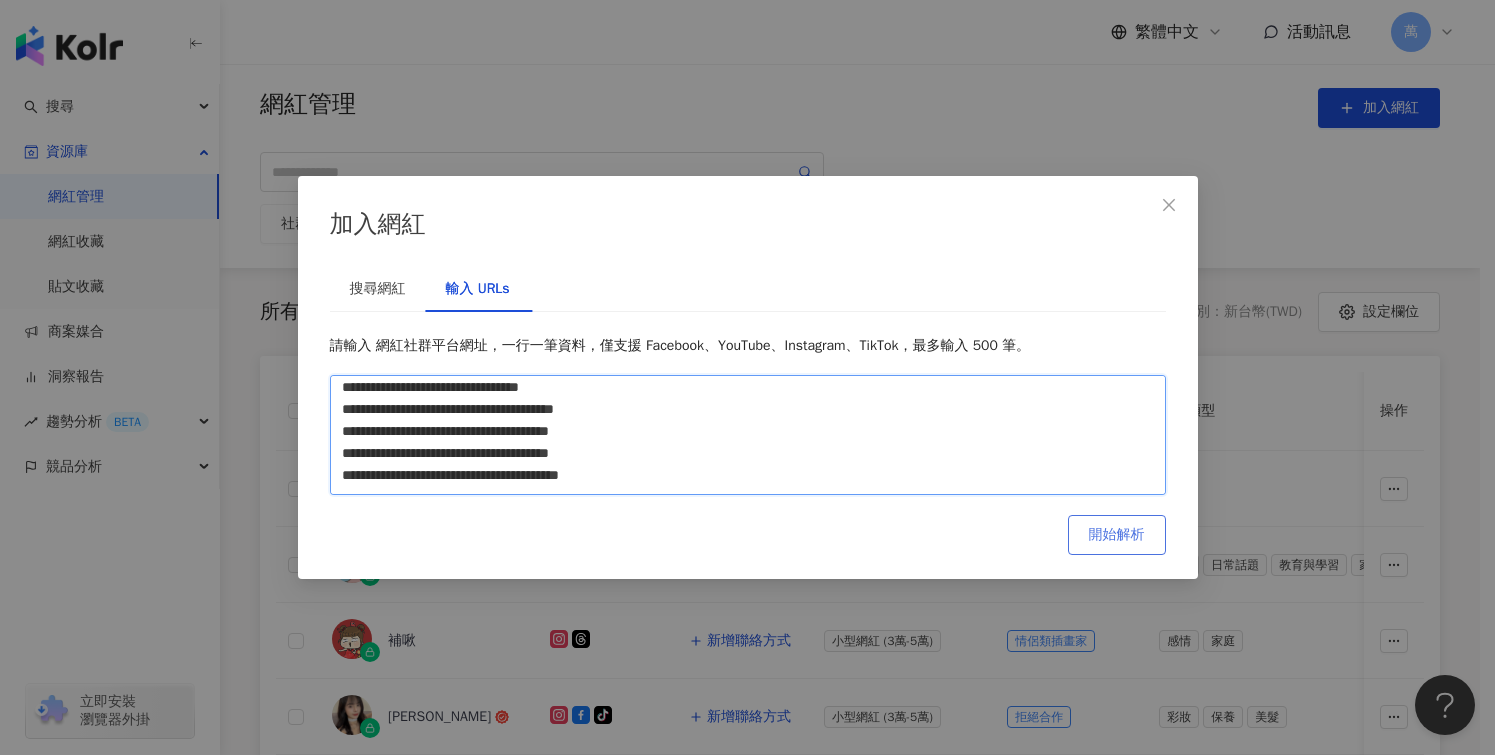 type on "**********" 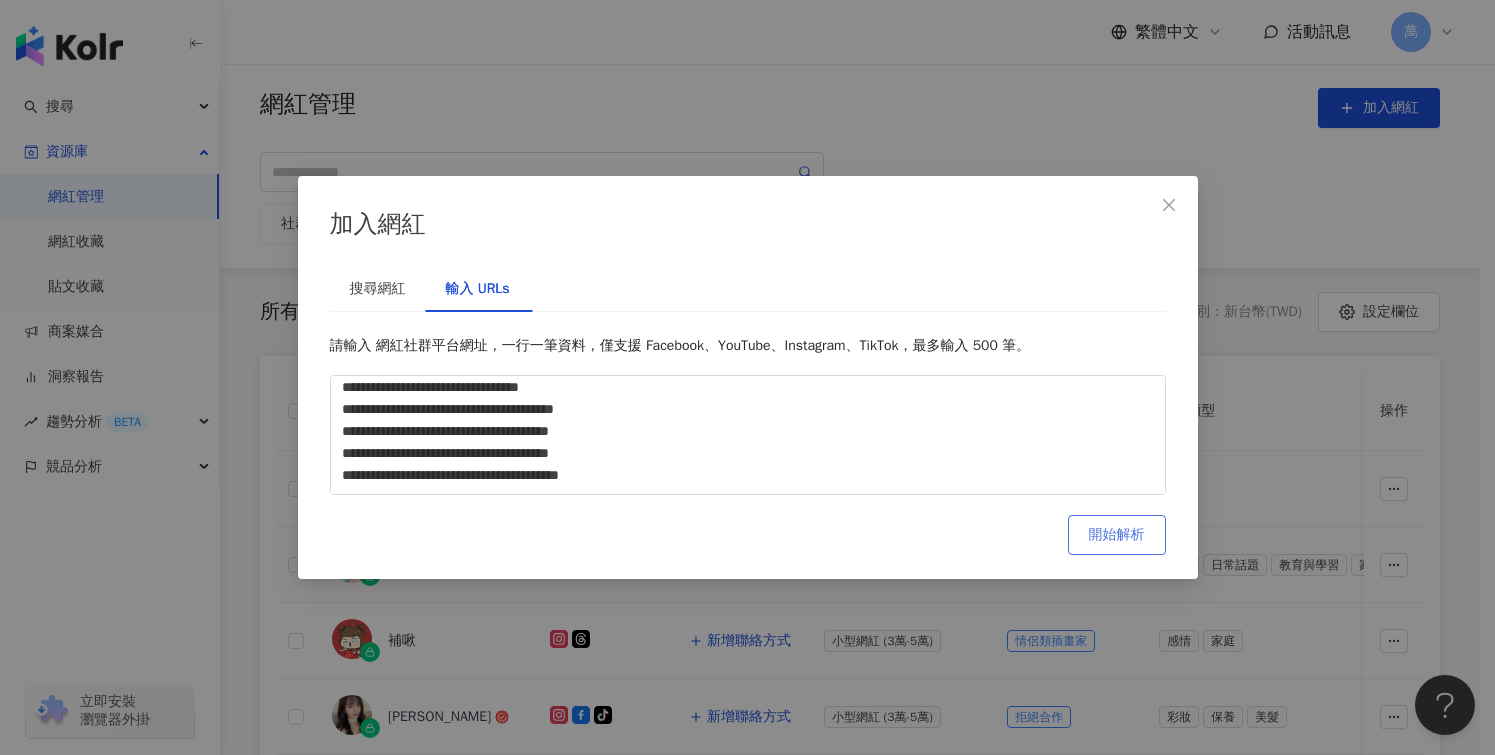 click on "開始解析" at bounding box center [1117, 535] 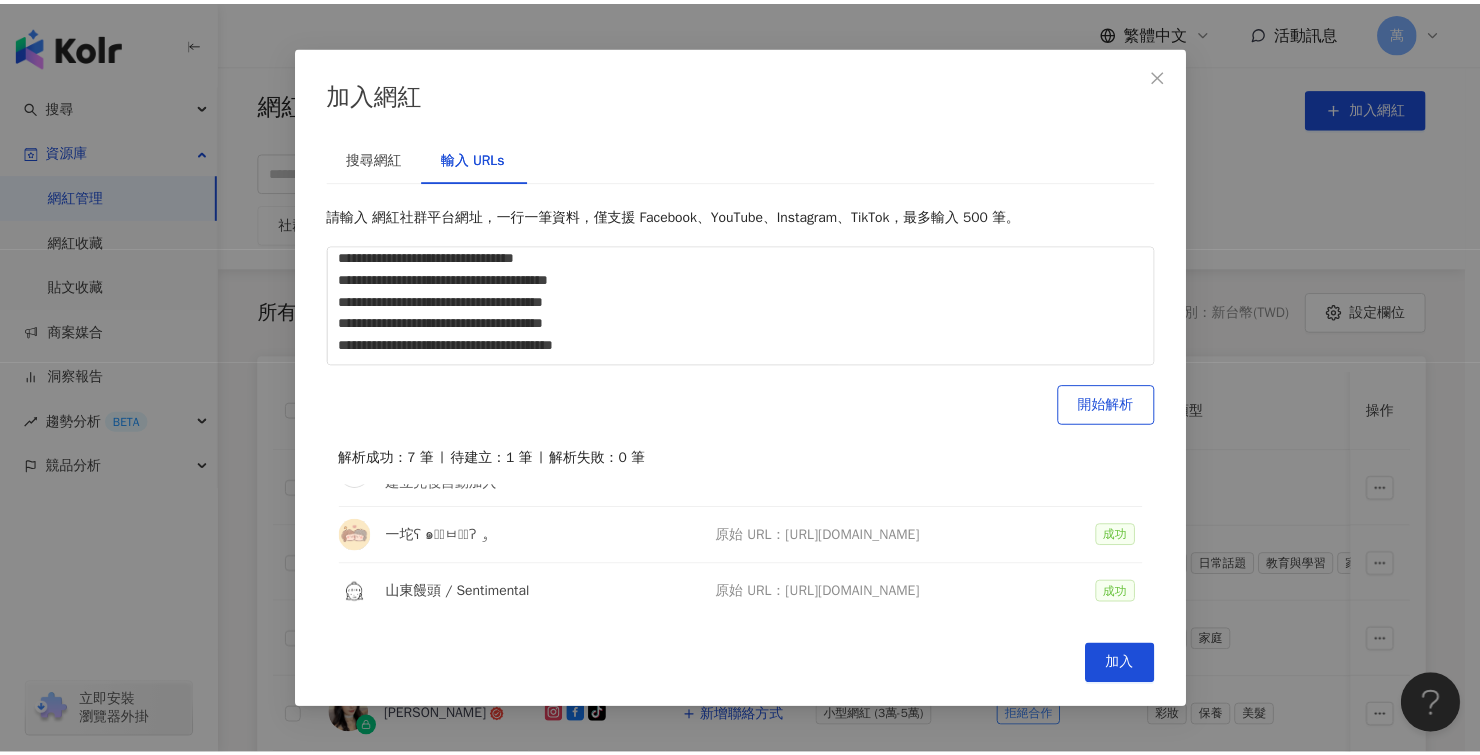 scroll, scrollTop: 0, scrollLeft: 0, axis: both 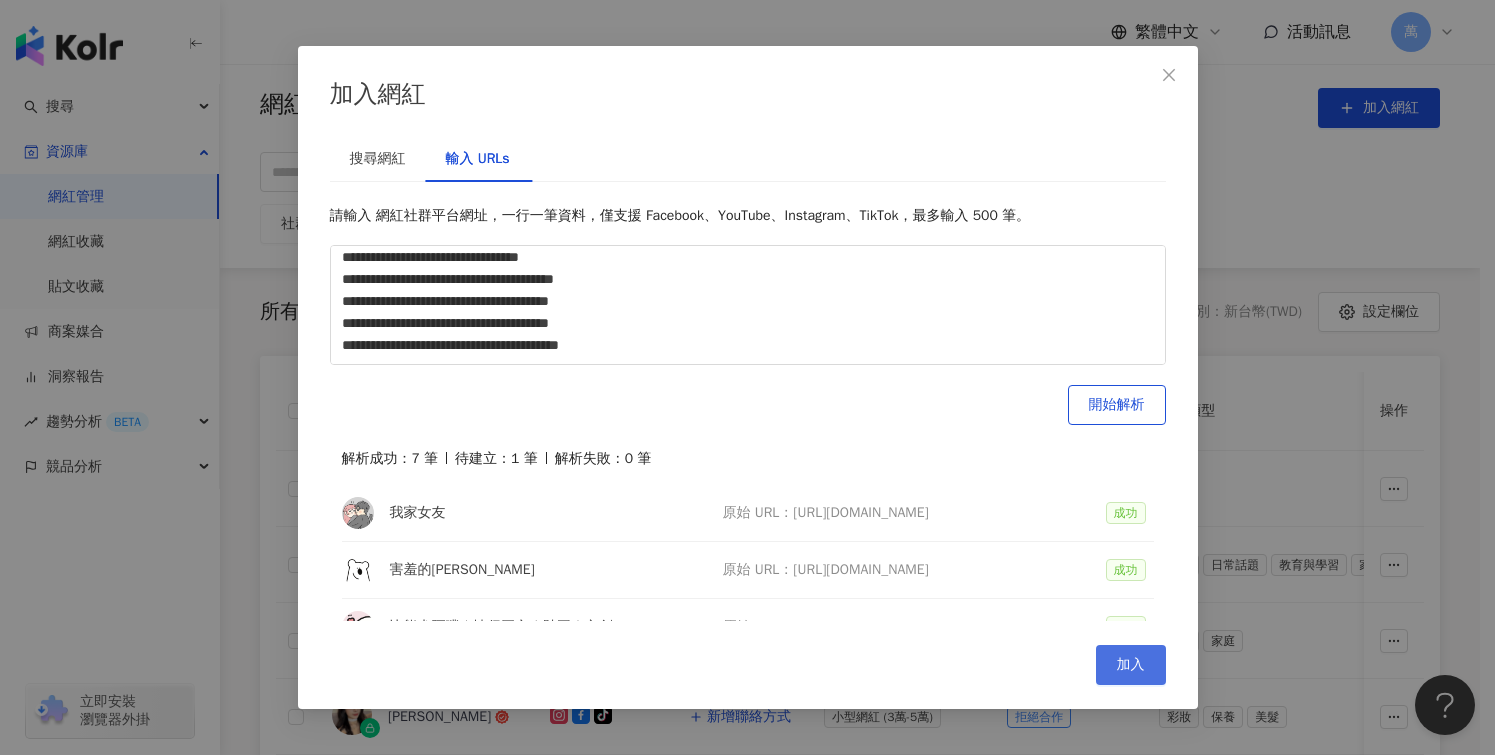 click on "加入" at bounding box center (1131, 665) 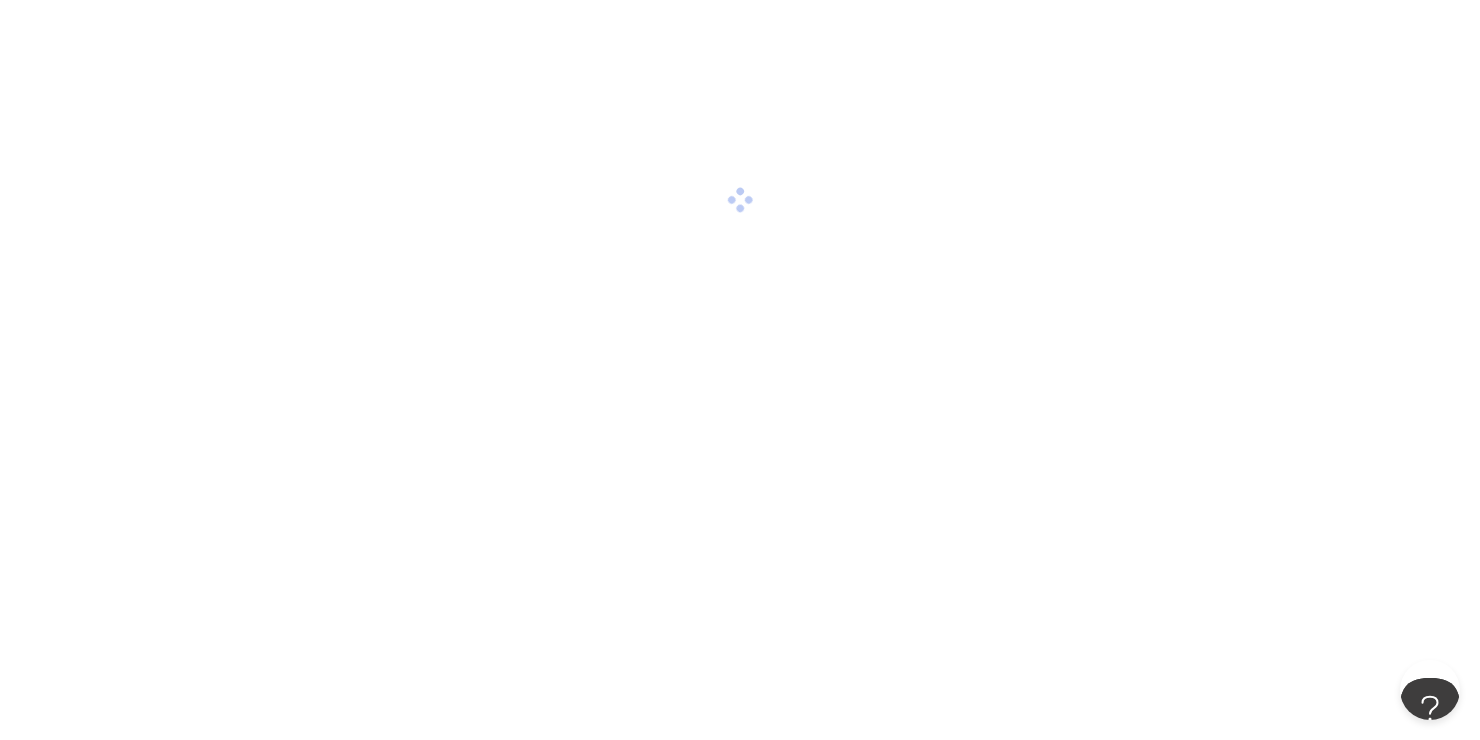 scroll, scrollTop: 0, scrollLeft: 0, axis: both 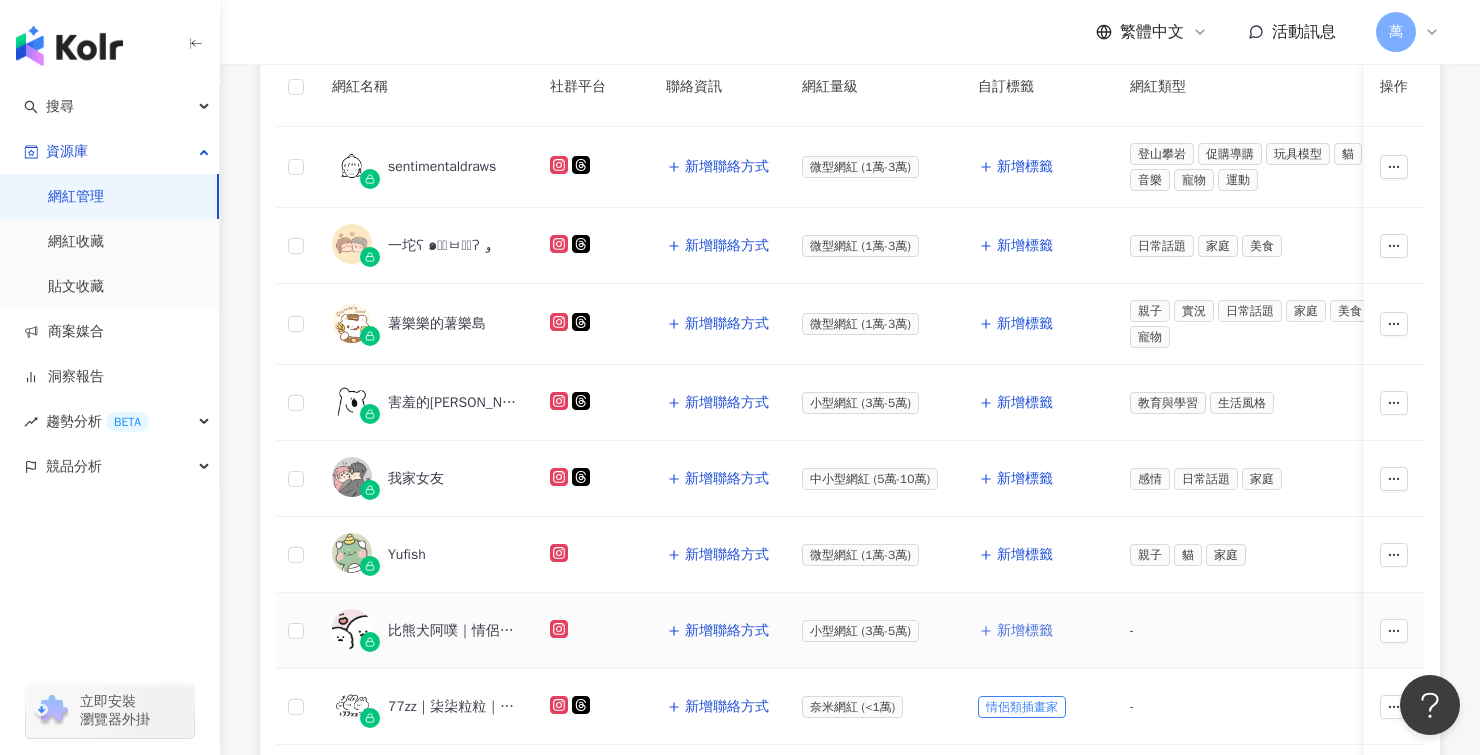 click on "新增標籤" at bounding box center [1025, 631] 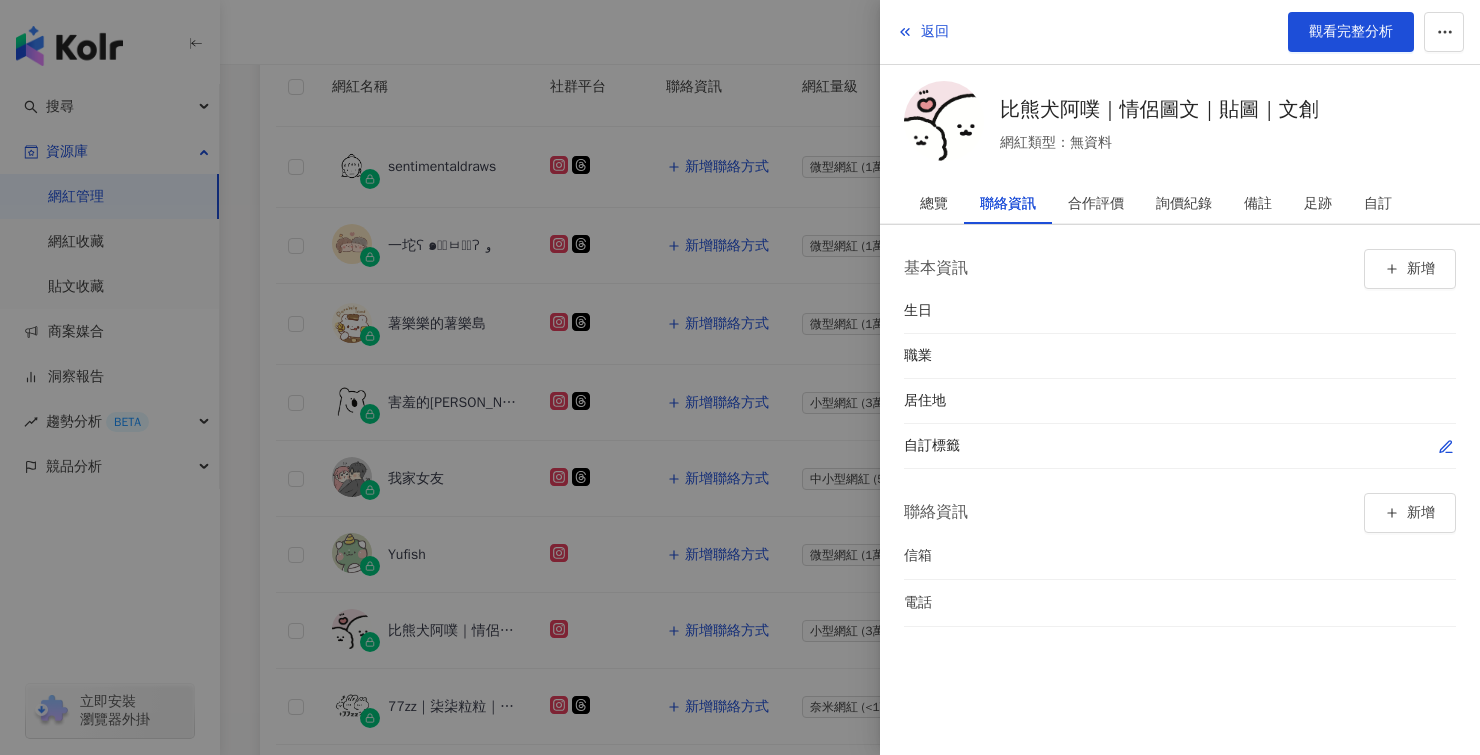 click 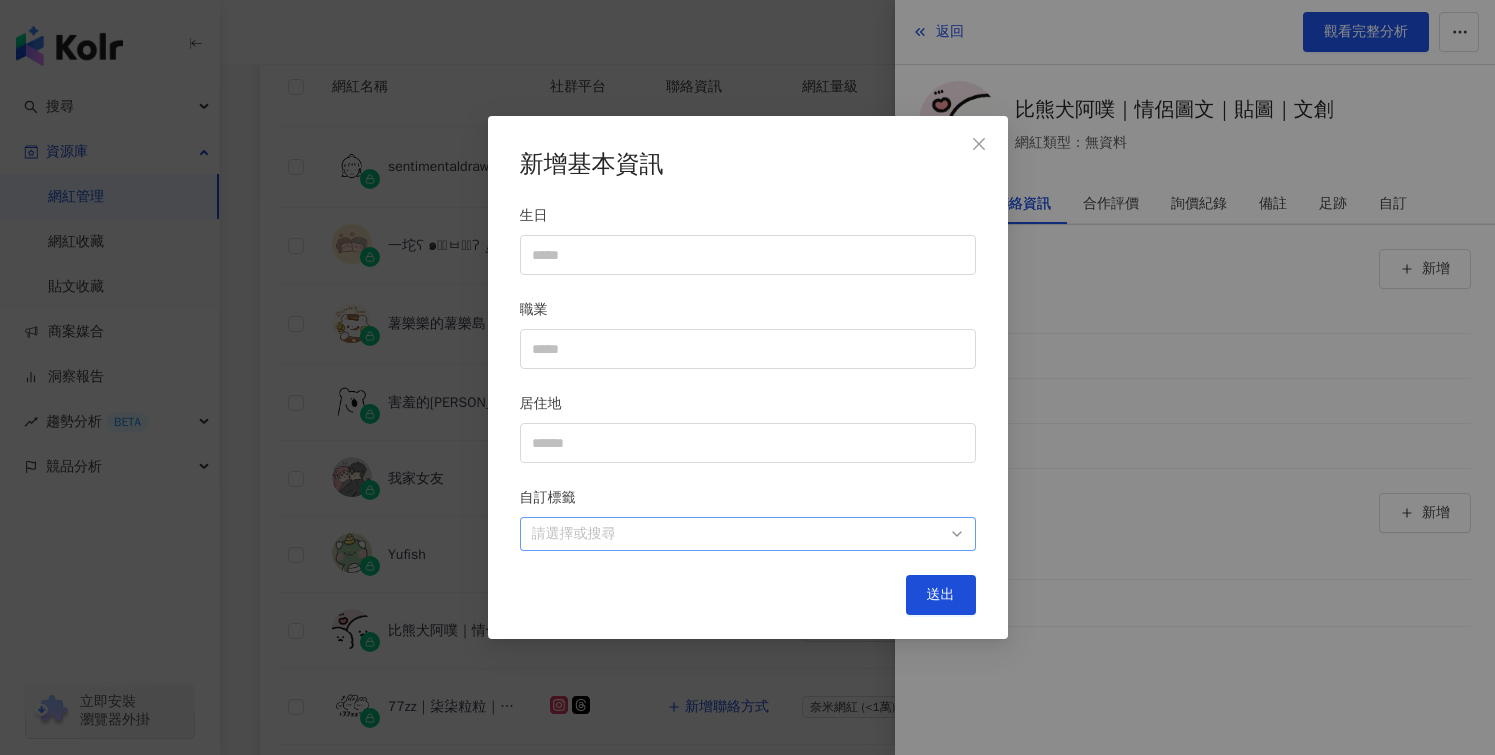 click at bounding box center (737, 534) 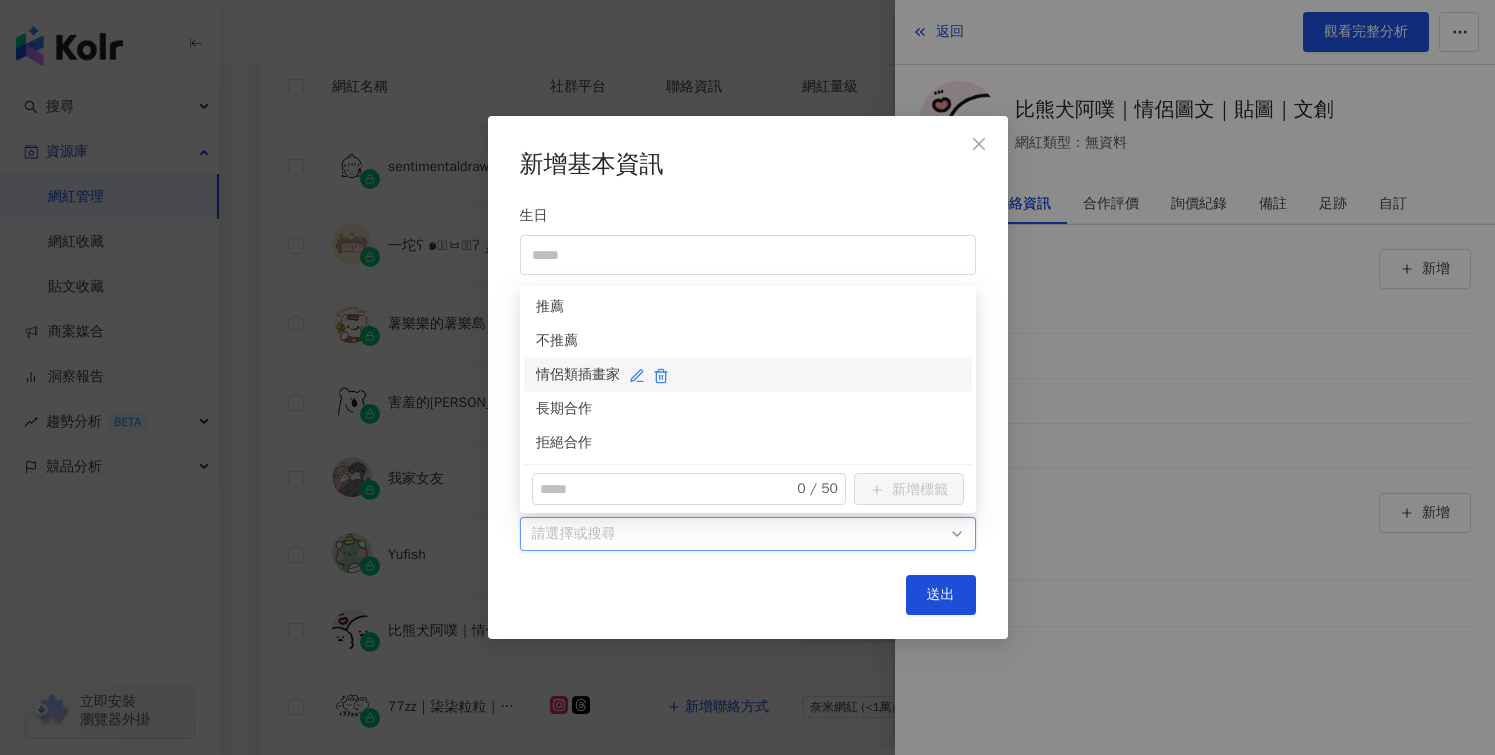 click on "情侶類插畫家" at bounding box center [748, 375] 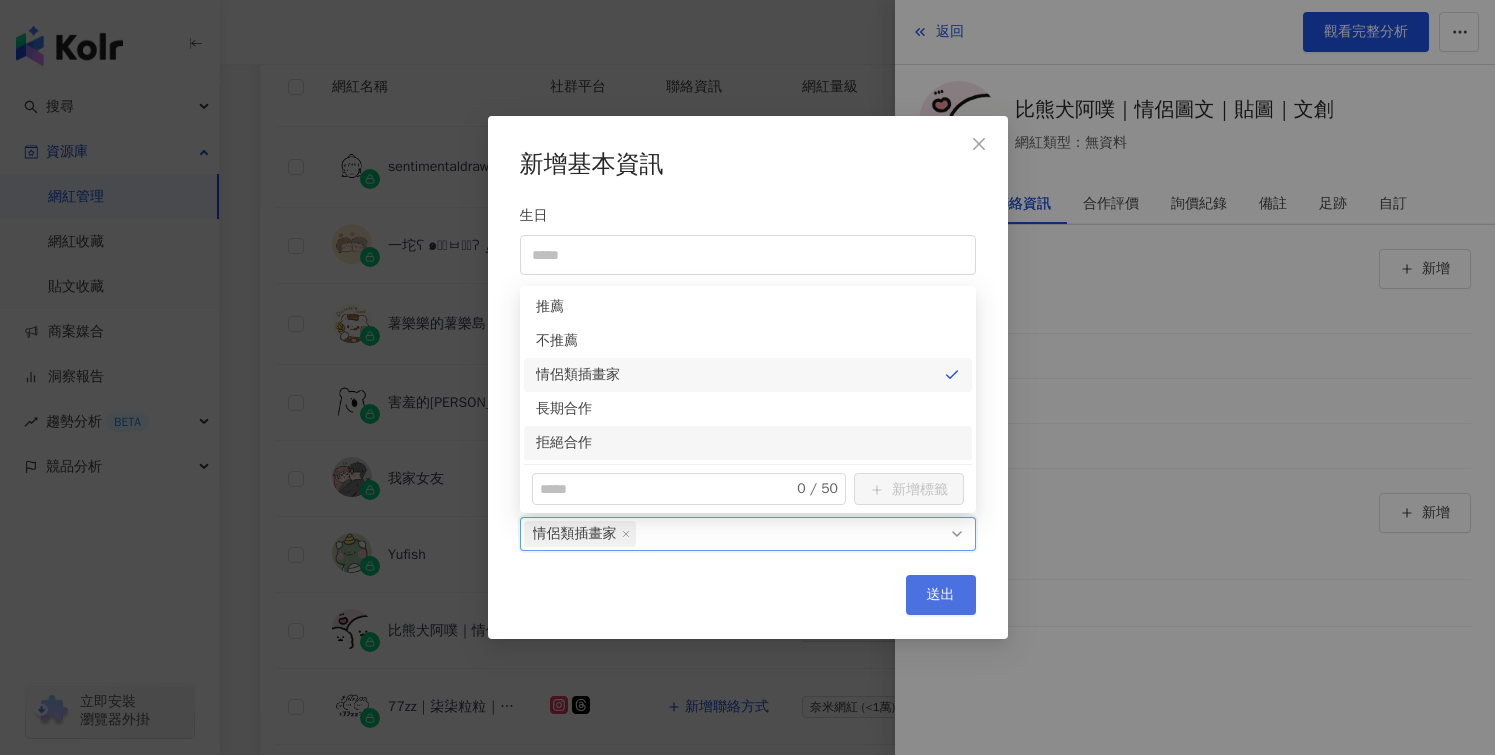 click on "送出" at bounding box center [941, 595] 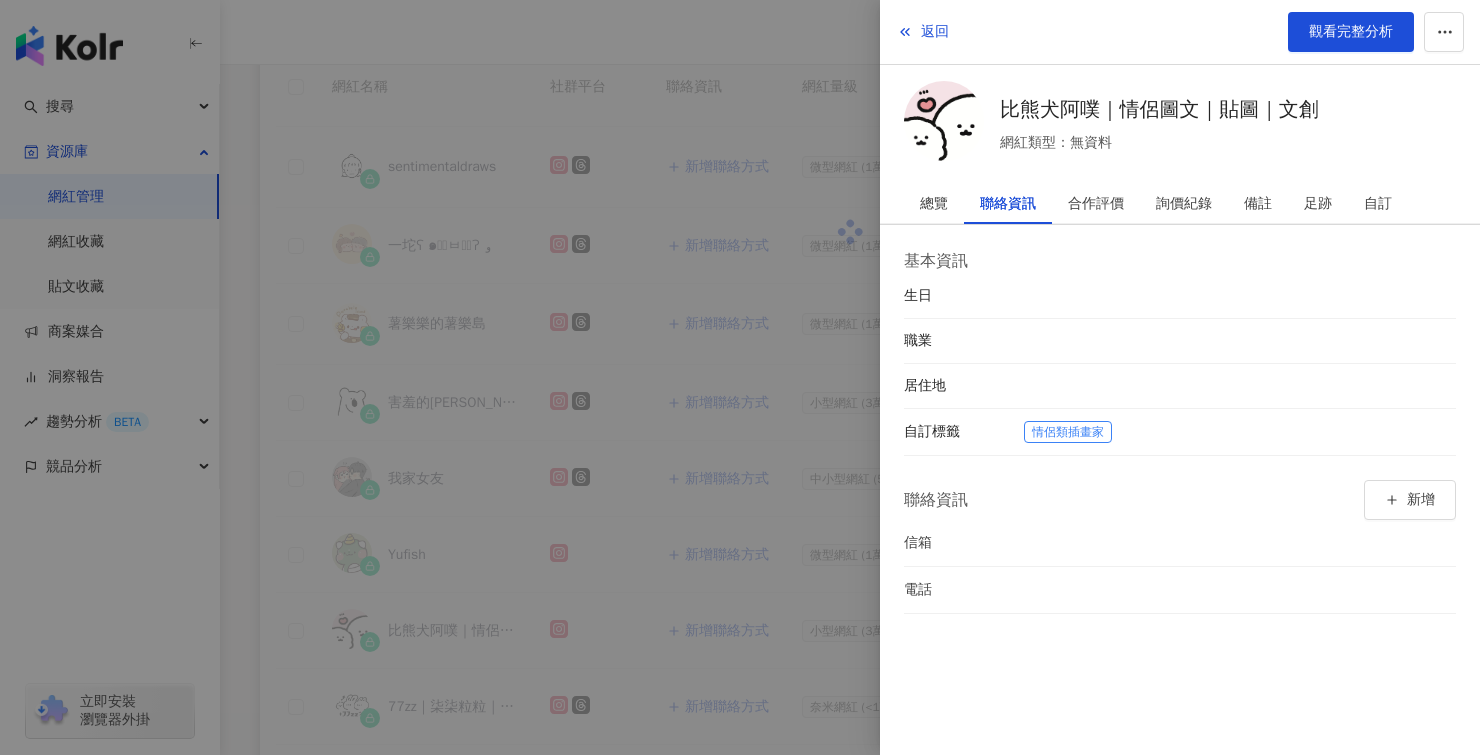 click at bounding box center (740, 377) 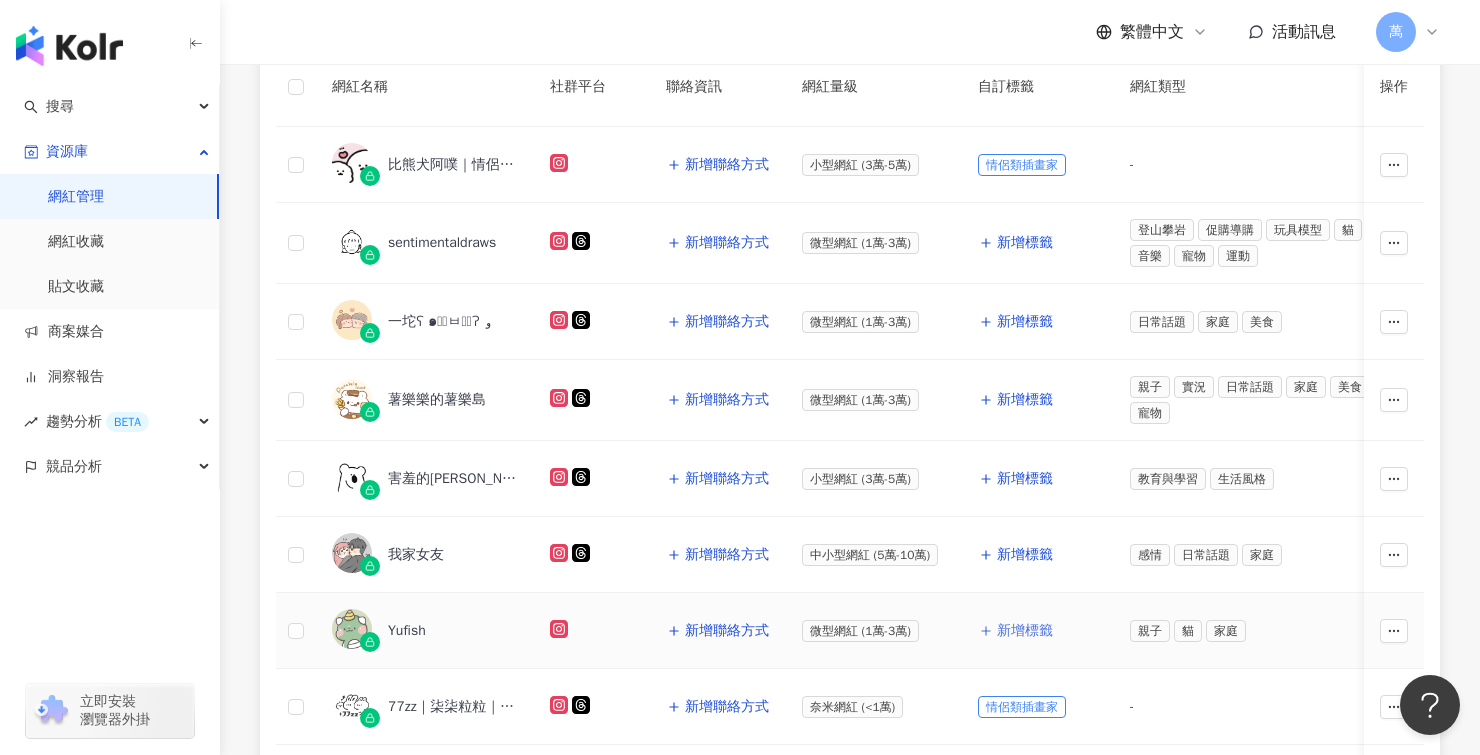 click on "新增標籤" at bounding box center [1025, 631] 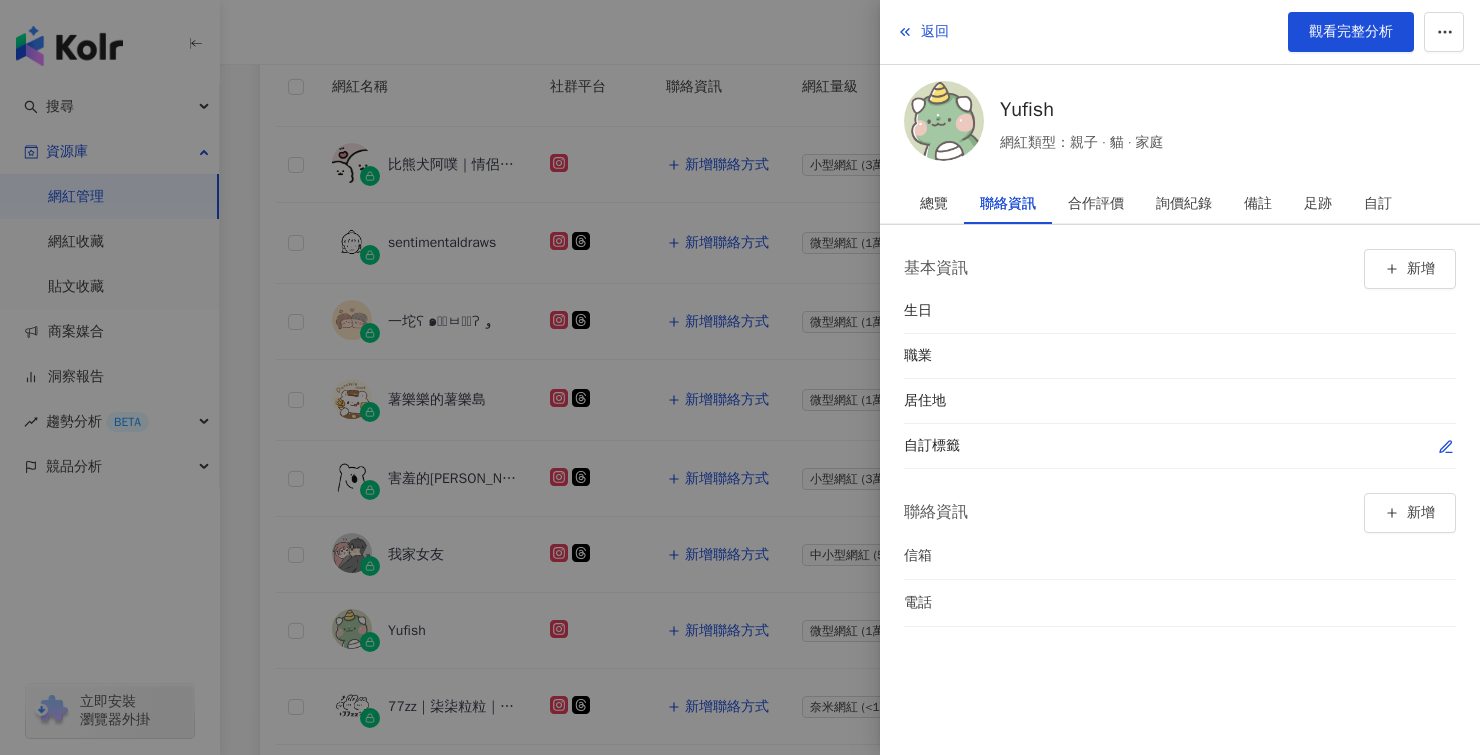 click 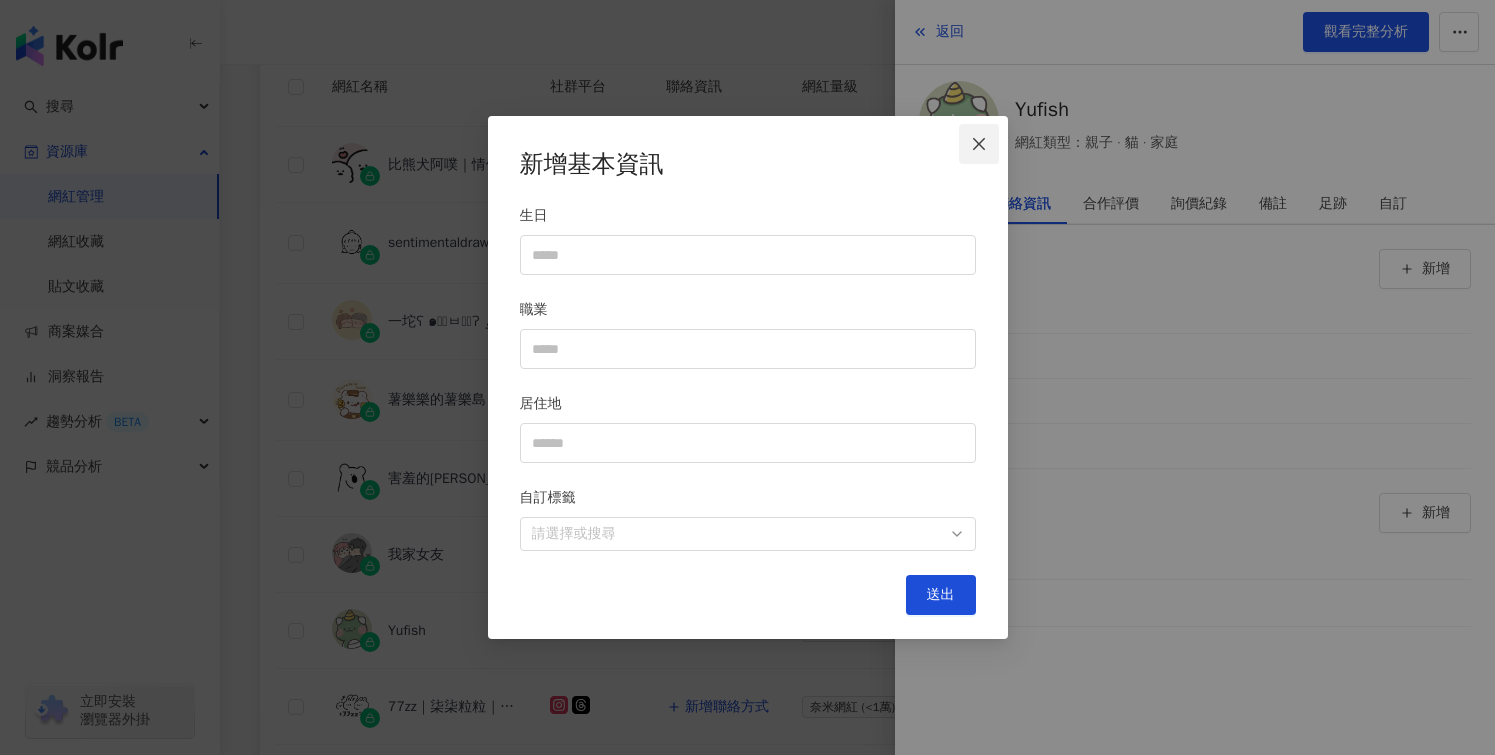 click 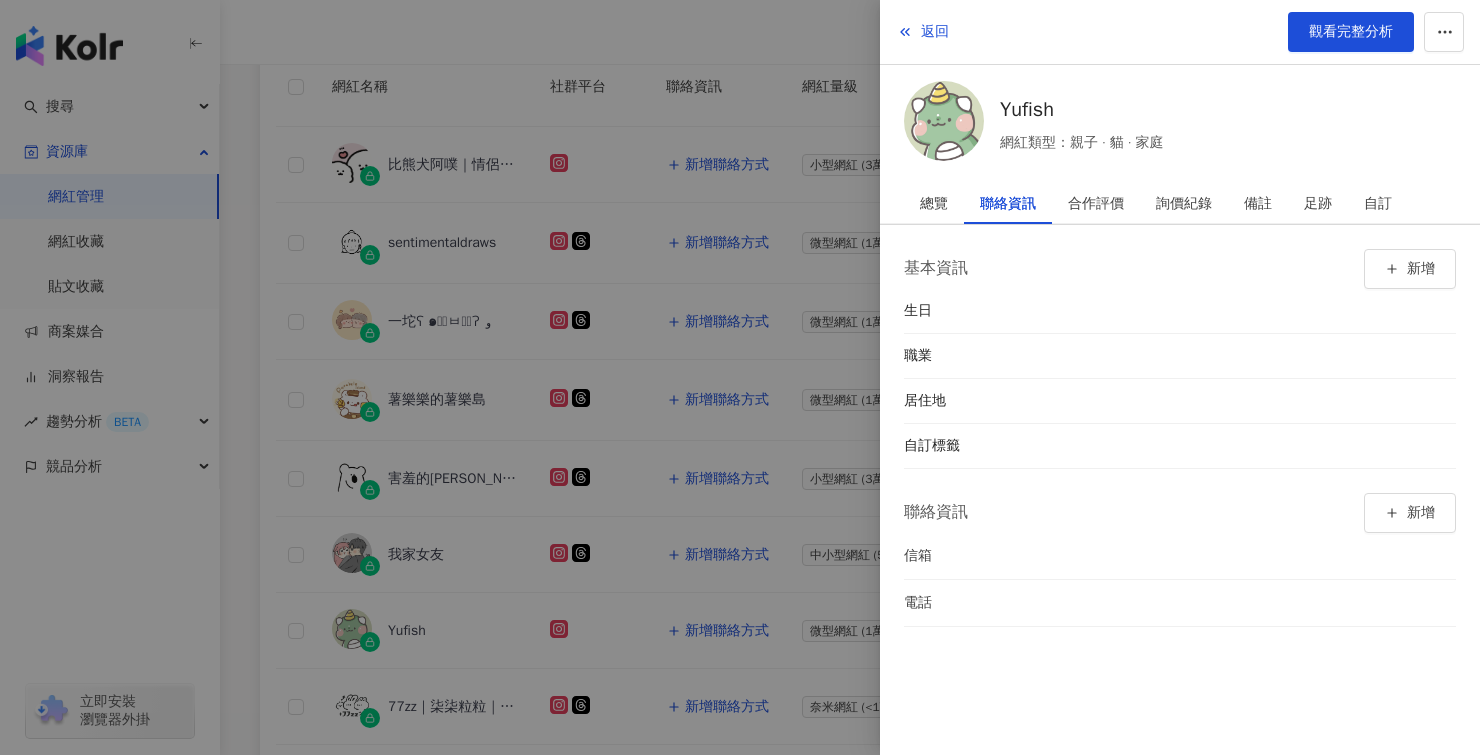 click at bounding box center [740, 377] 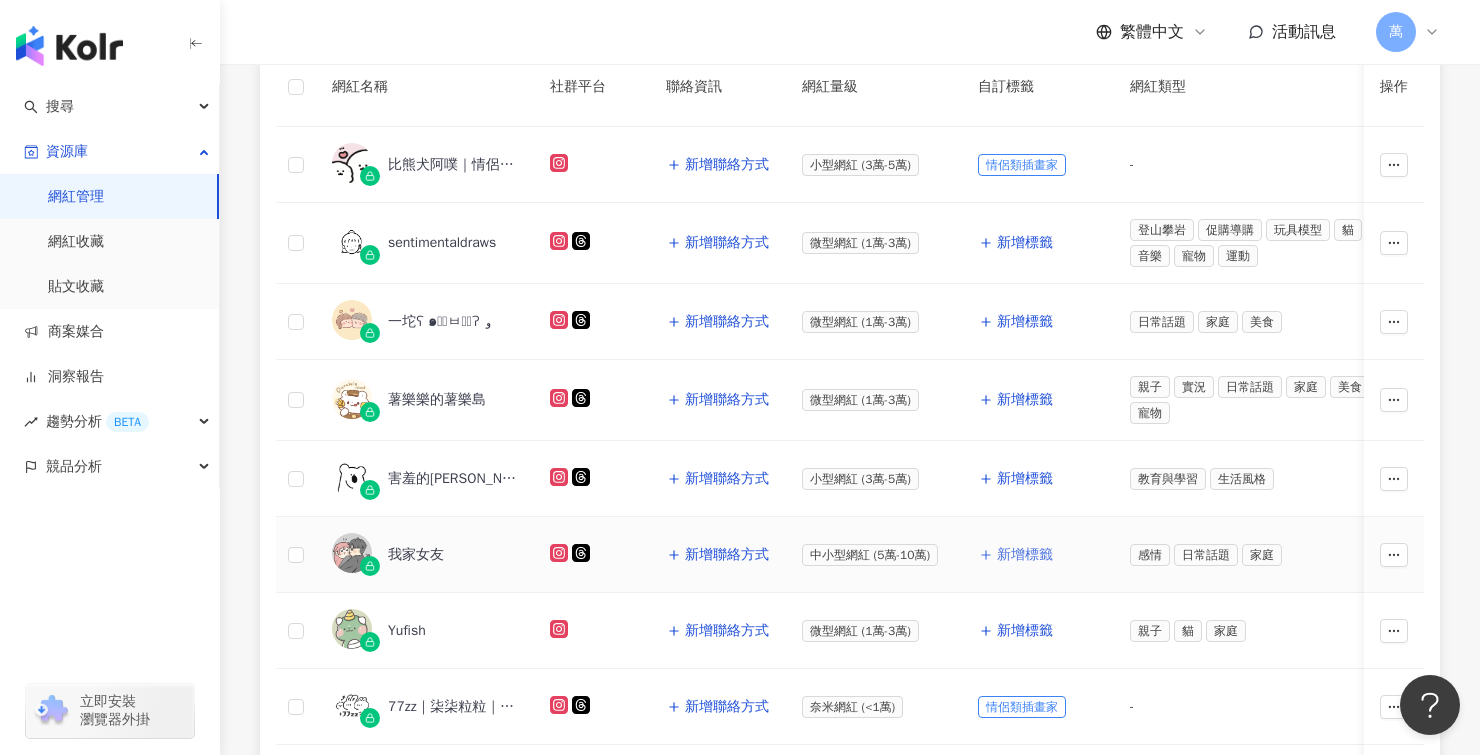 click on "新增標籤" at bounding box center (1025, 555) 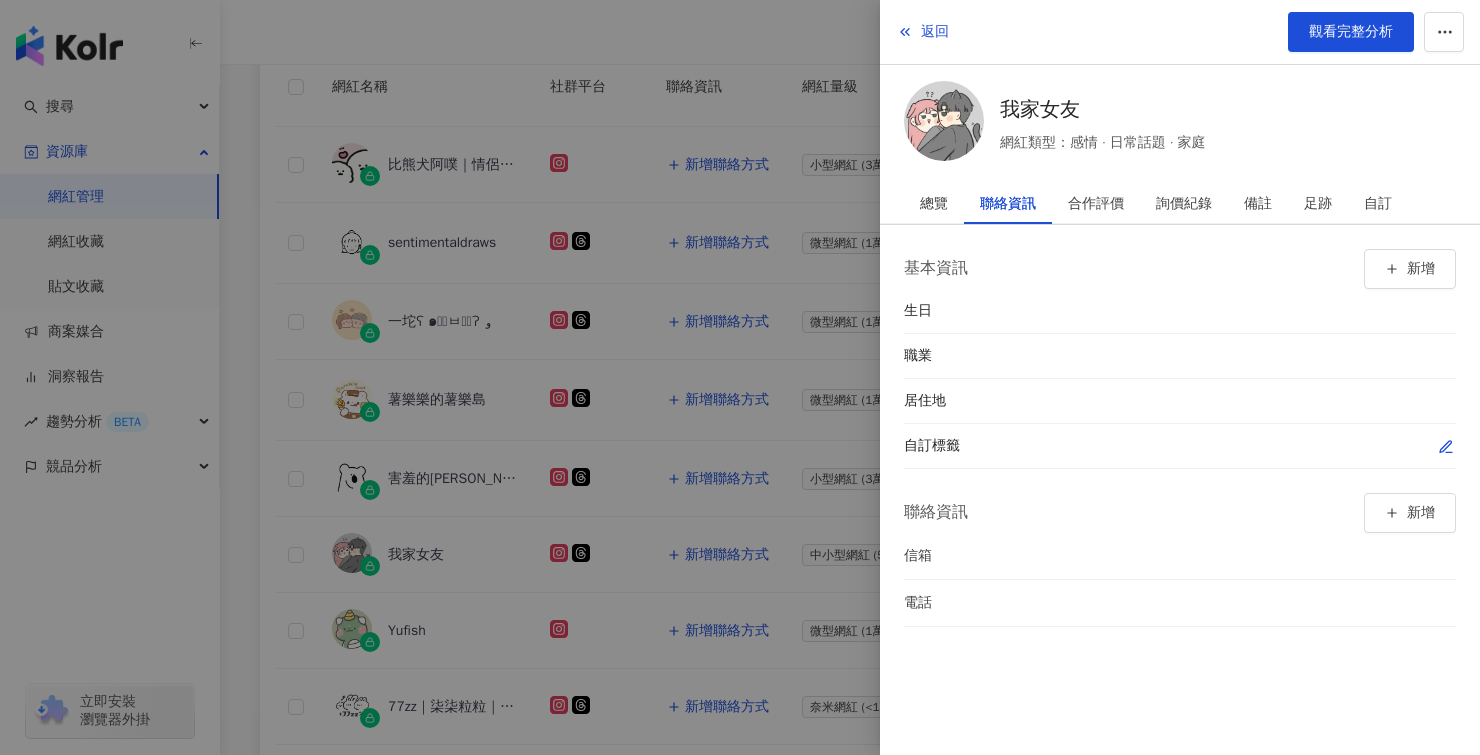 click 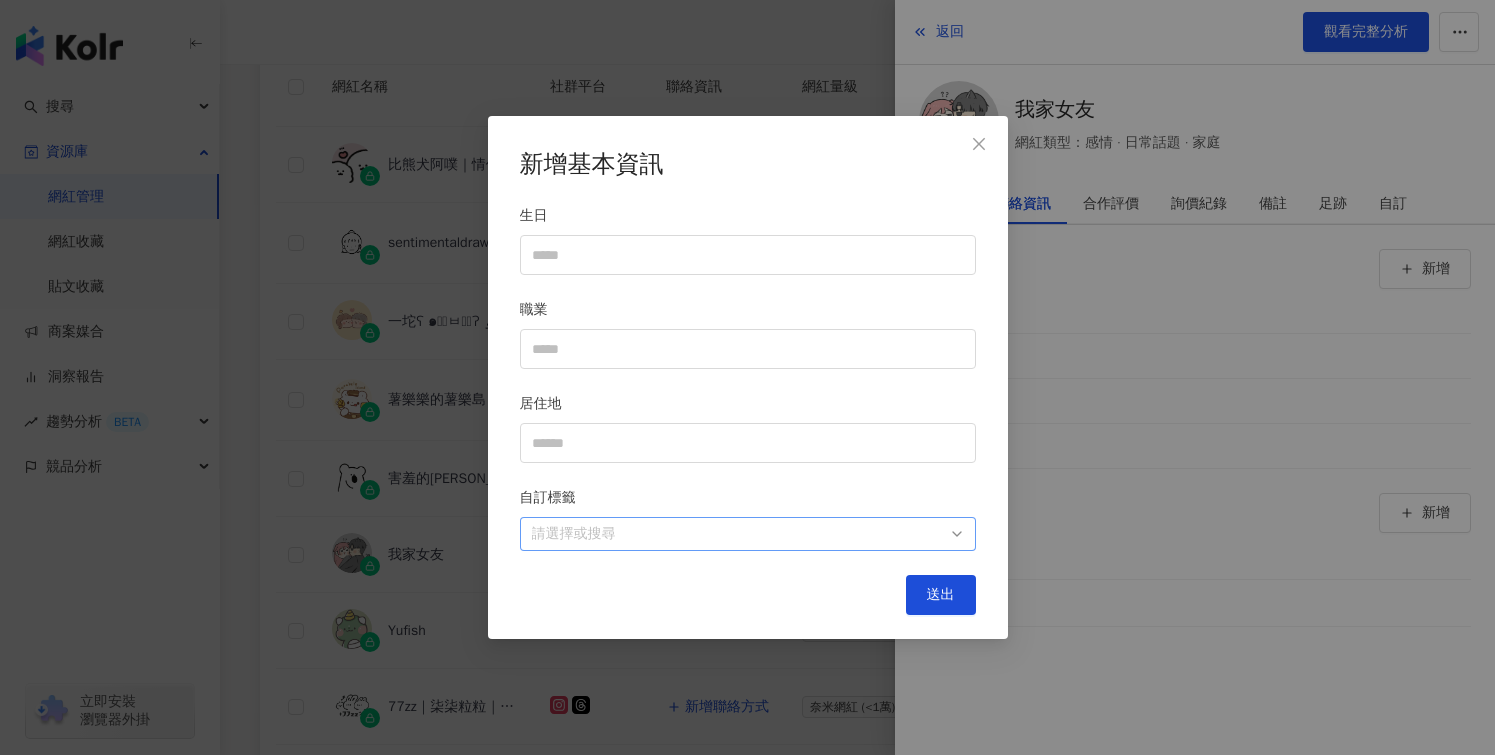 click at bounding box center (737, 534) 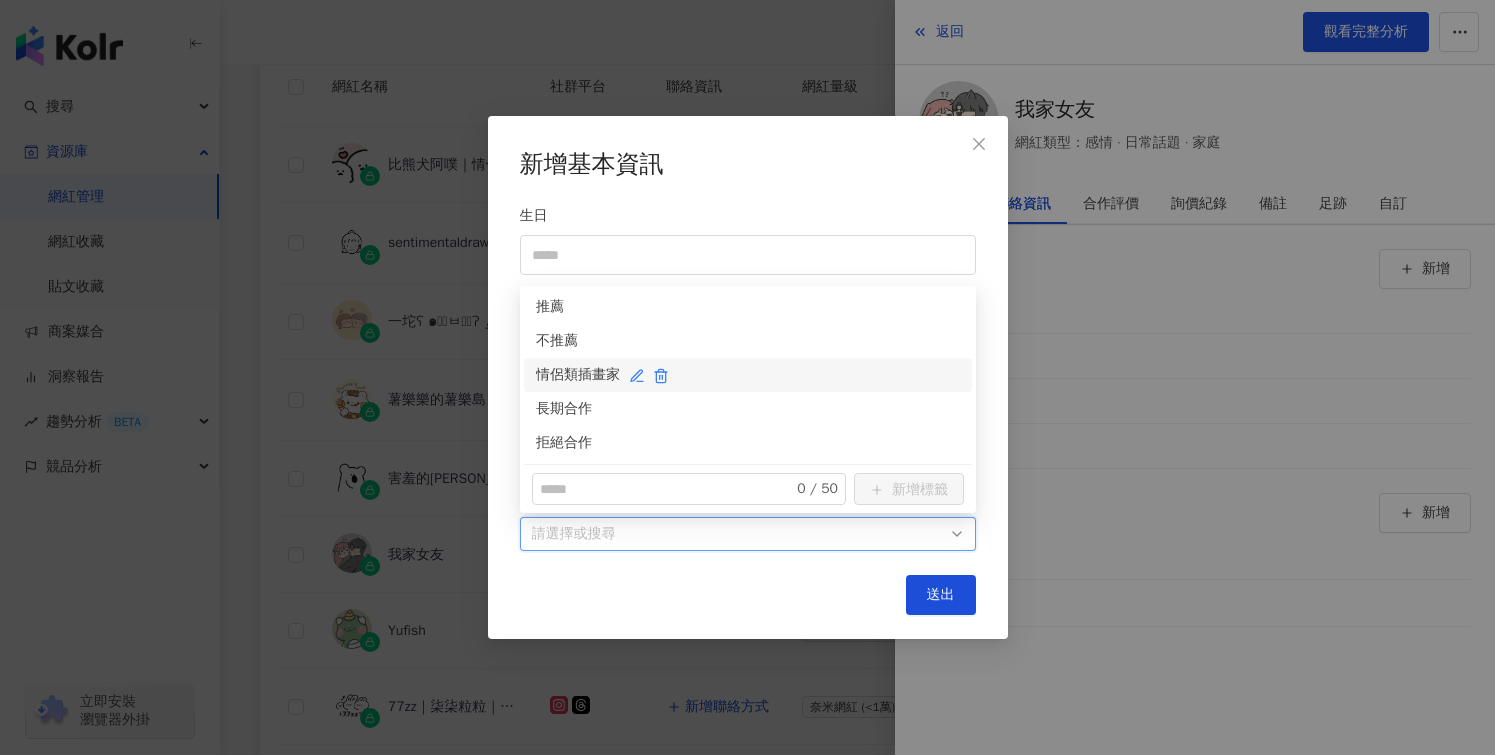click on "情侶類插畫家" at bounding box center (748, 375) 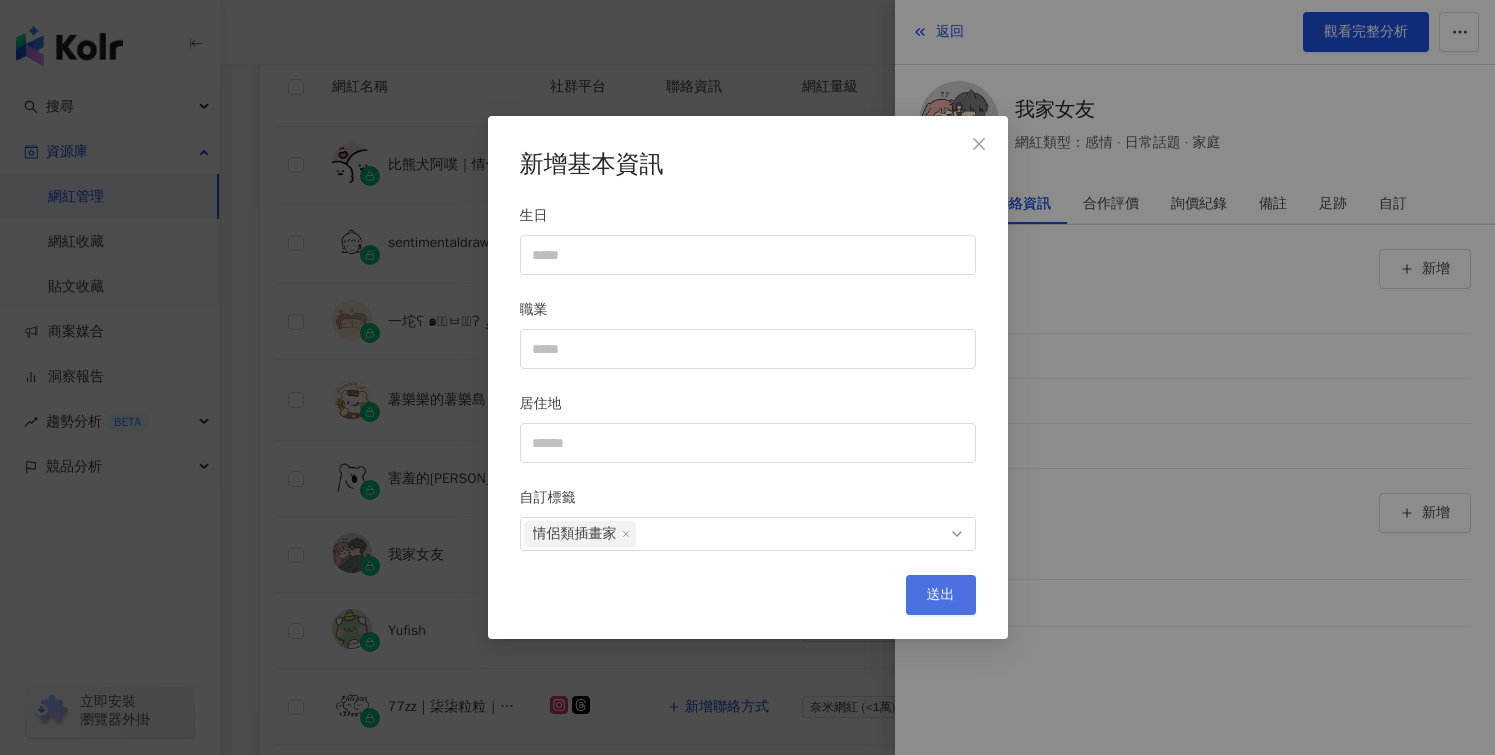 click on "送出" at bounding box center (941, 595) 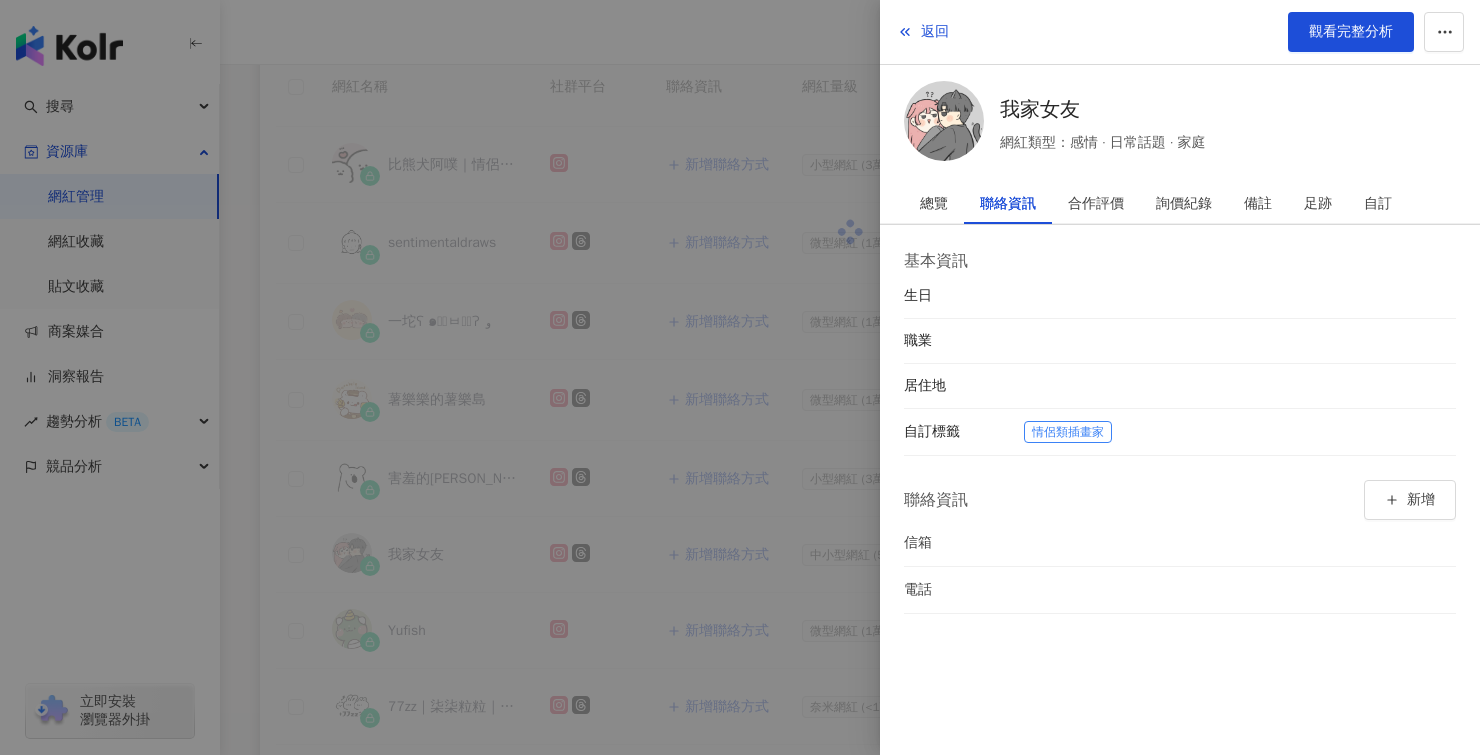 click at bounding box center [740, 377] 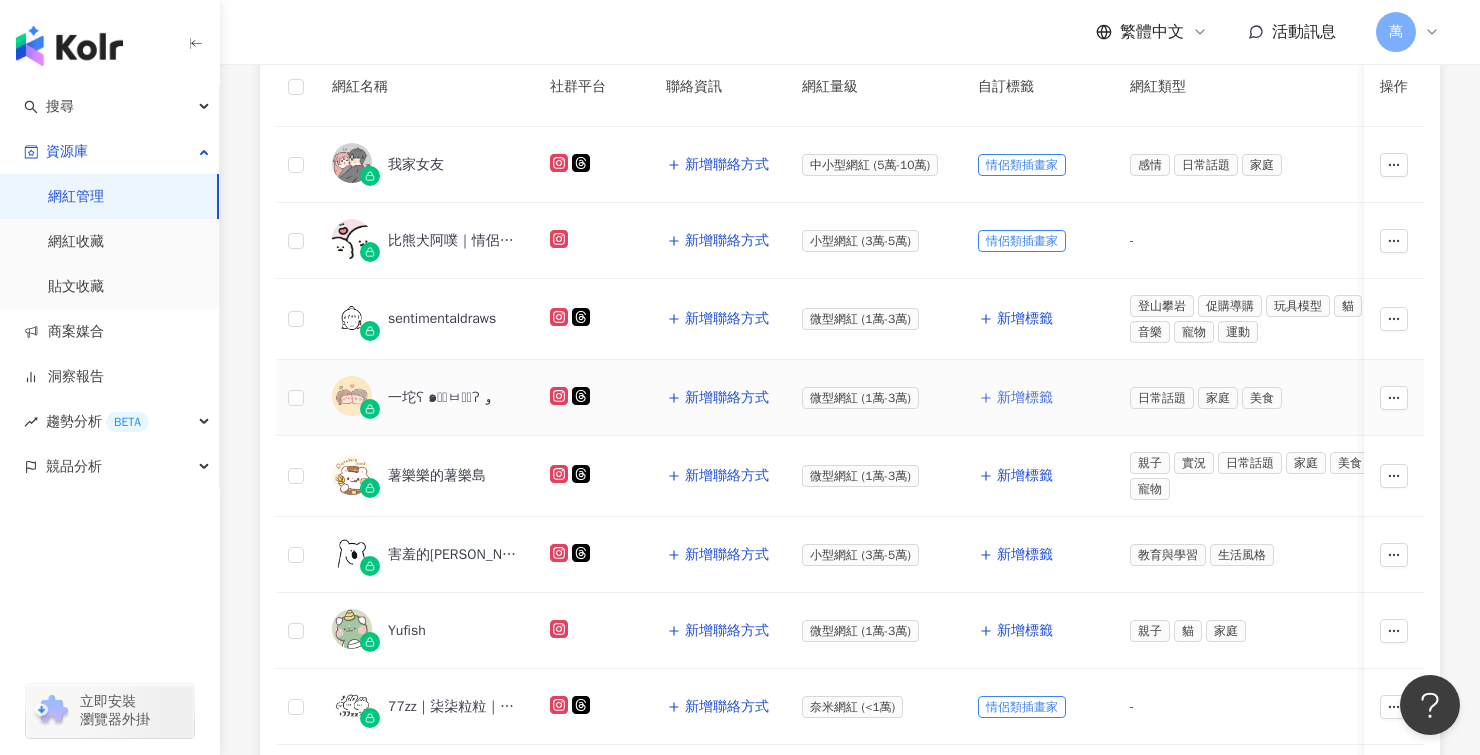 click on "新增標籤" at bounding box center (1025, 398) 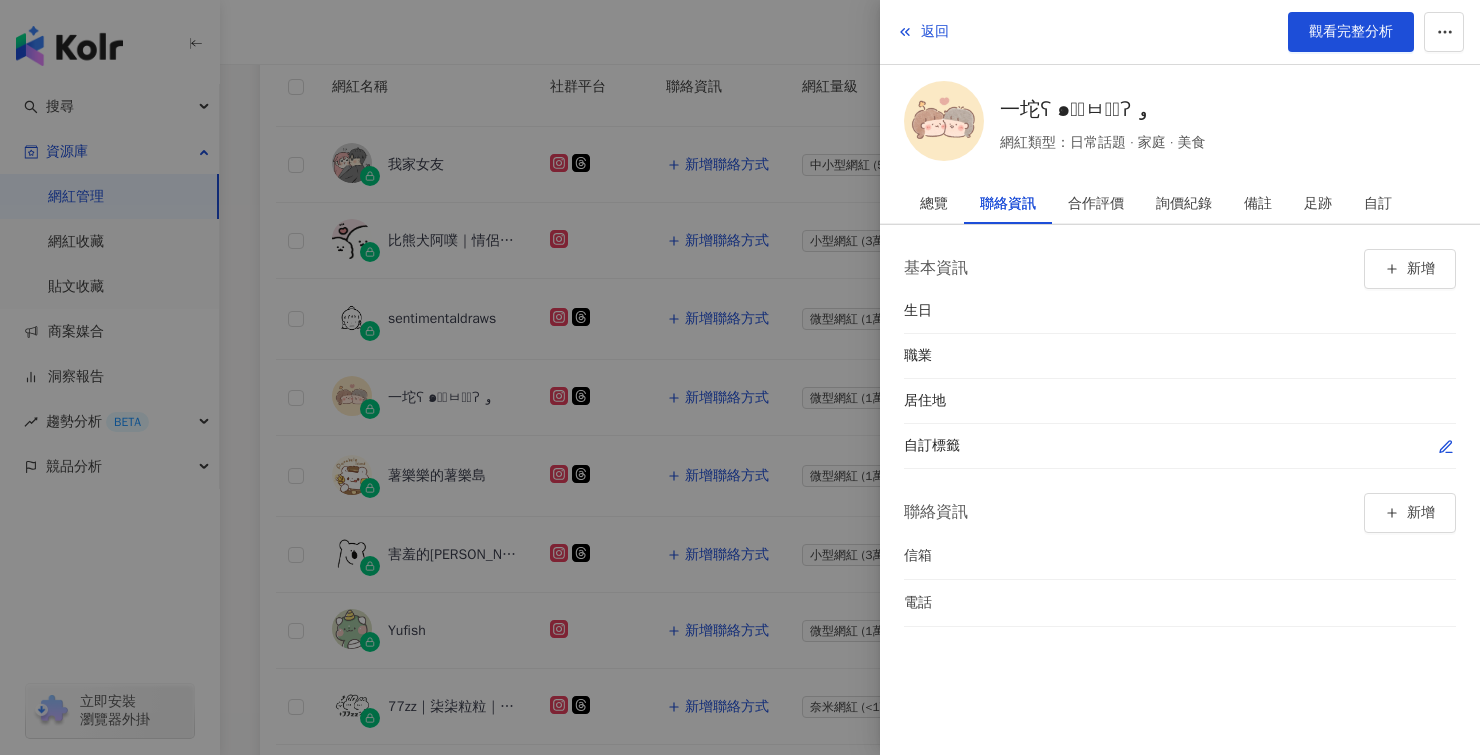 click at bounding box center (1446, 447) 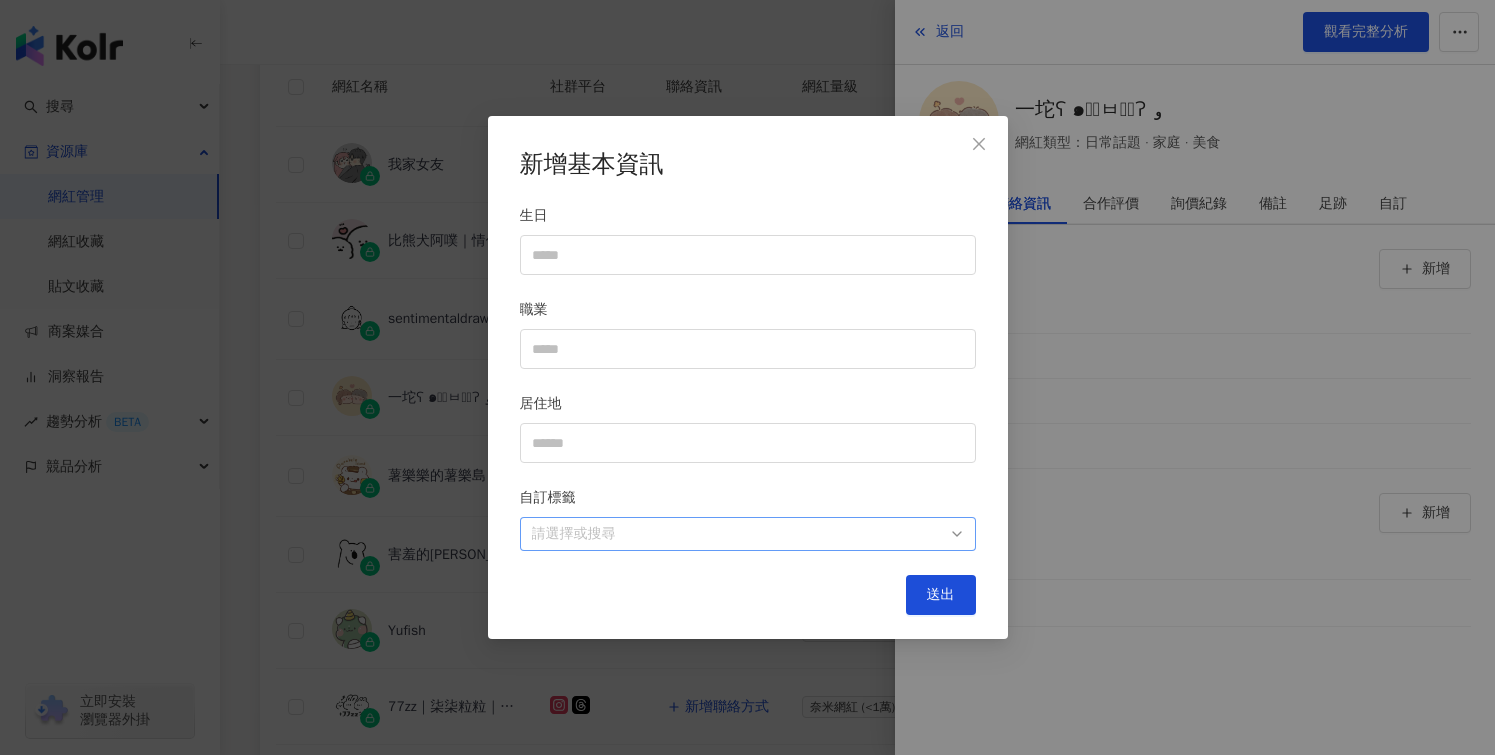 click at bounding box center [737, 534] 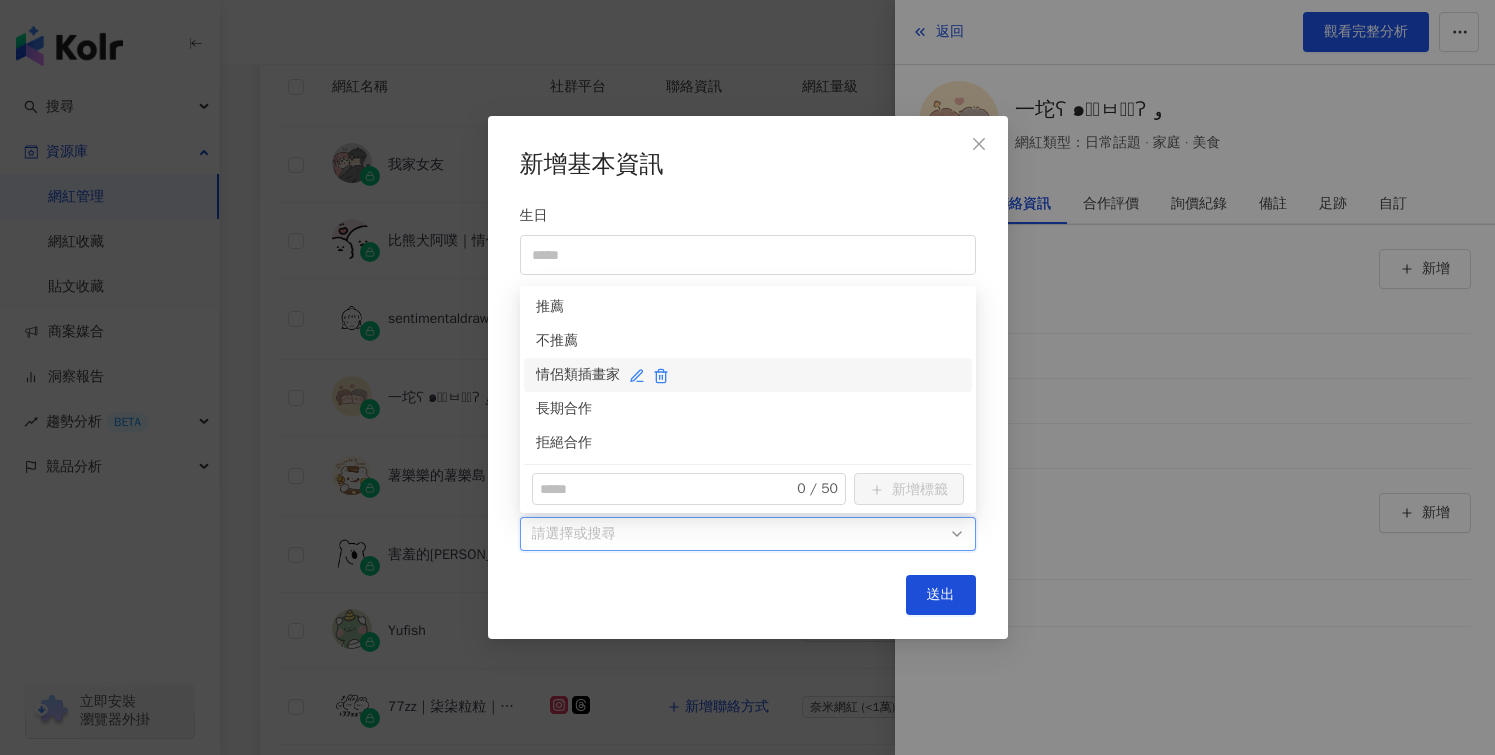click on "情侶類插畫家" at bounding box center [748, 375] 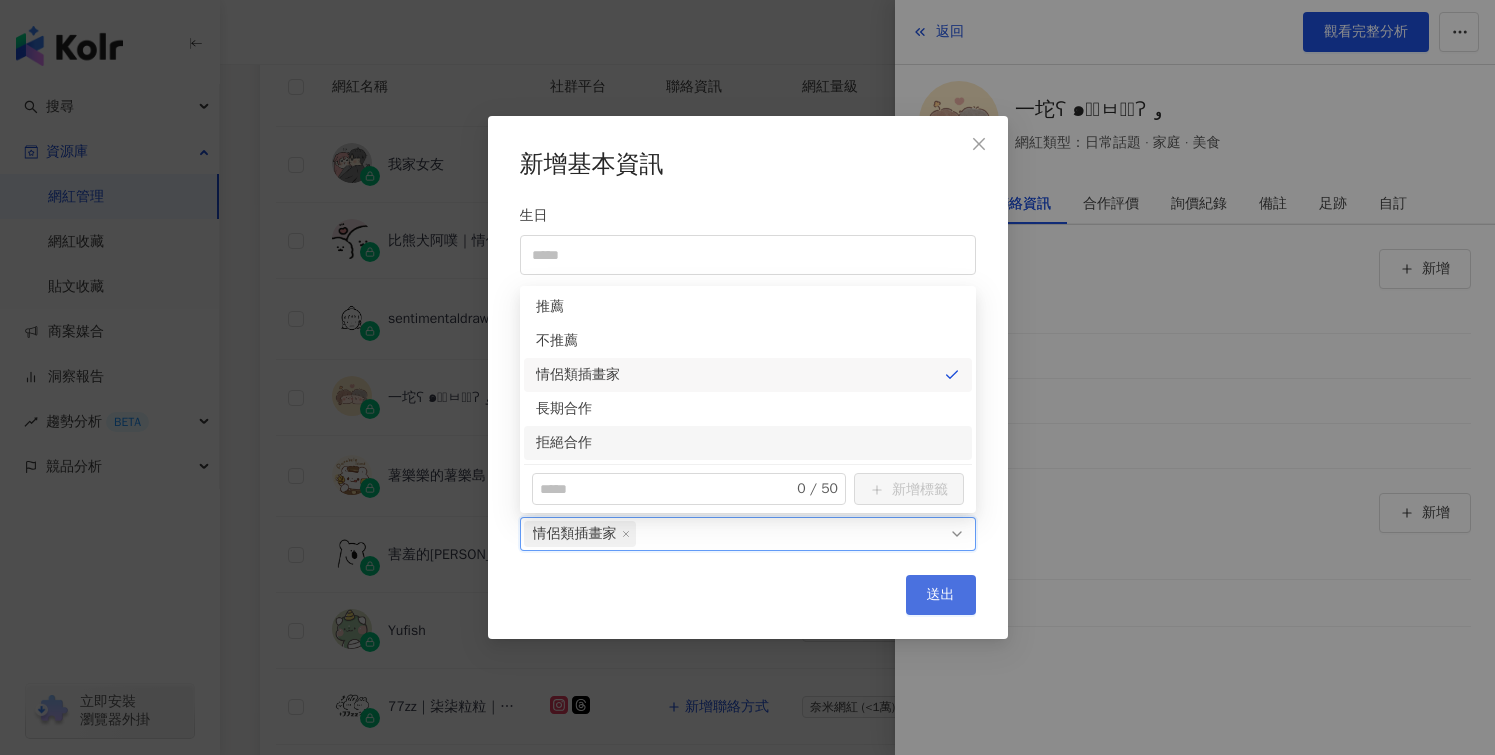 click on "送出" at bounding box center (941, 595) 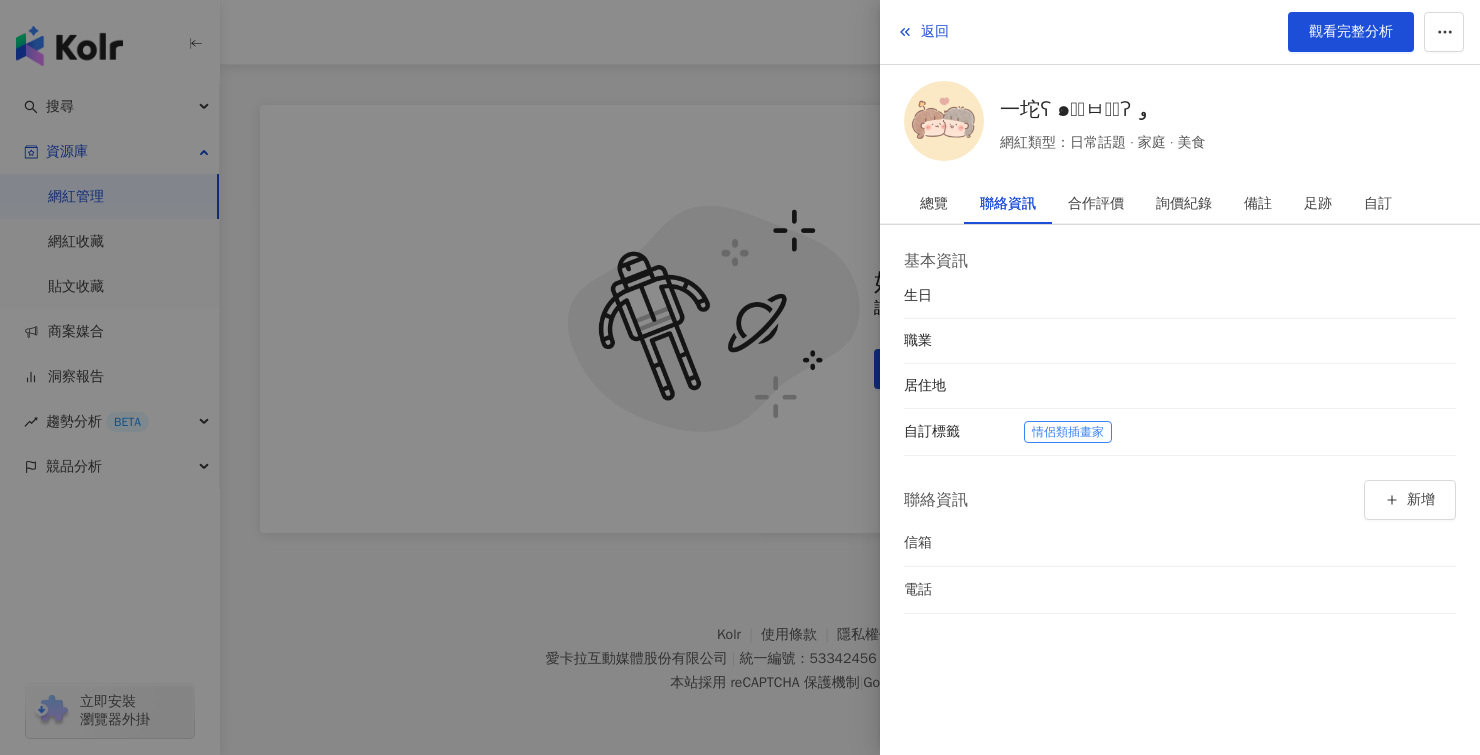 scroll, scrollTop: 203, scrollLeft: 0, axis: vertical 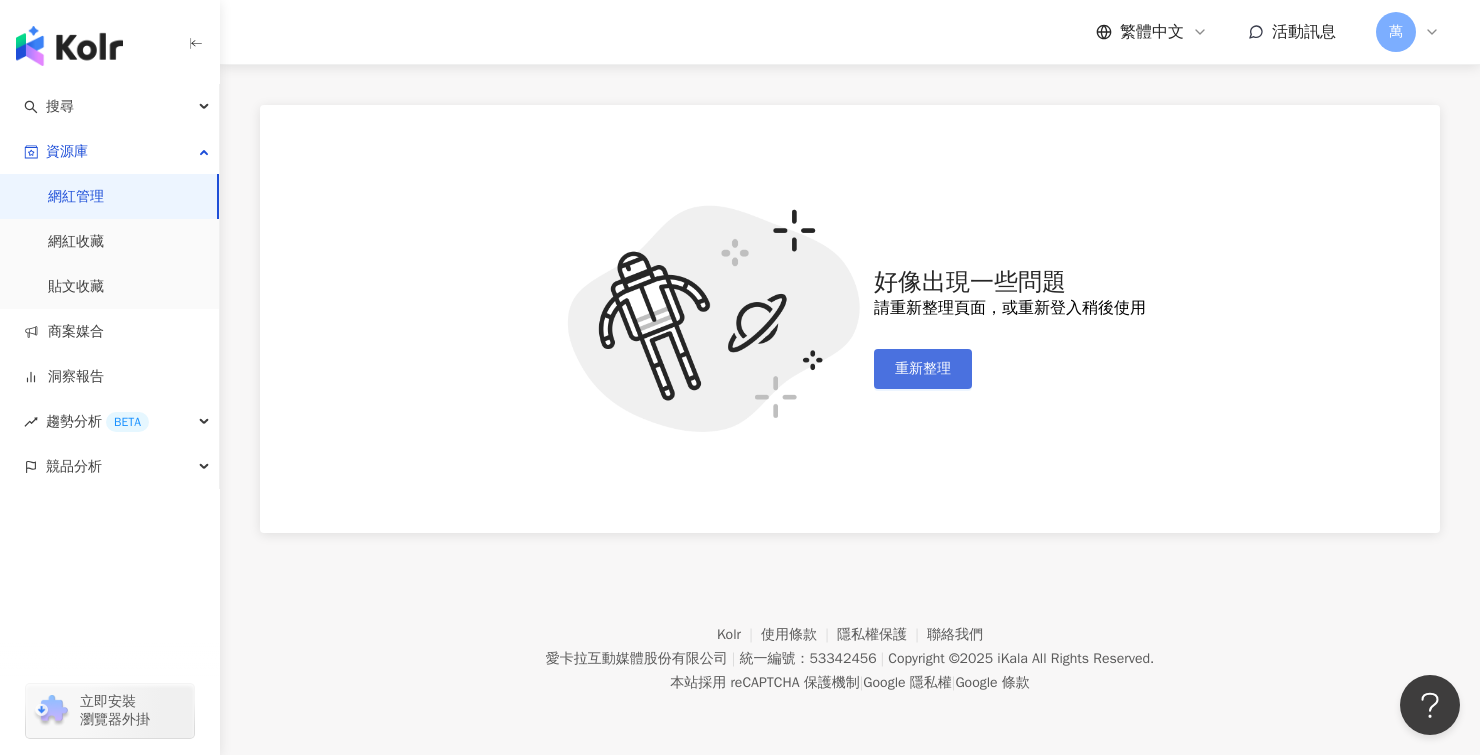 click on "重新整理" at bounding box center (923, 369) 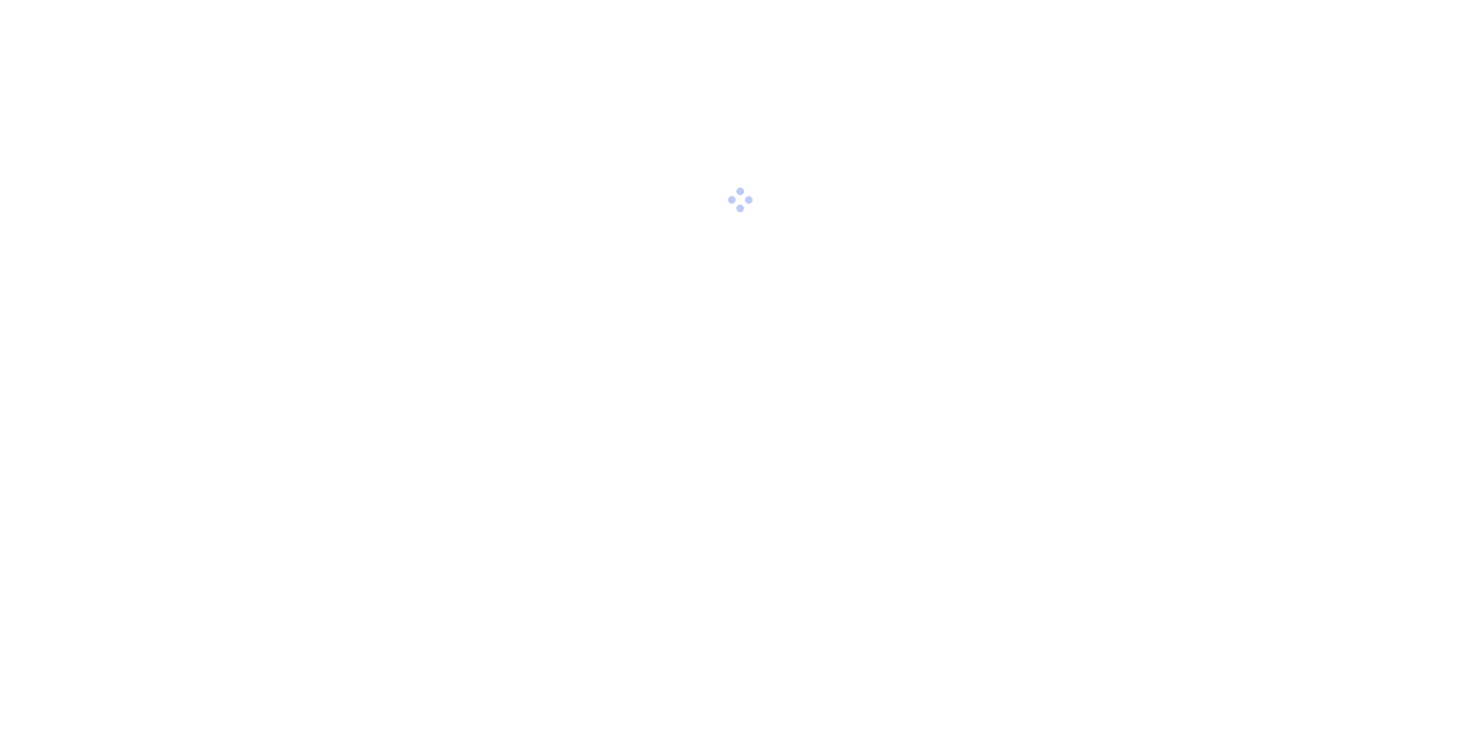 scroll, scrollTop: 0, scrollLeft: 0, axis: both 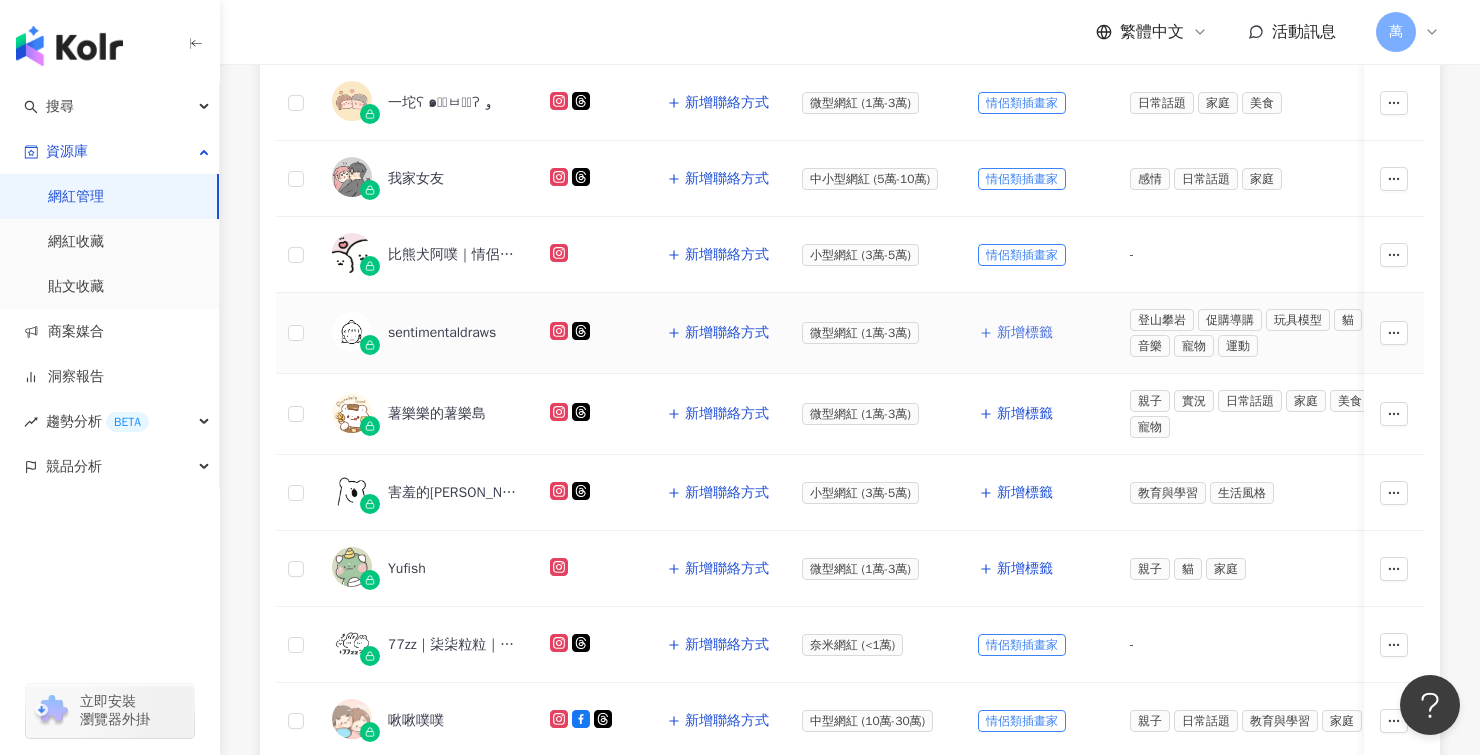 click on "新增標籤" at bounding box center (1025, 333) 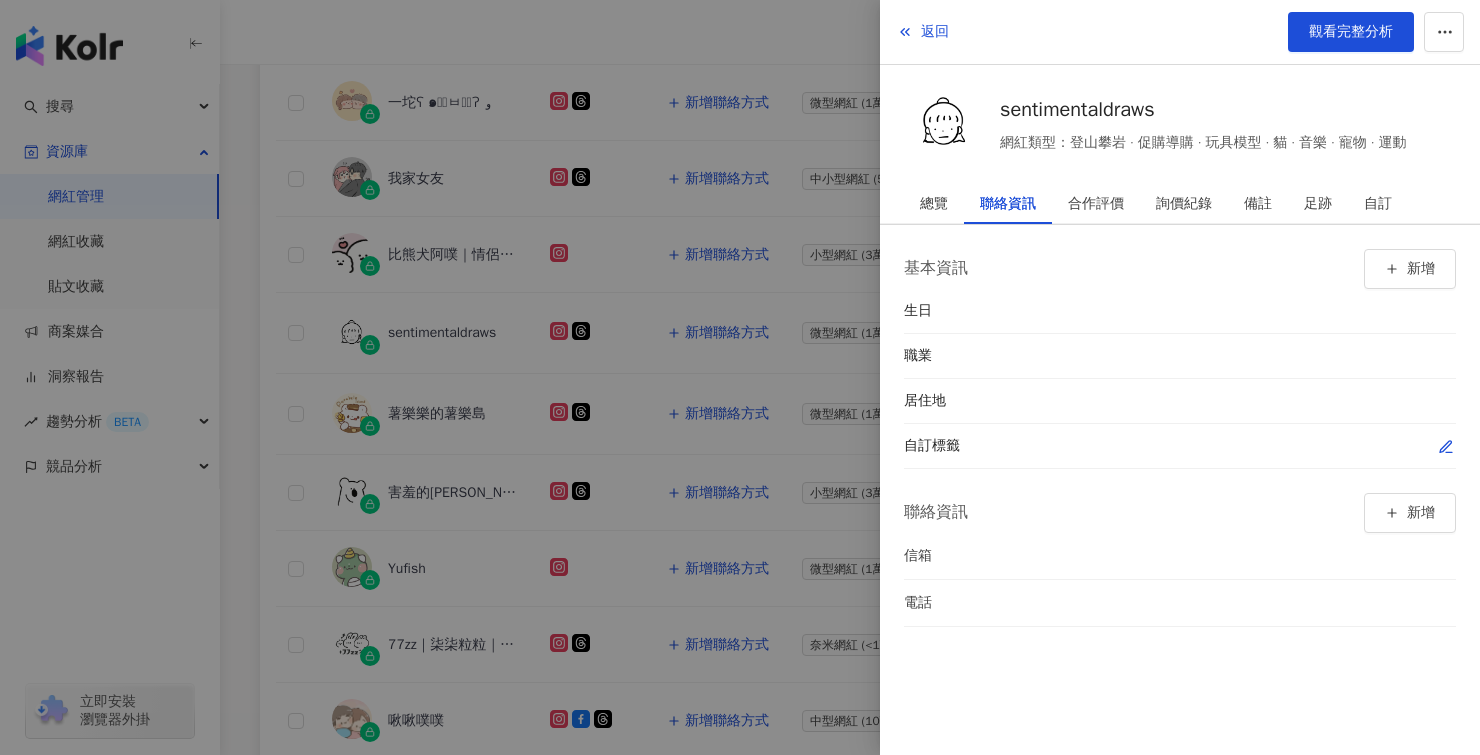 click 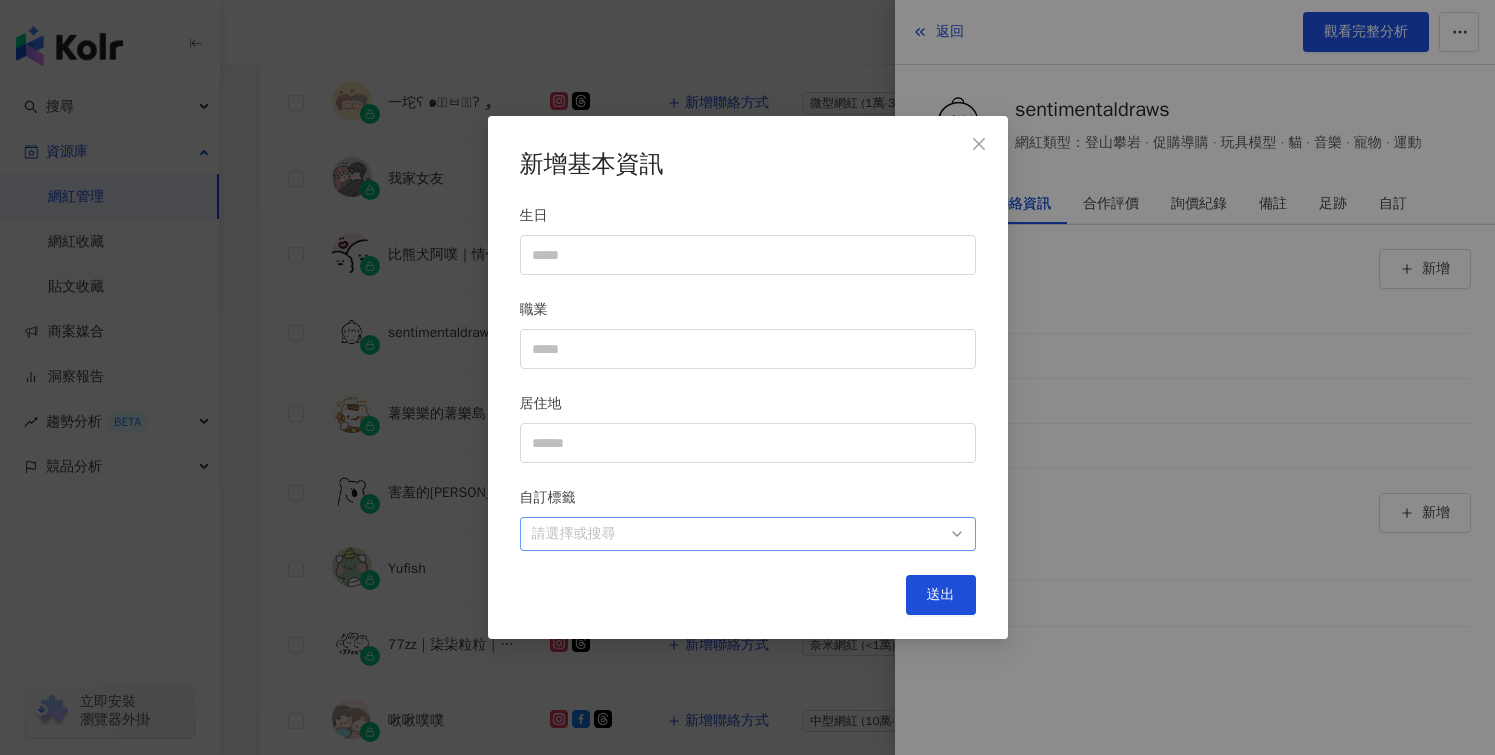 click on "請選擇或搜尋" at bounding box center [748, 534] 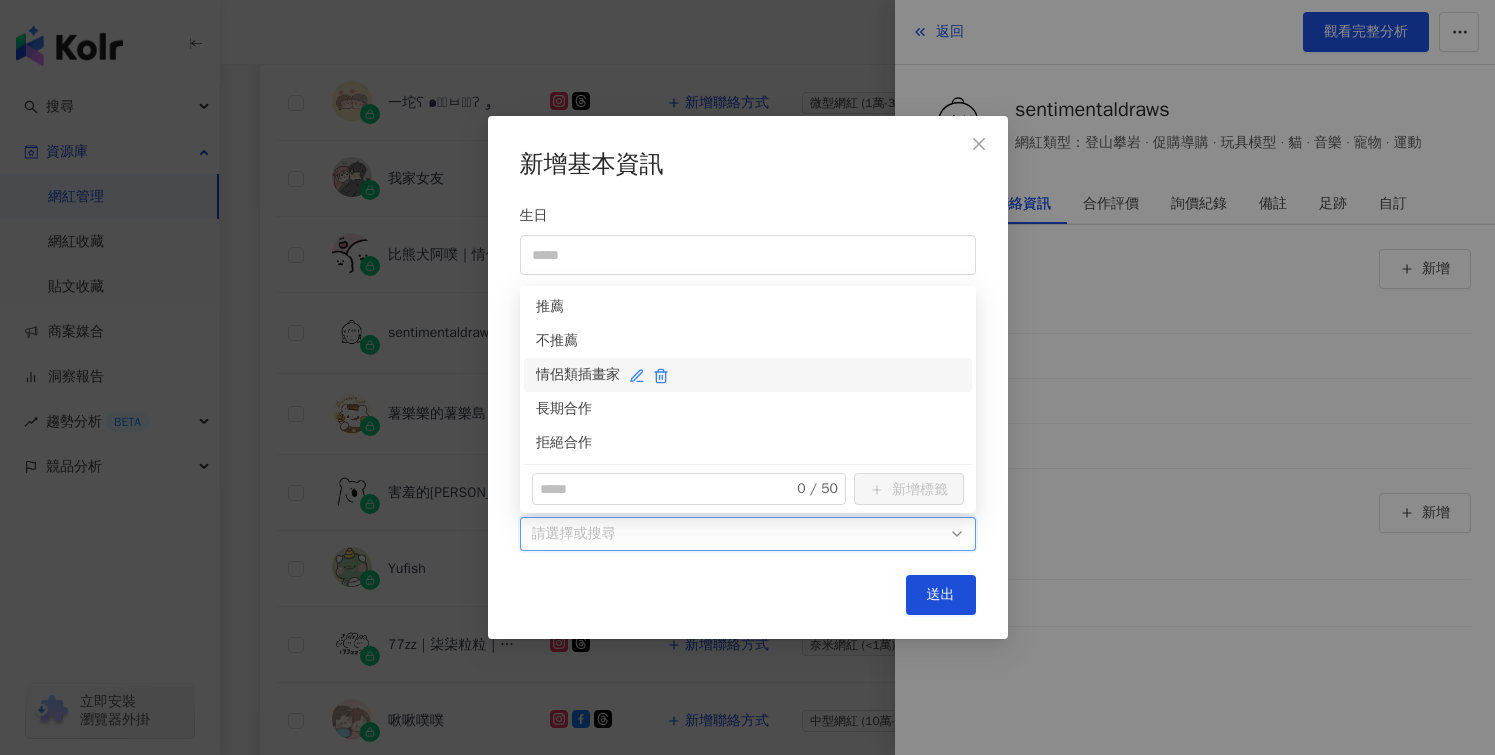 click on "情侶類插畫家" at bounding box center (748, 375) 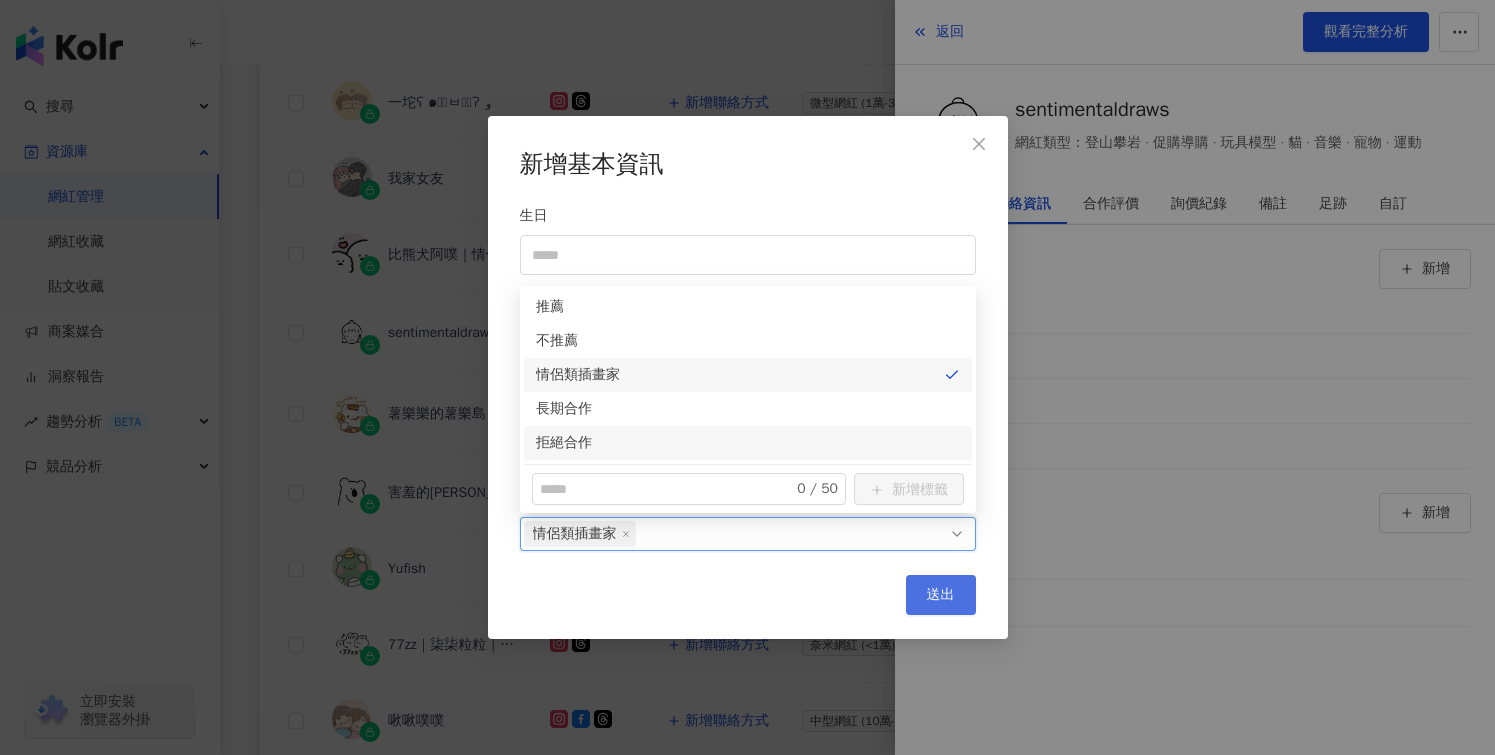 click on "送出" at bounding box center (941, 595) 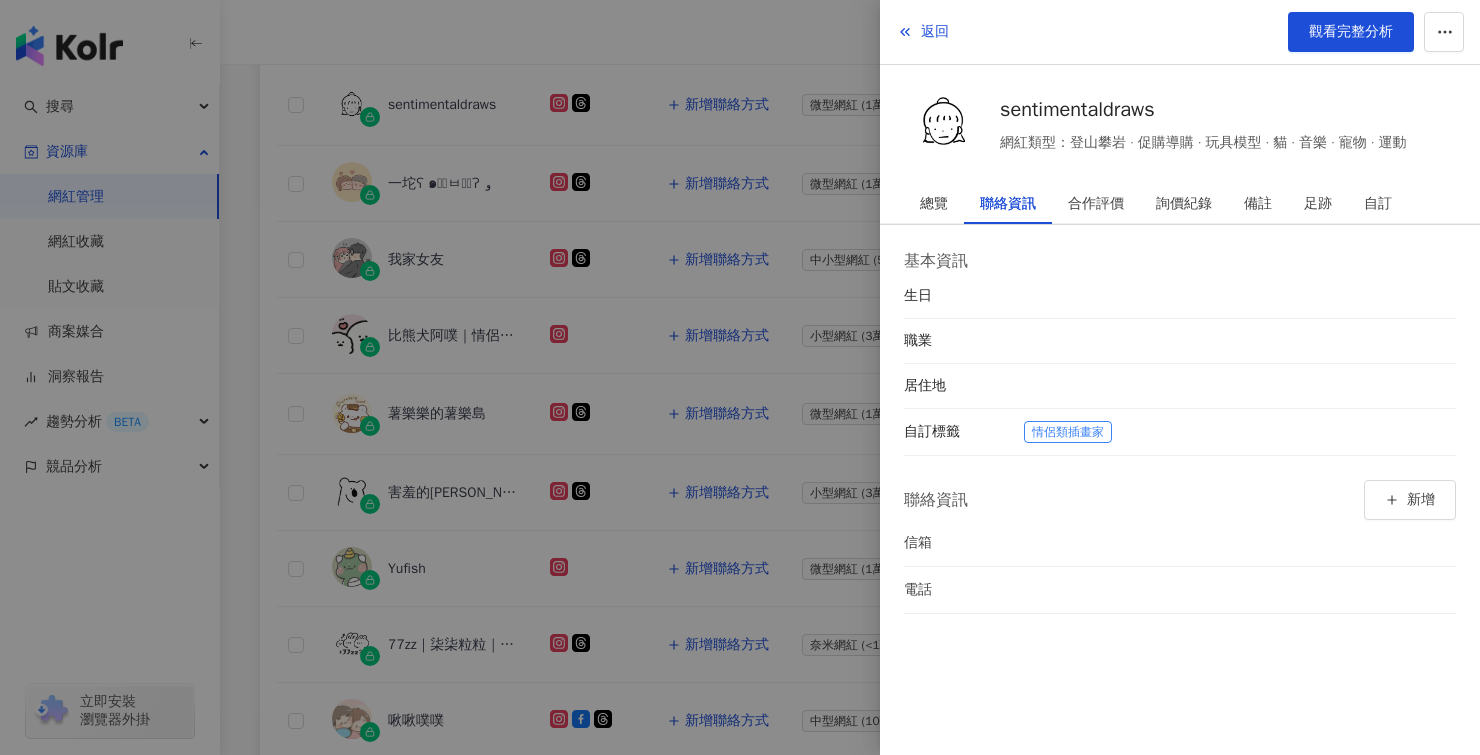 click at bounding box center [740, 377] 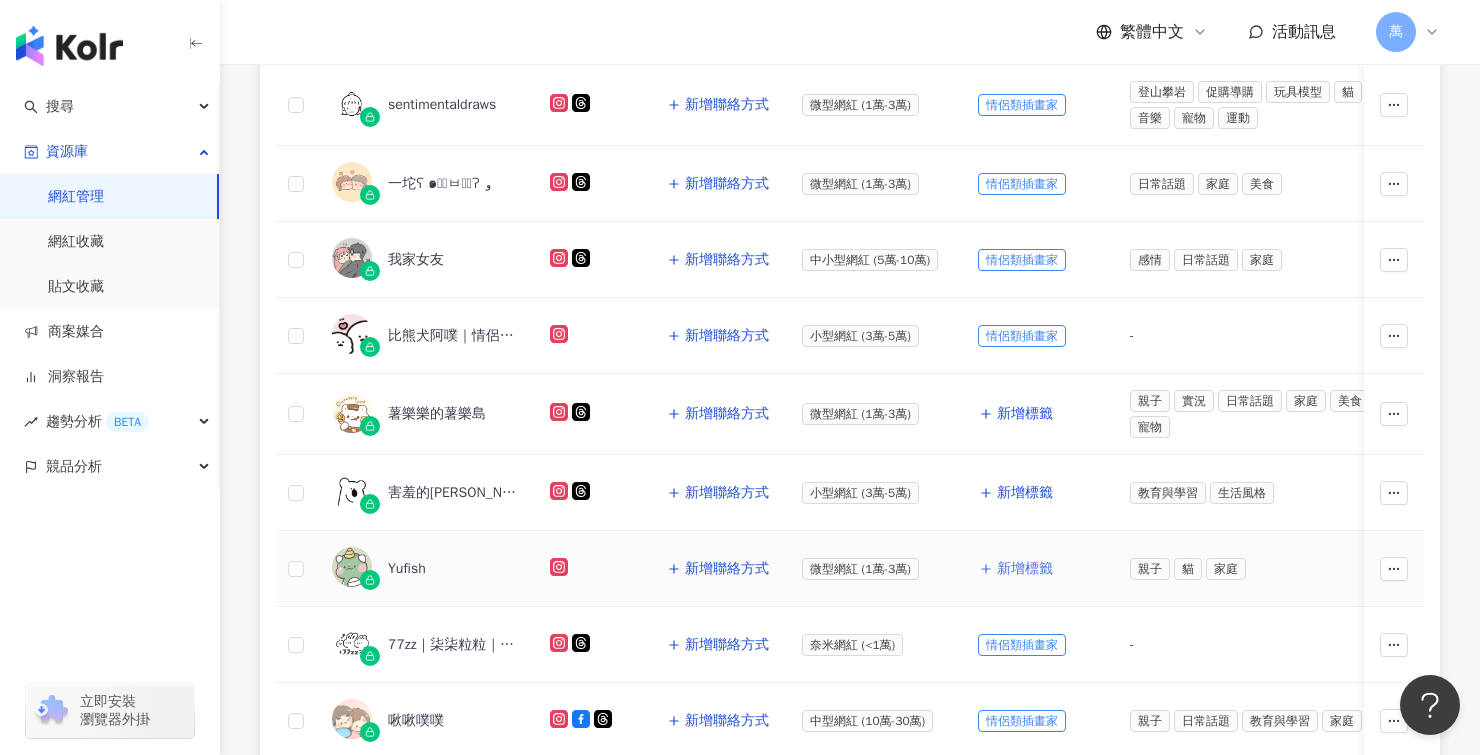 click on "新增標籤" at bounding box center (1025, 569) 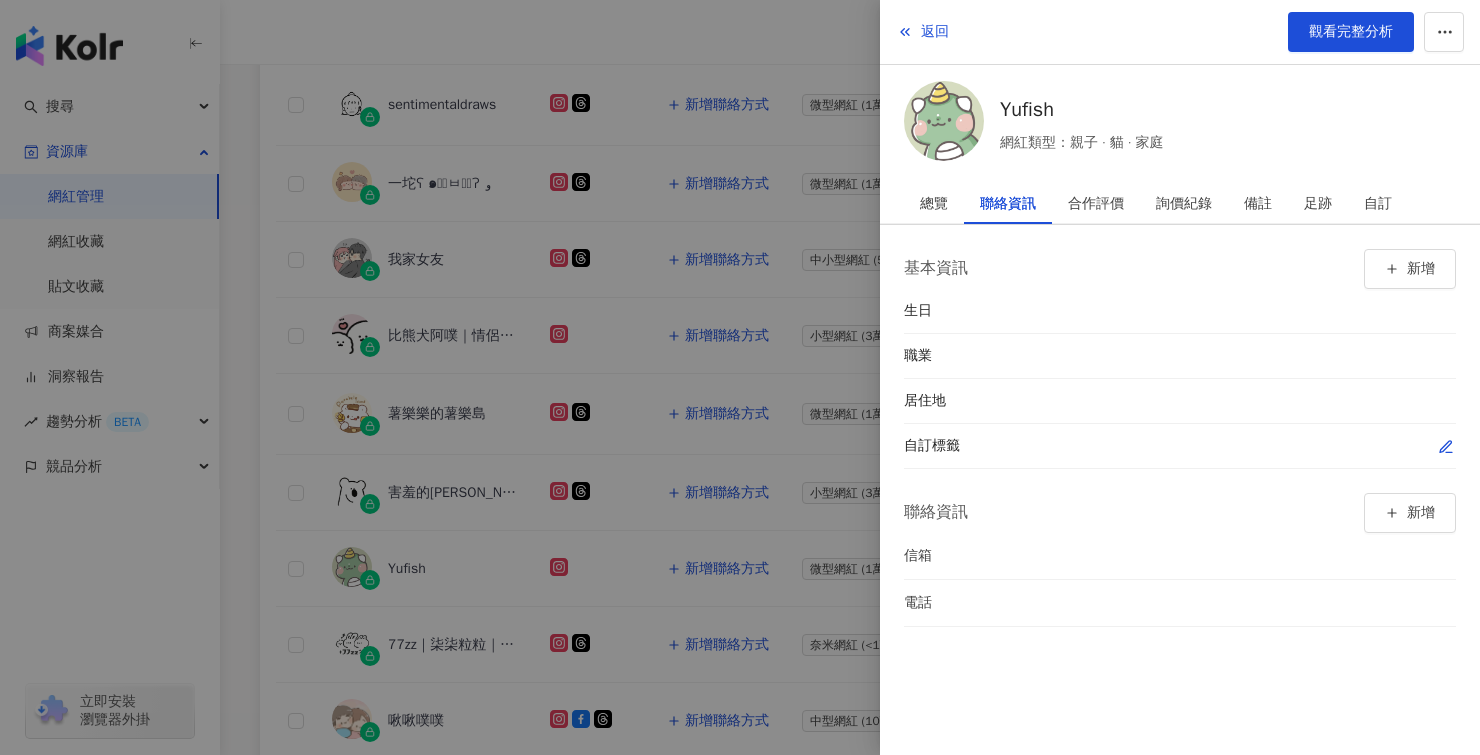 click 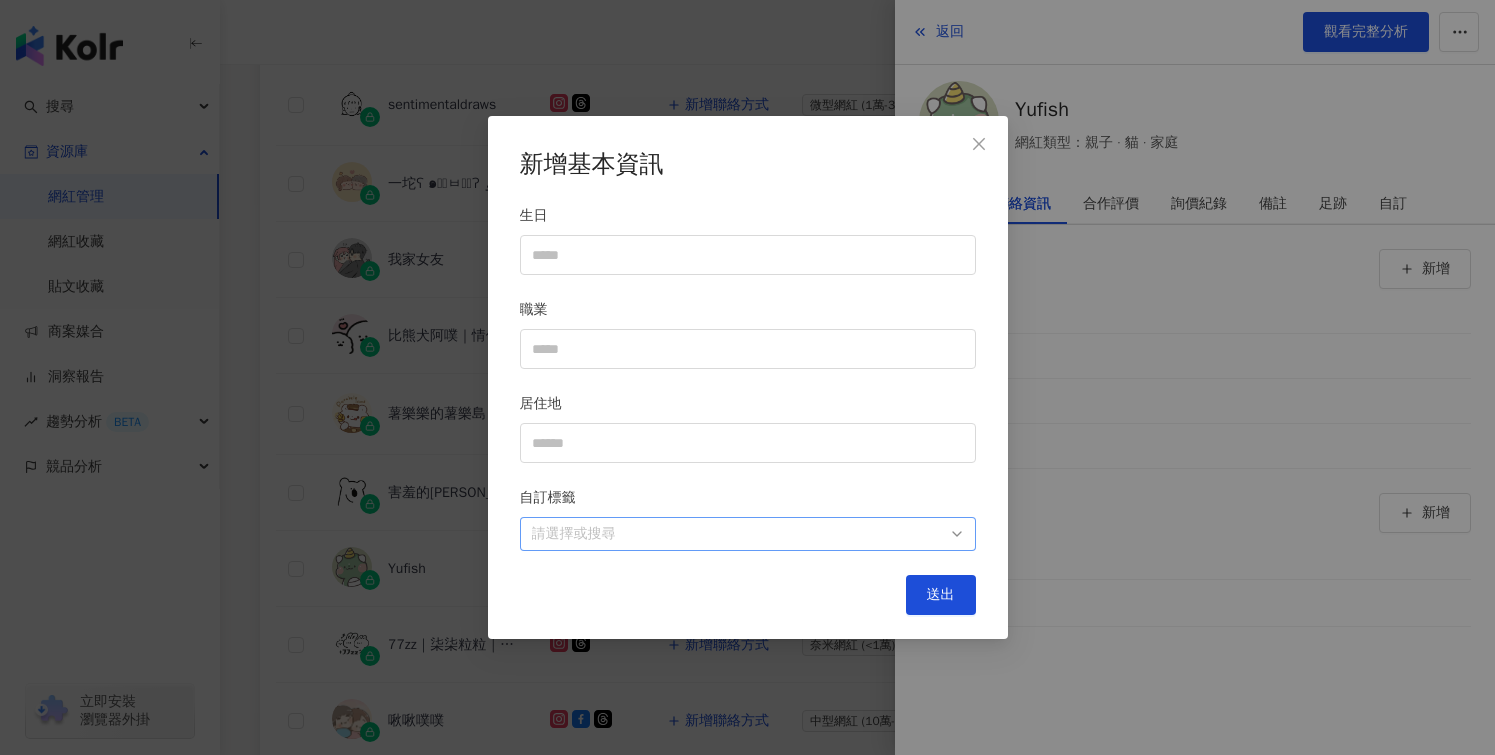 click at bounding box center [737, 534] 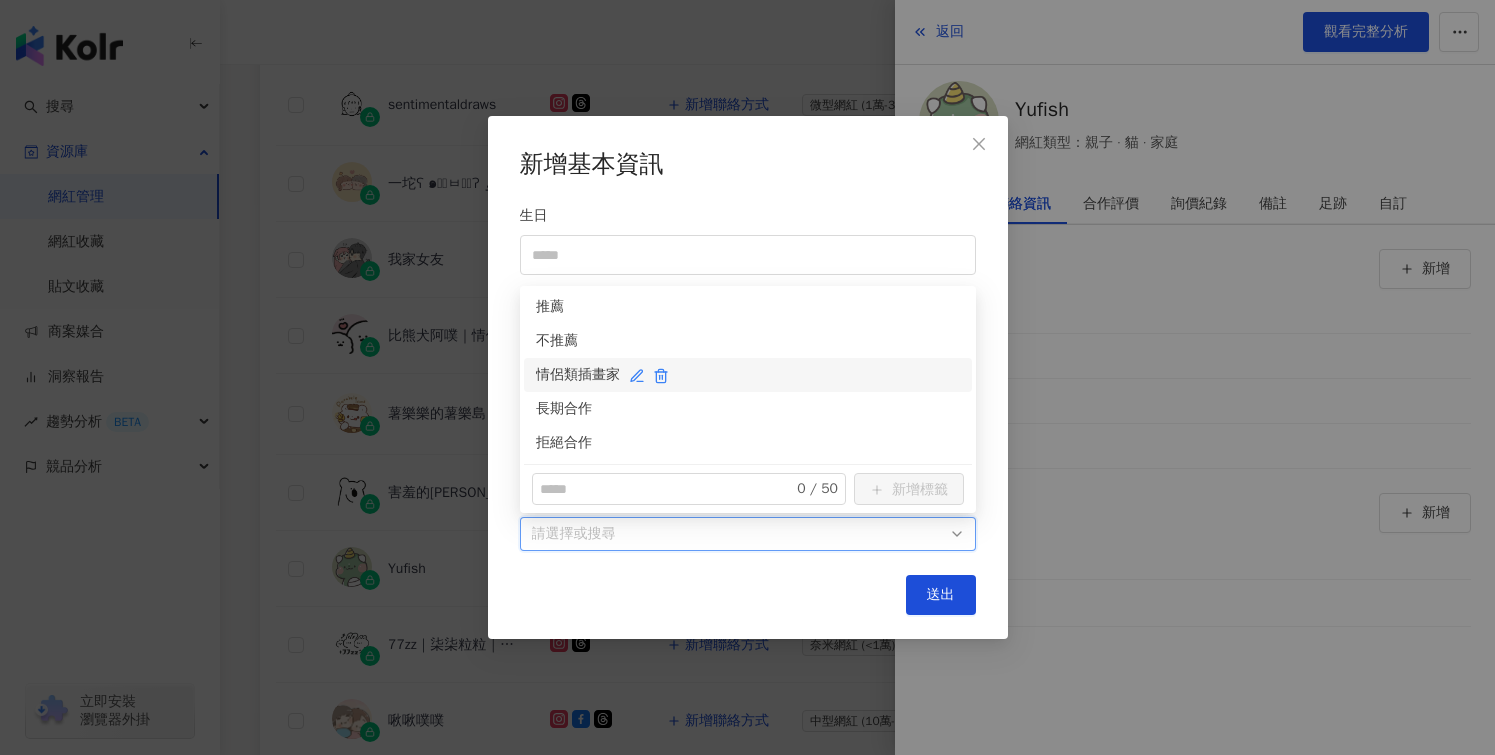 click on "情侶類插畫家" at bounding box center [748, 375] 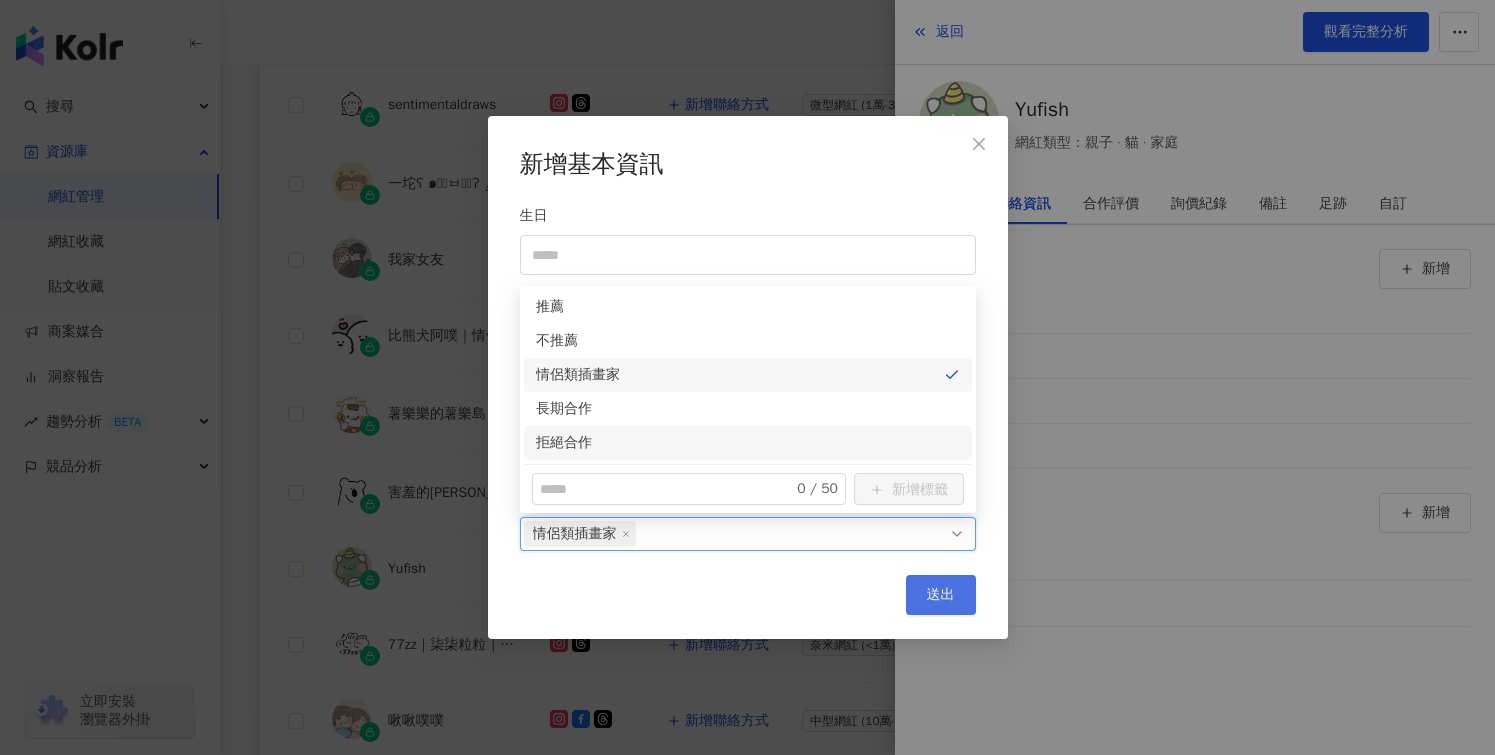 click on "送出" at bounding box center [941, 595] 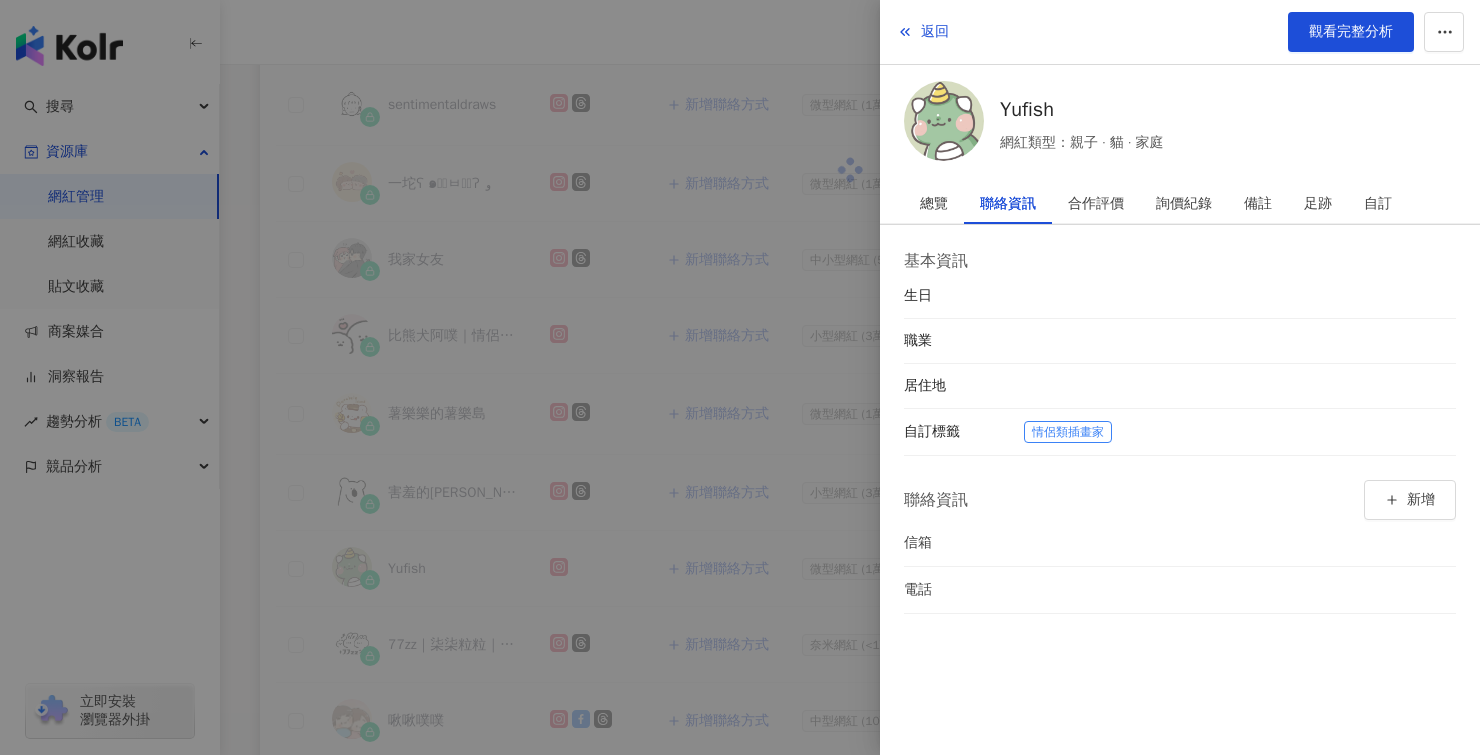 click at bounding box center [740, 377] 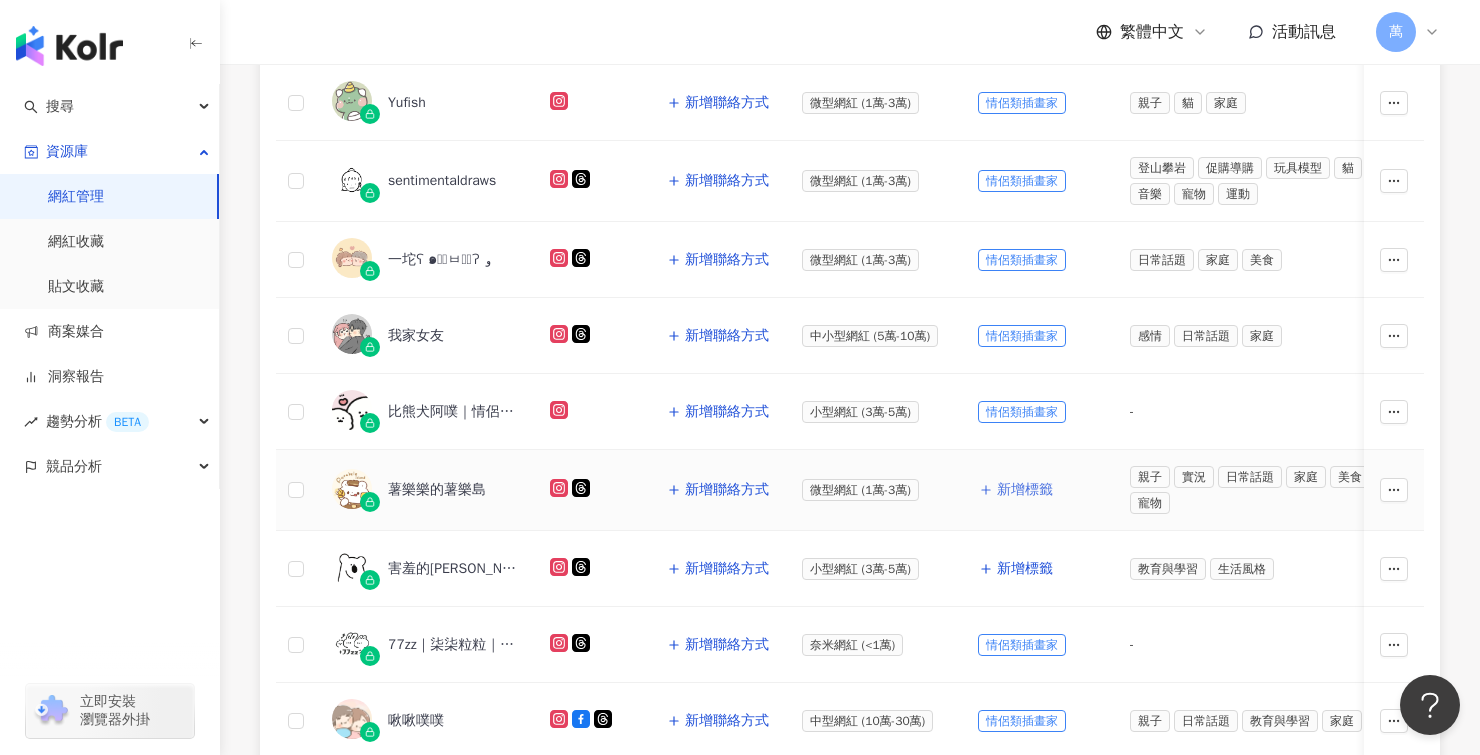 click on "新增標籤" at bounding box center [1025, 490] 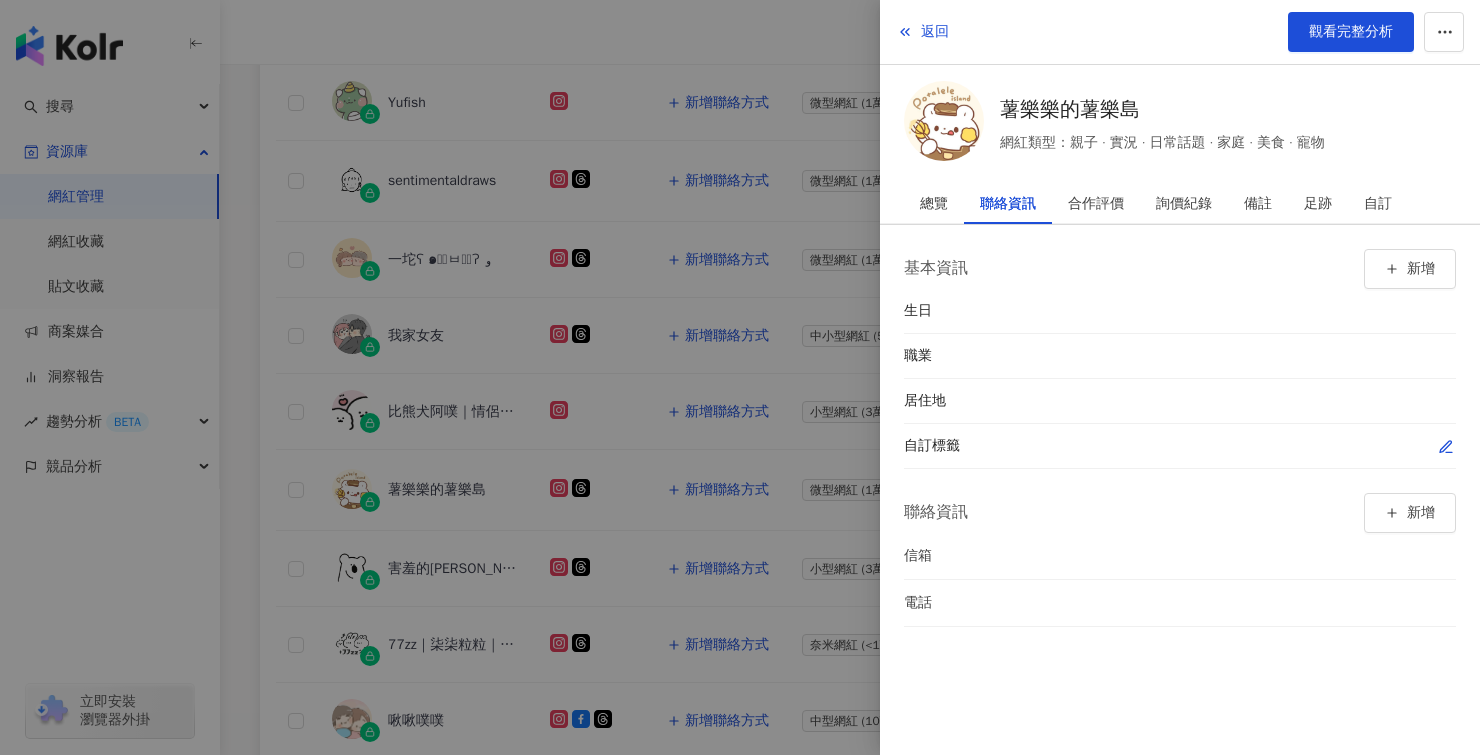 click 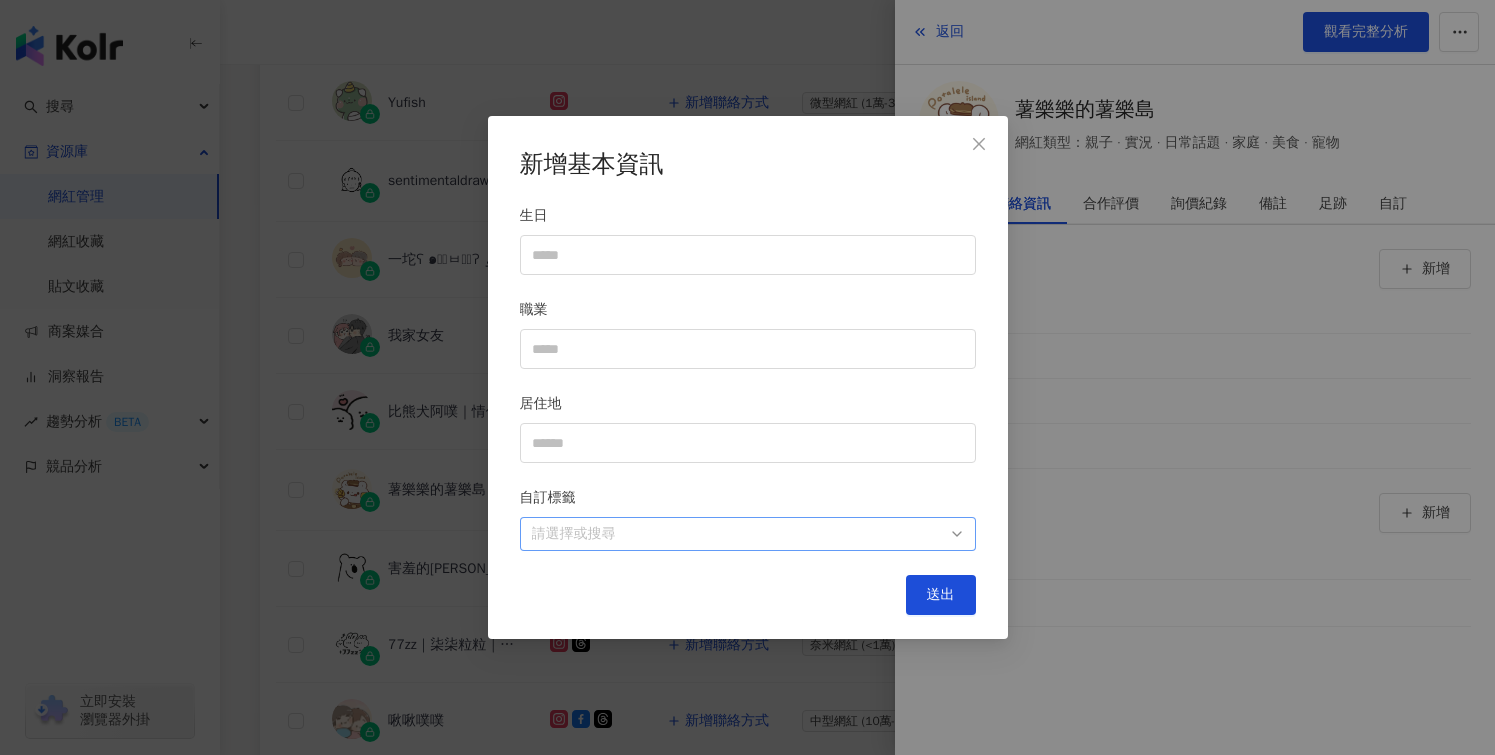 click at bounding box center (737, 534) 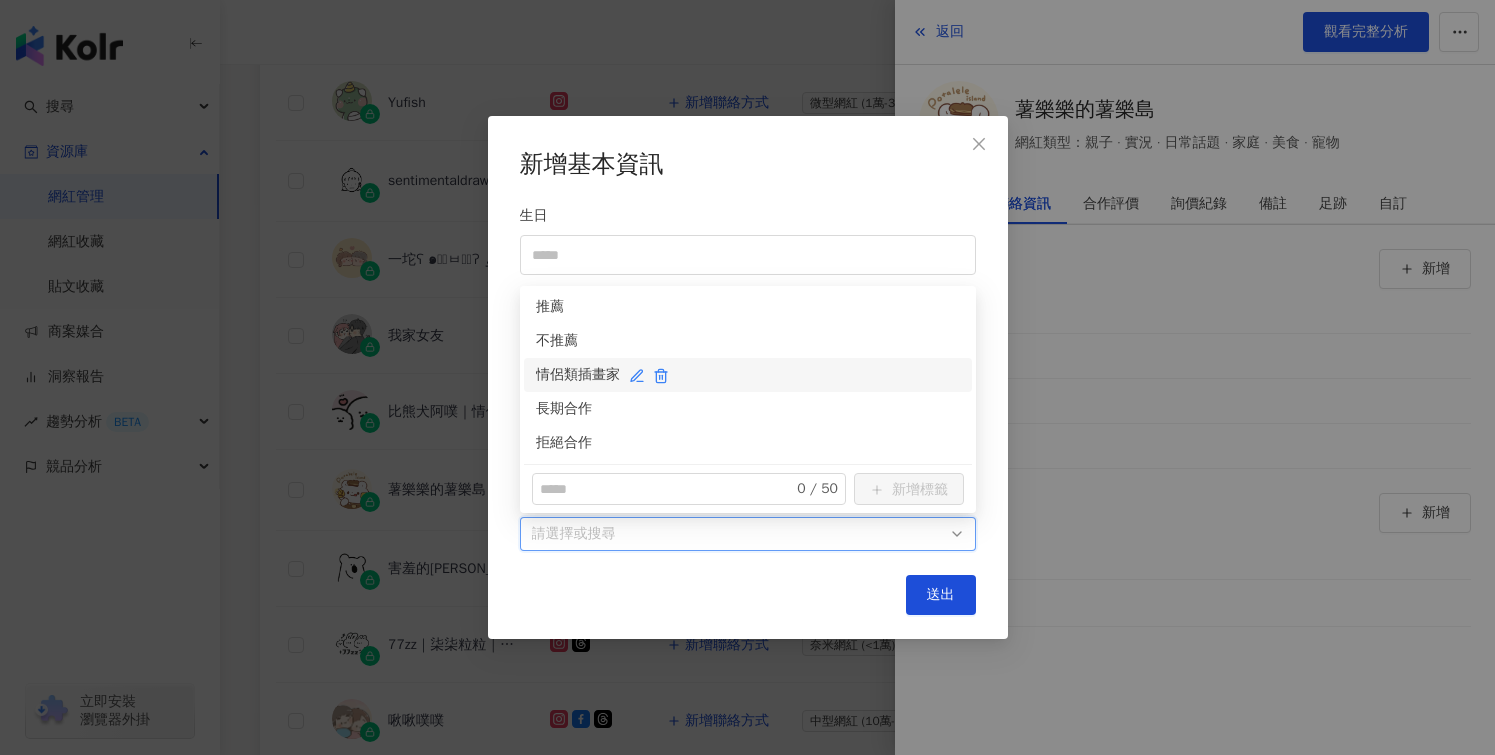 click on "情侶類插畫家" at bounding box center [748, 375] 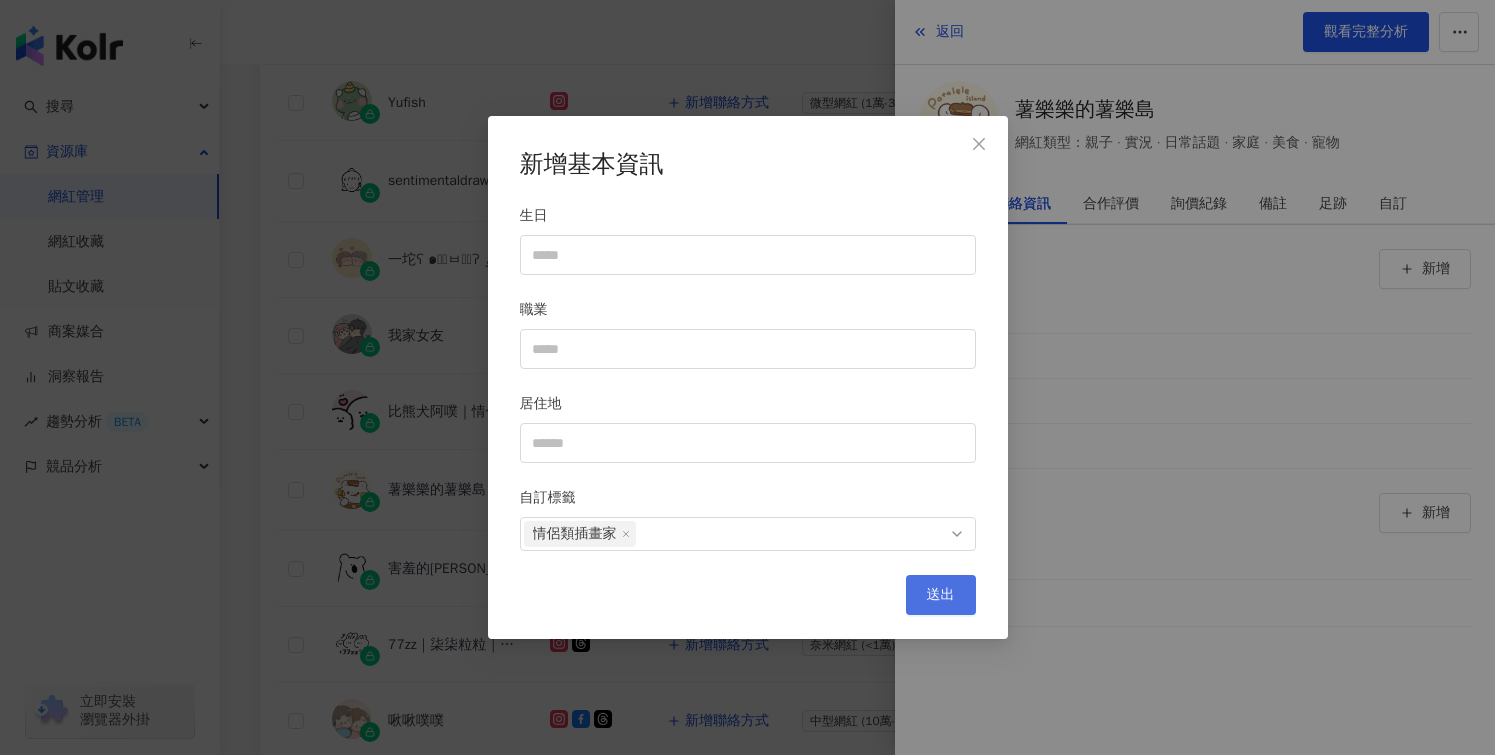click on "送出" at bounding box center (941, 595) 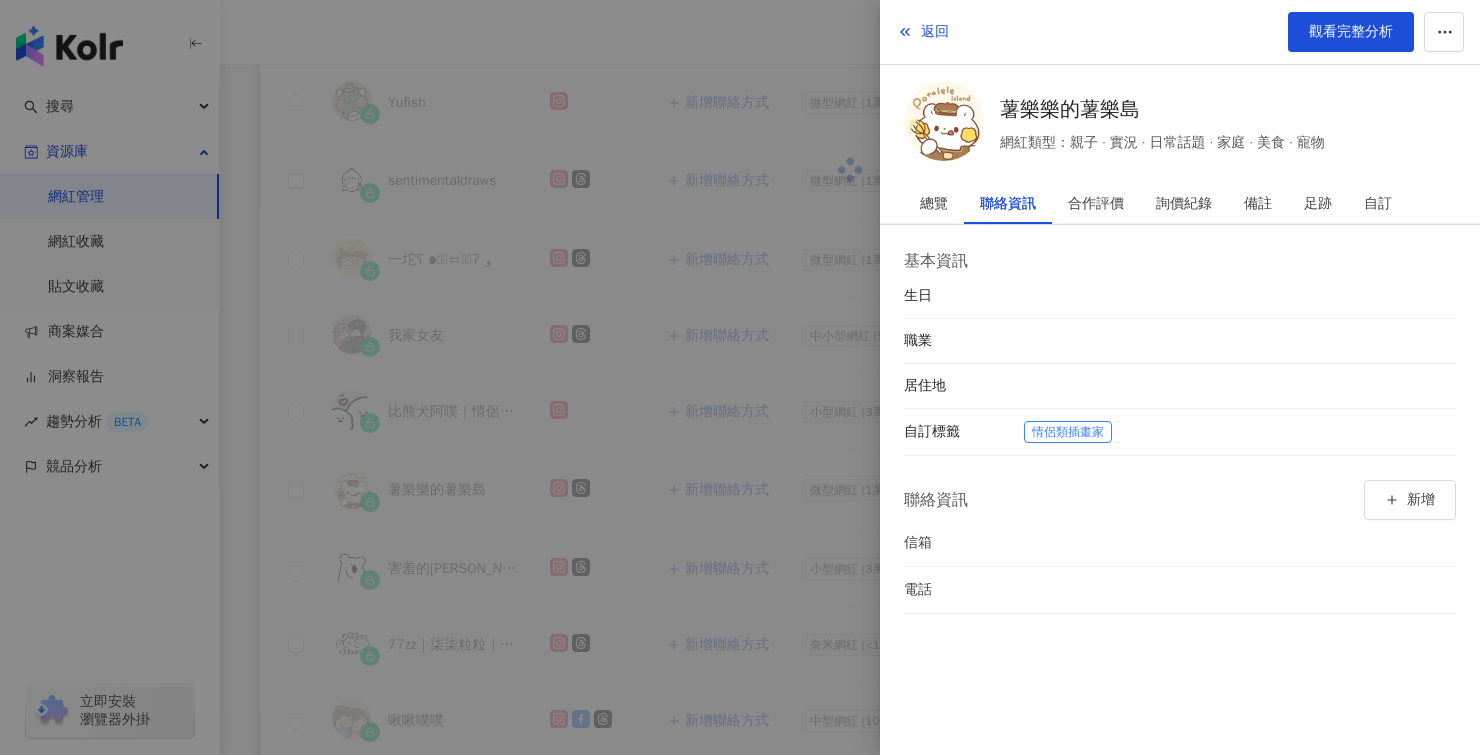 click at bounding box center (740, 377) 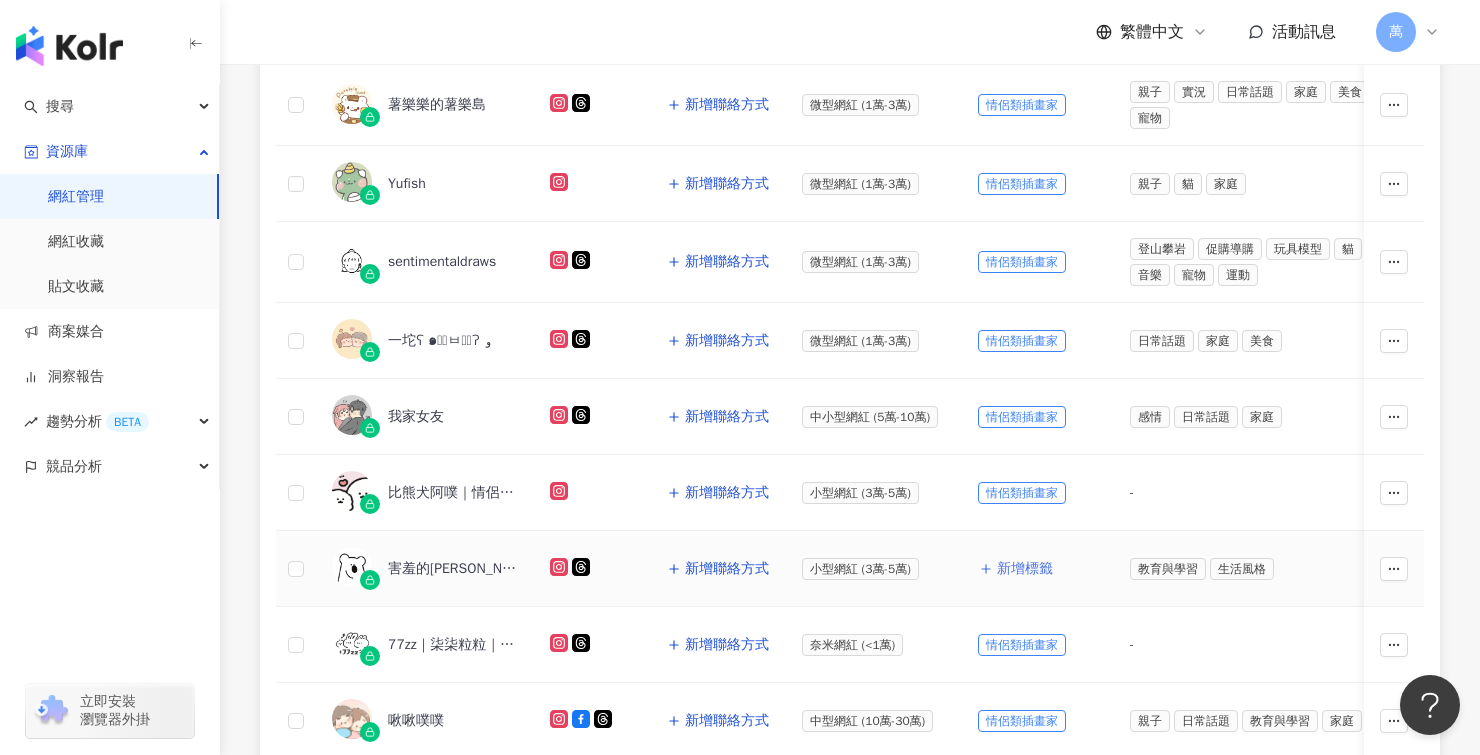 click on "新增標籤" at bounding box center [1025, 569] 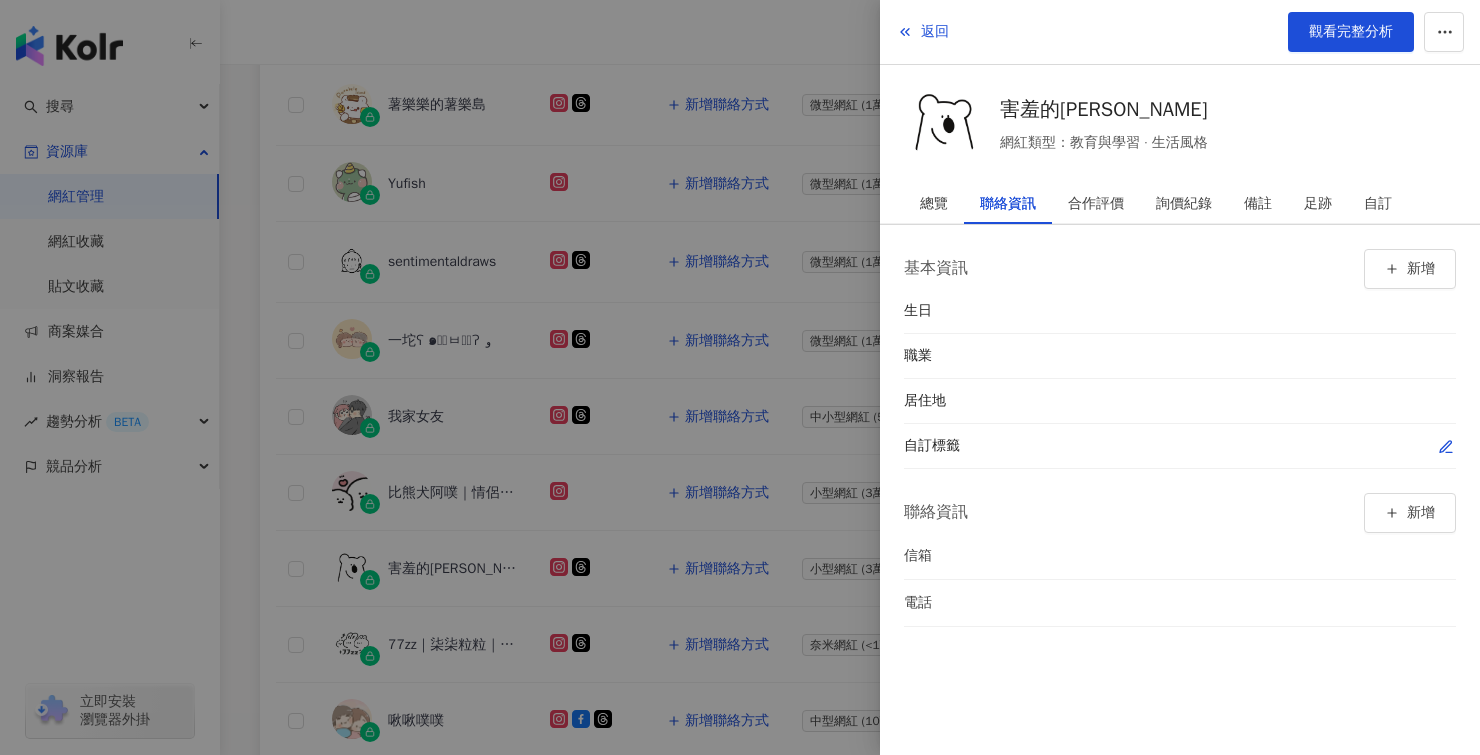 click 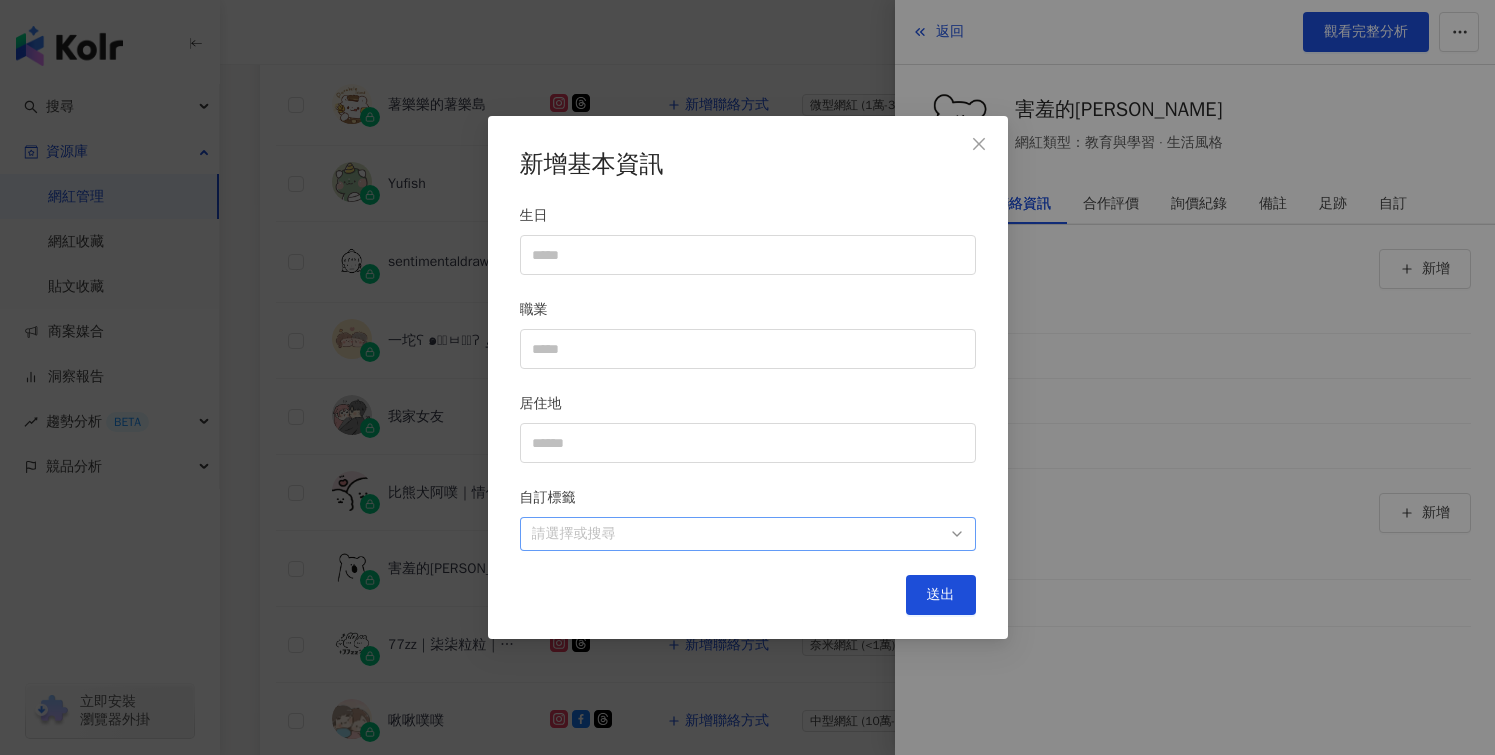 click at bounding box center (737, 534) 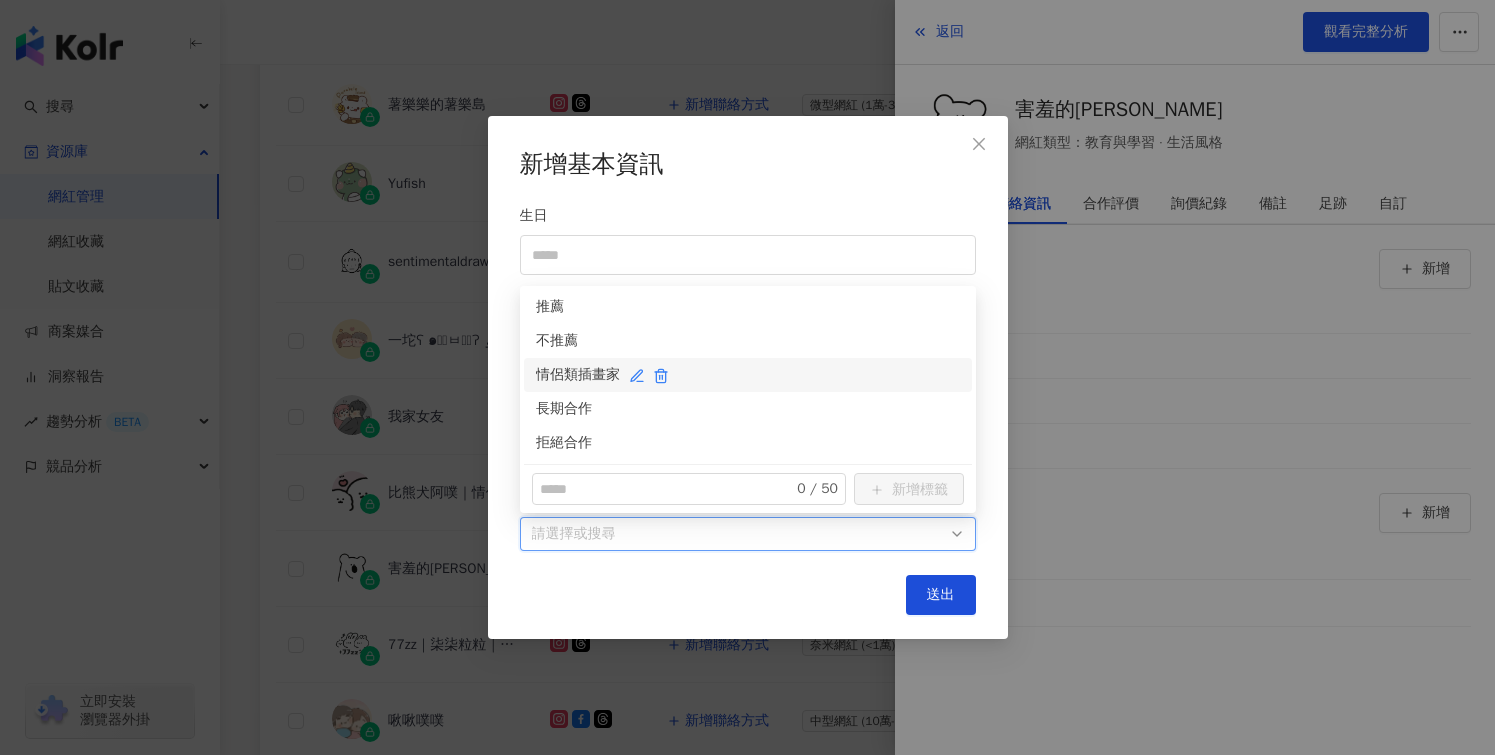 click on "情侶類插畫家" at bounding box center (748, 375) 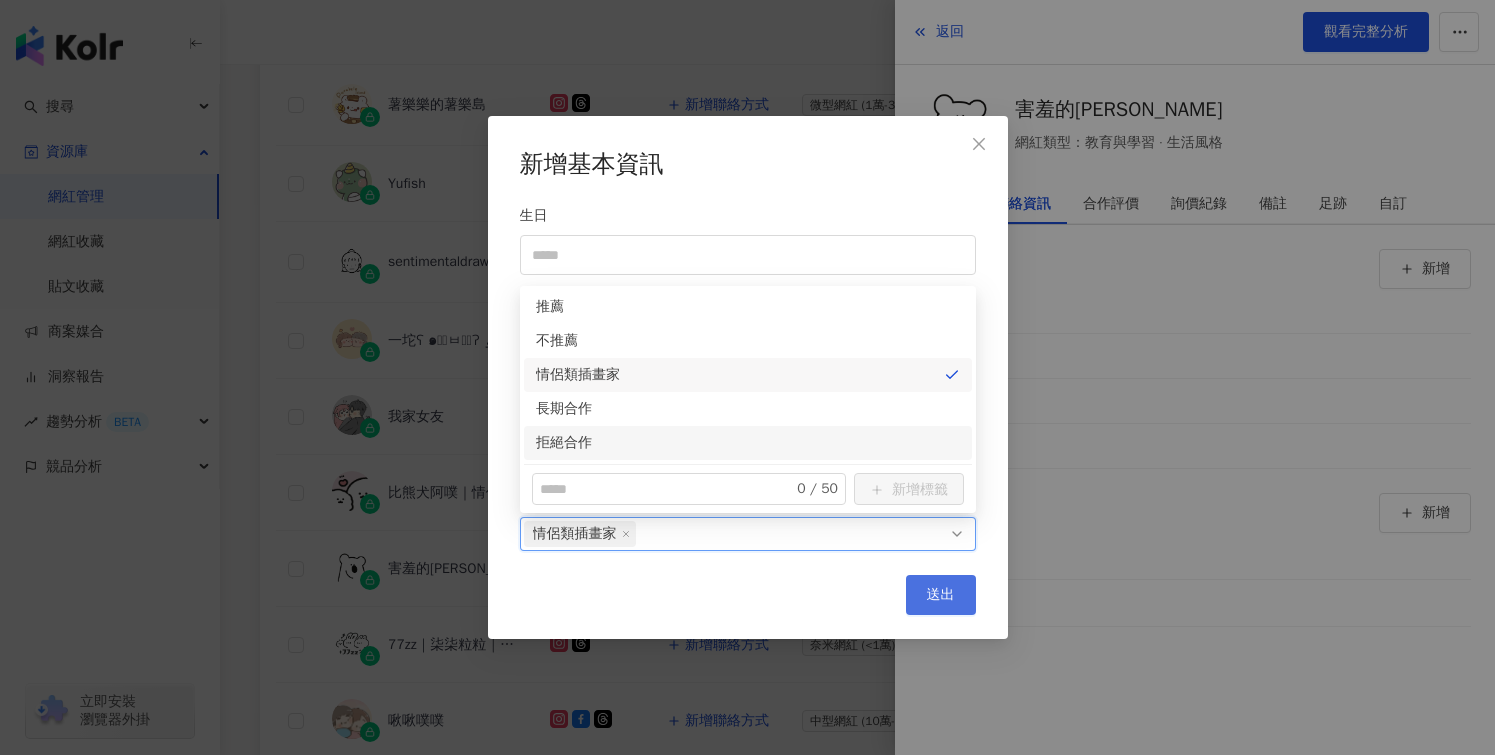 click on "送出" at bounding box center [941, 595] 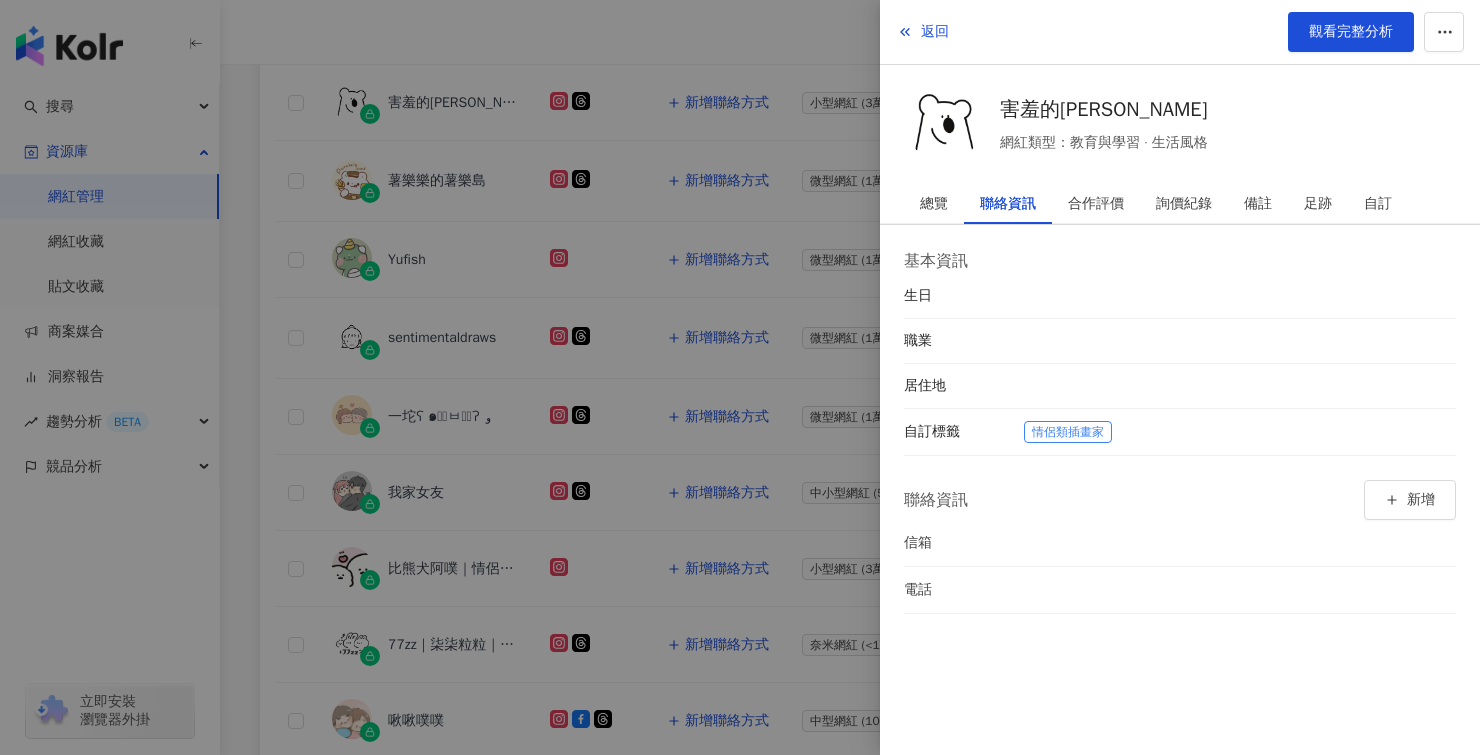 click at bounding box center [740, 377] 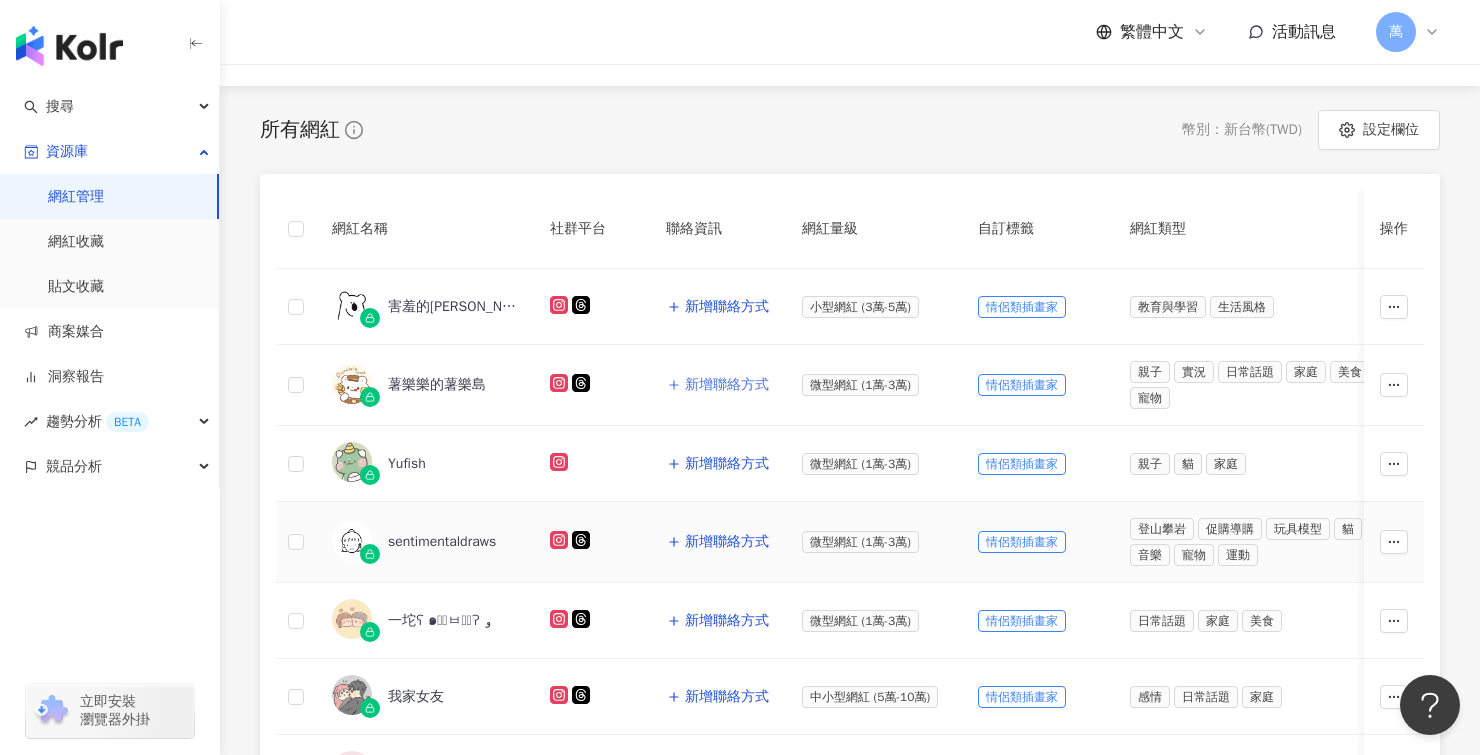 scroll, scrollTop: 156, scrollLeft: 0, axis: vertical 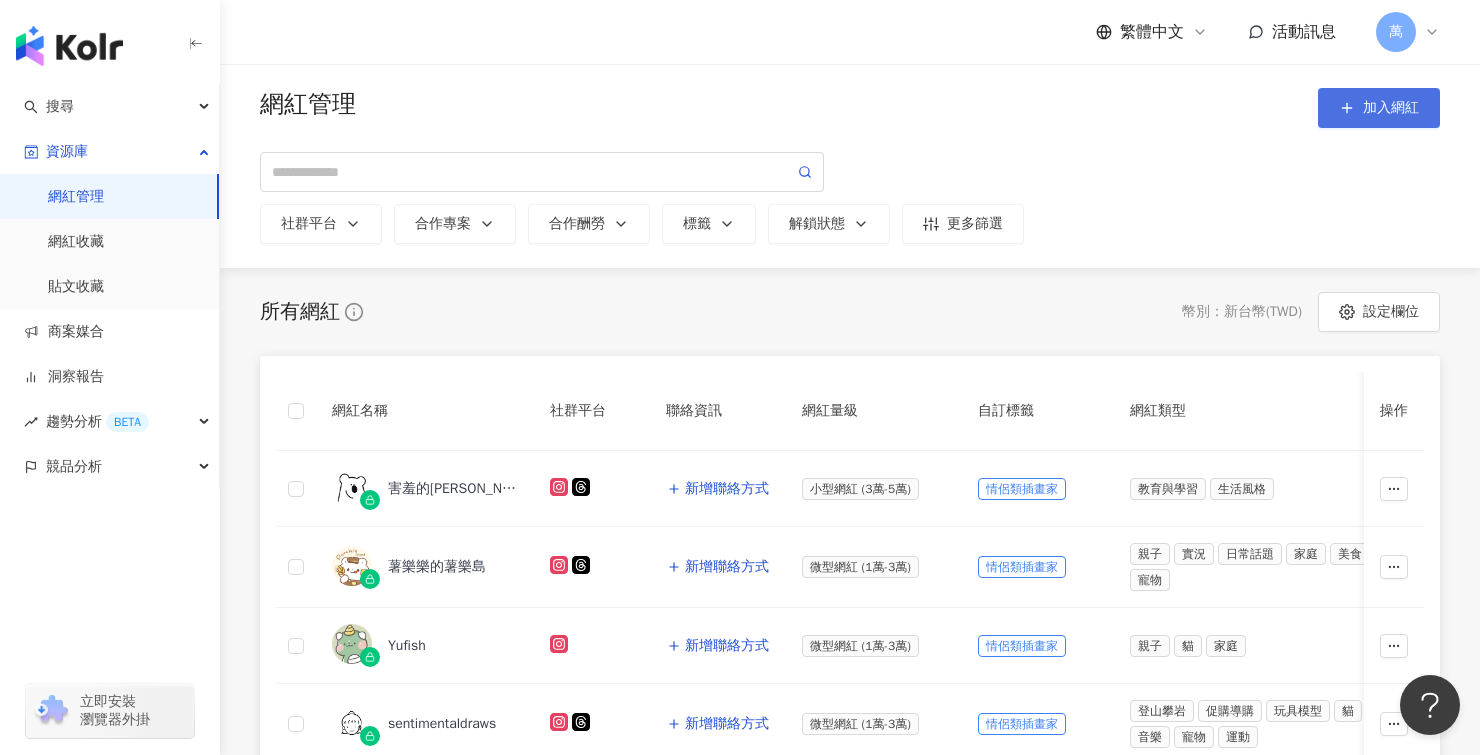 click on "加入網紅" at bounding box center [1391, 108] 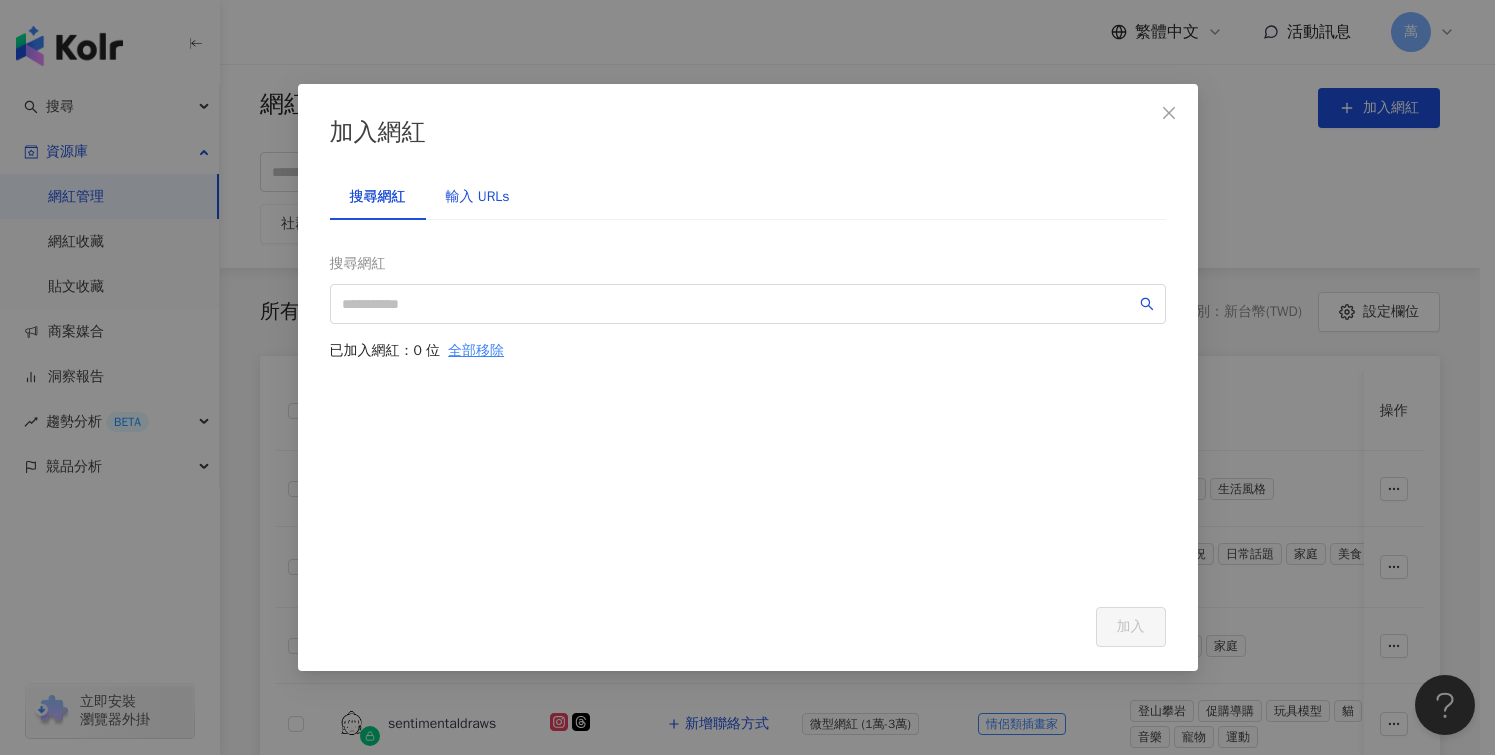 click on "輸入 URLs" at bounding box center (478, 197) 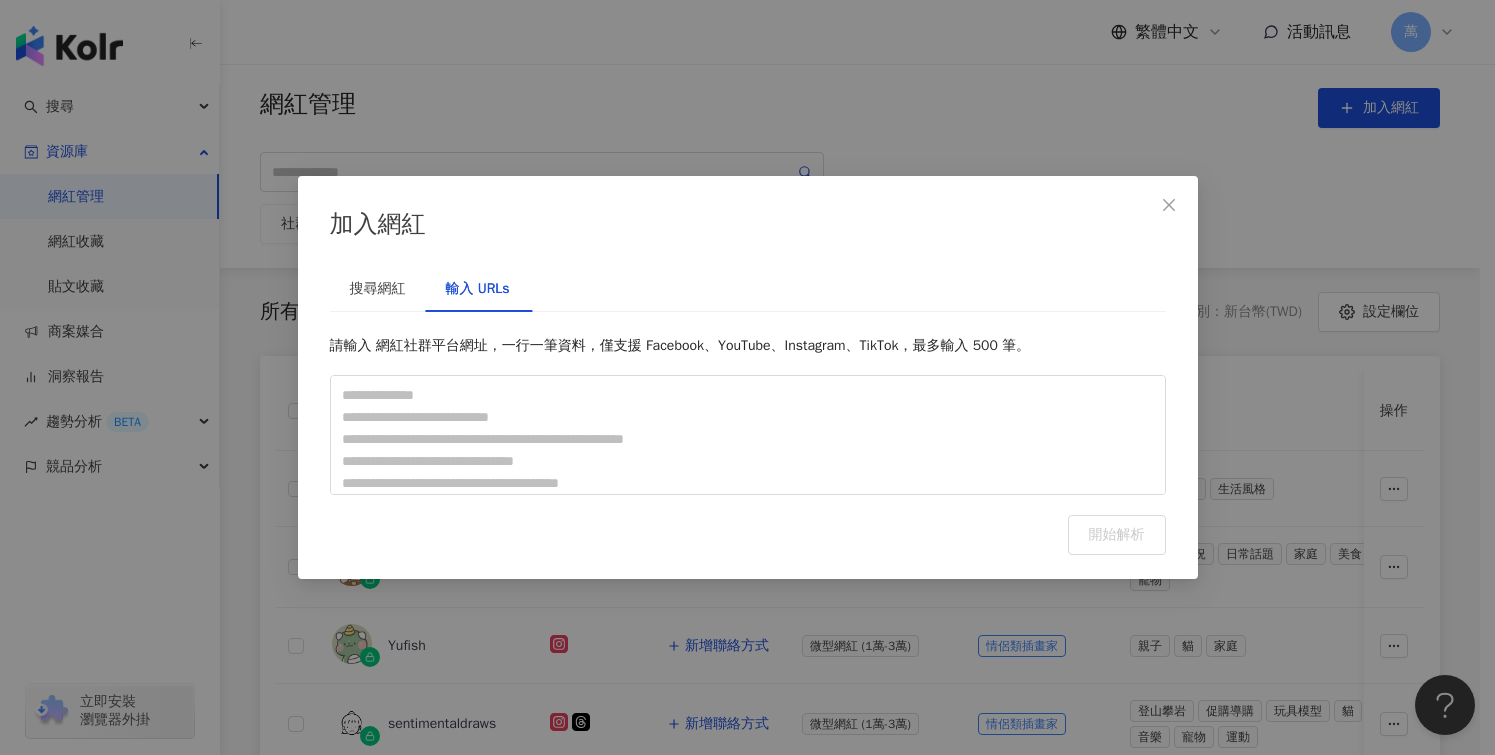 click on "搜尋網紅 輸入 URLs 搜尋網紅 已加入網紅：0 位 全部移除 加入 請輸入 網紅社群平台網址，一行一筆資料，僅支援 Facebook、YouTube、Instagram、TikTok，最多輸入 500 筆。 開始解析" at bounding box center (748, 411) 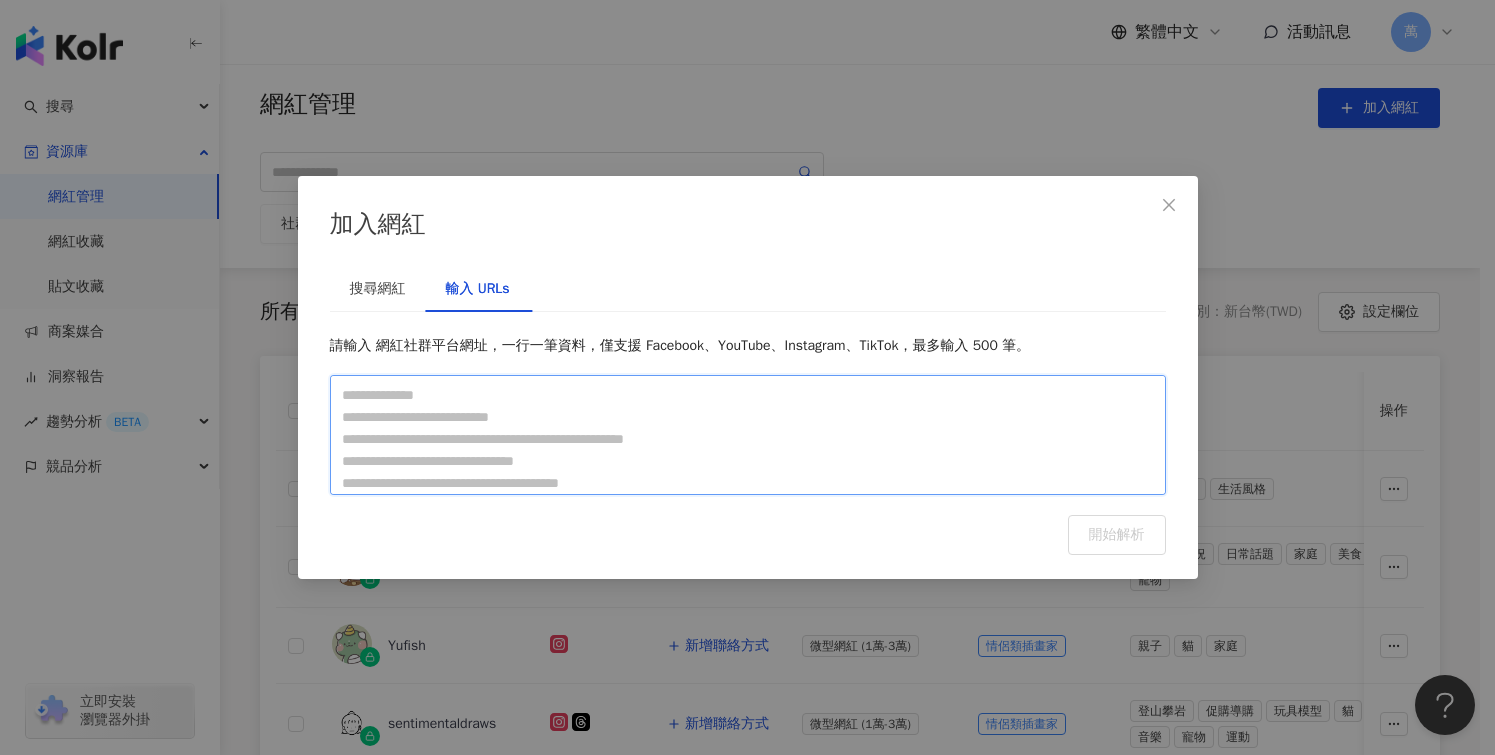 click at bounding box center [748, 435] 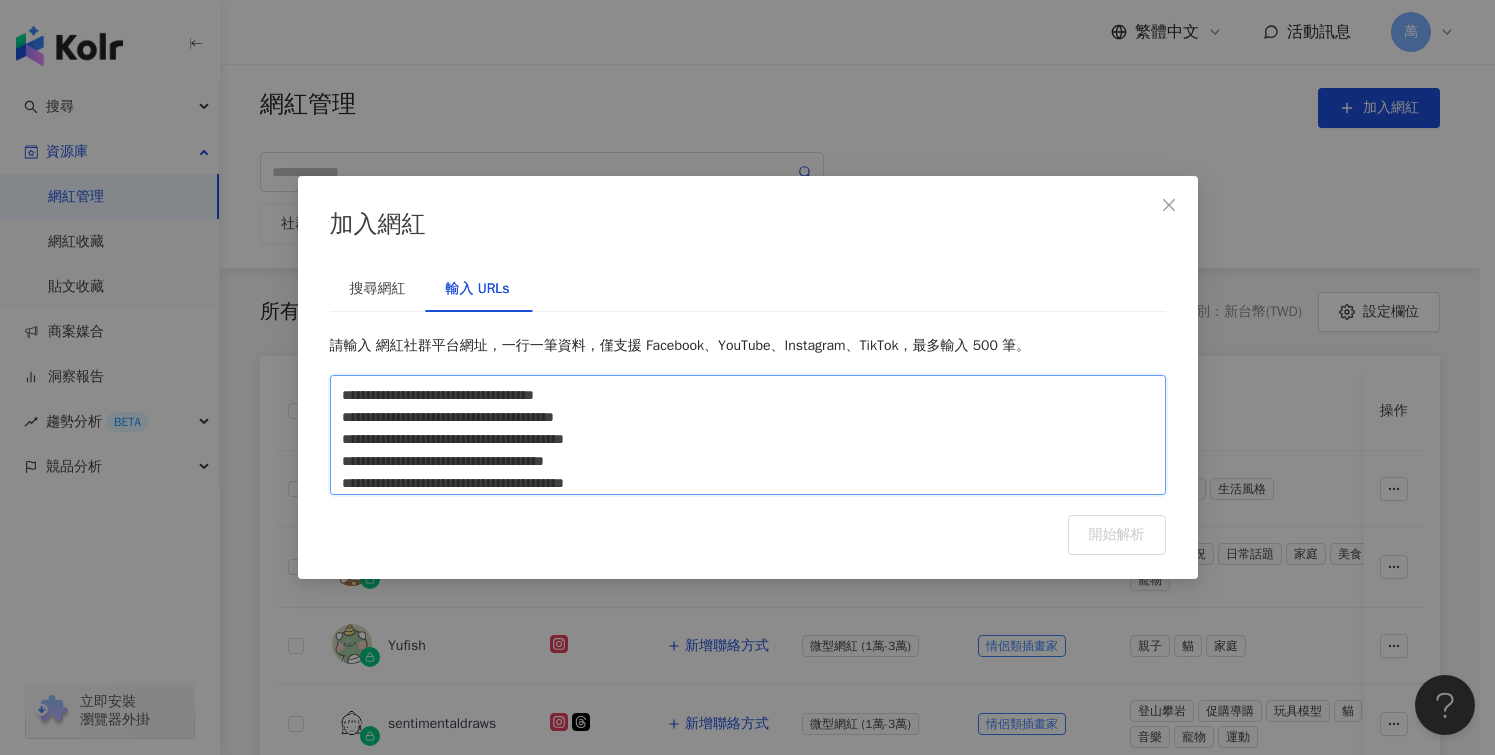 scroll, scrollTop: 436, scrollLeft: 0, axis: vertical 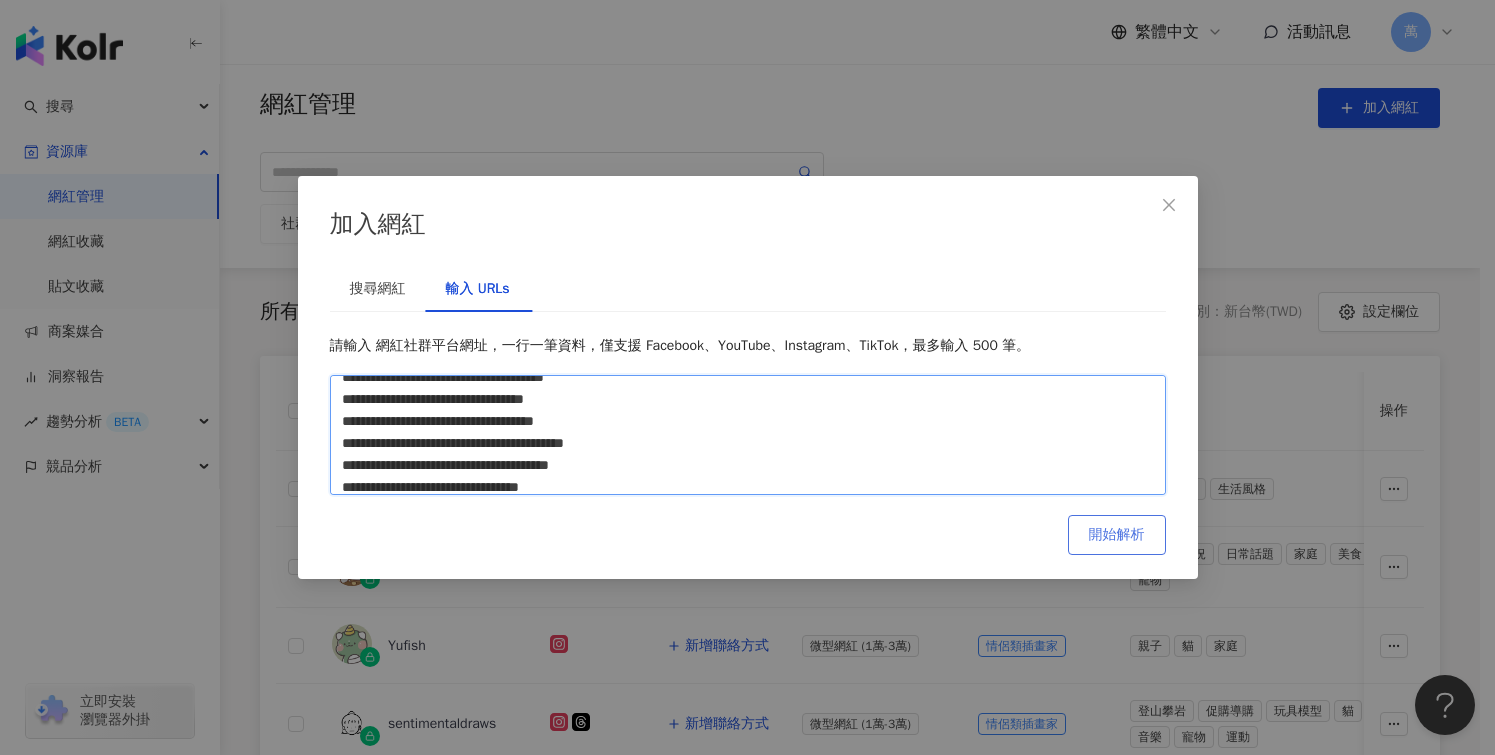 type on "**********" 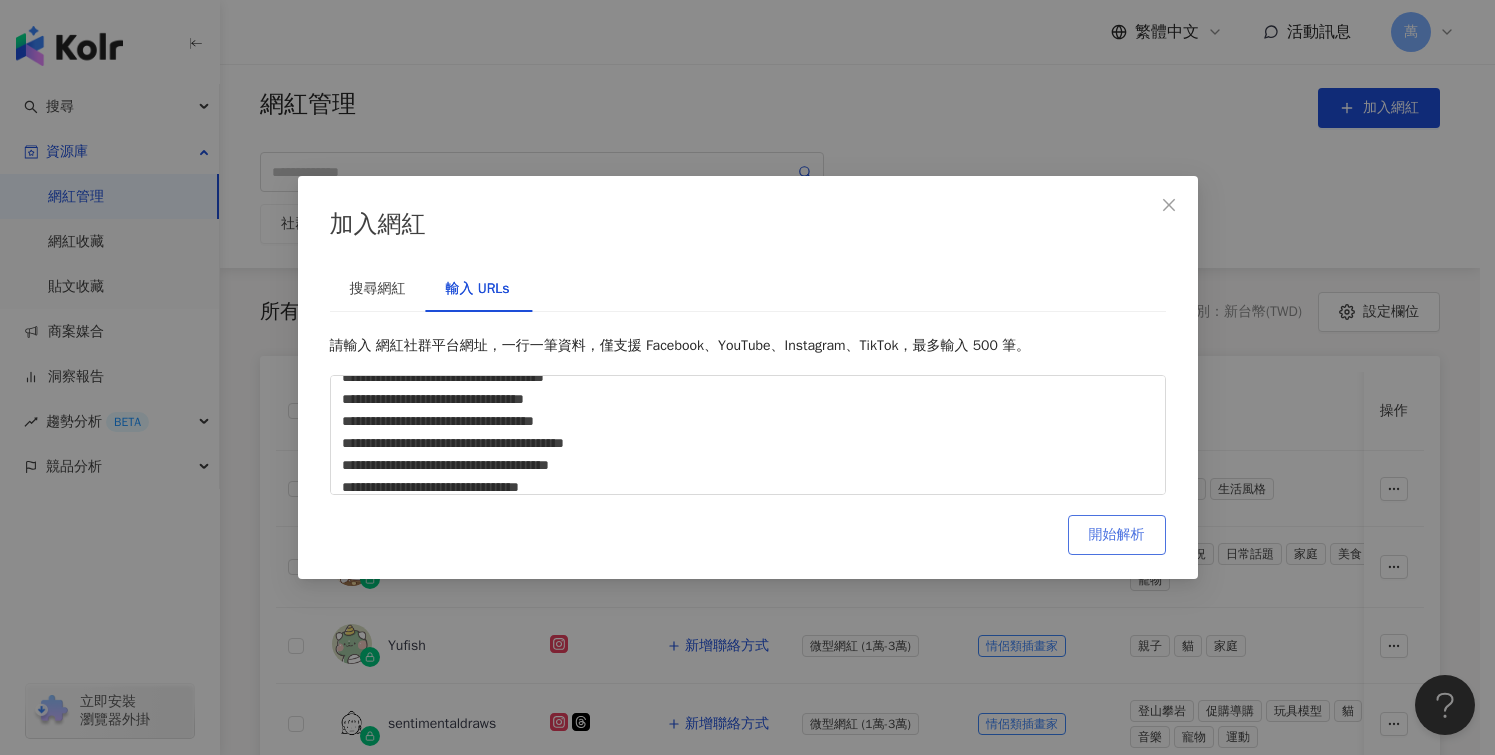 click on "開始解析" at bounding box center [1117, 535] 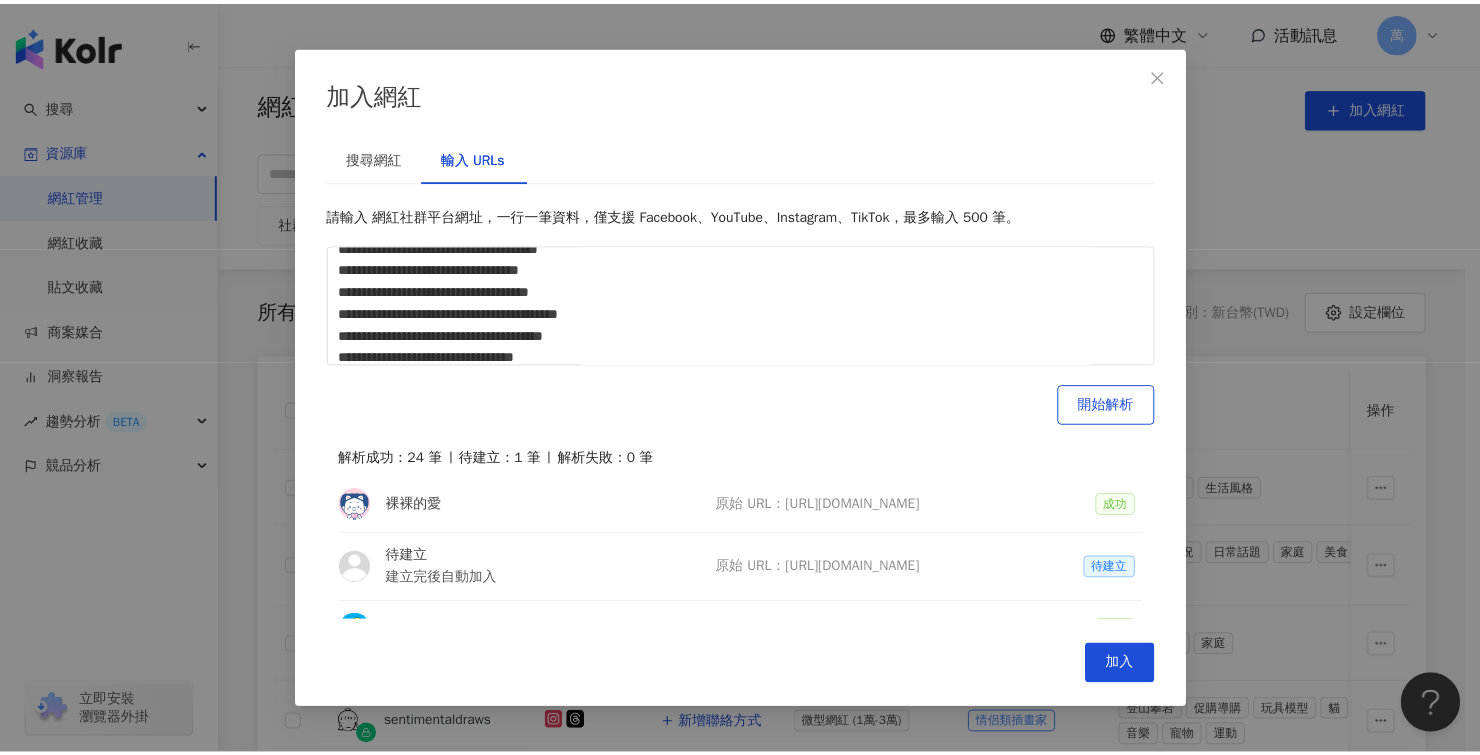 scroll, scrollTop: 205, scrollLeft: 0, axis: vertical 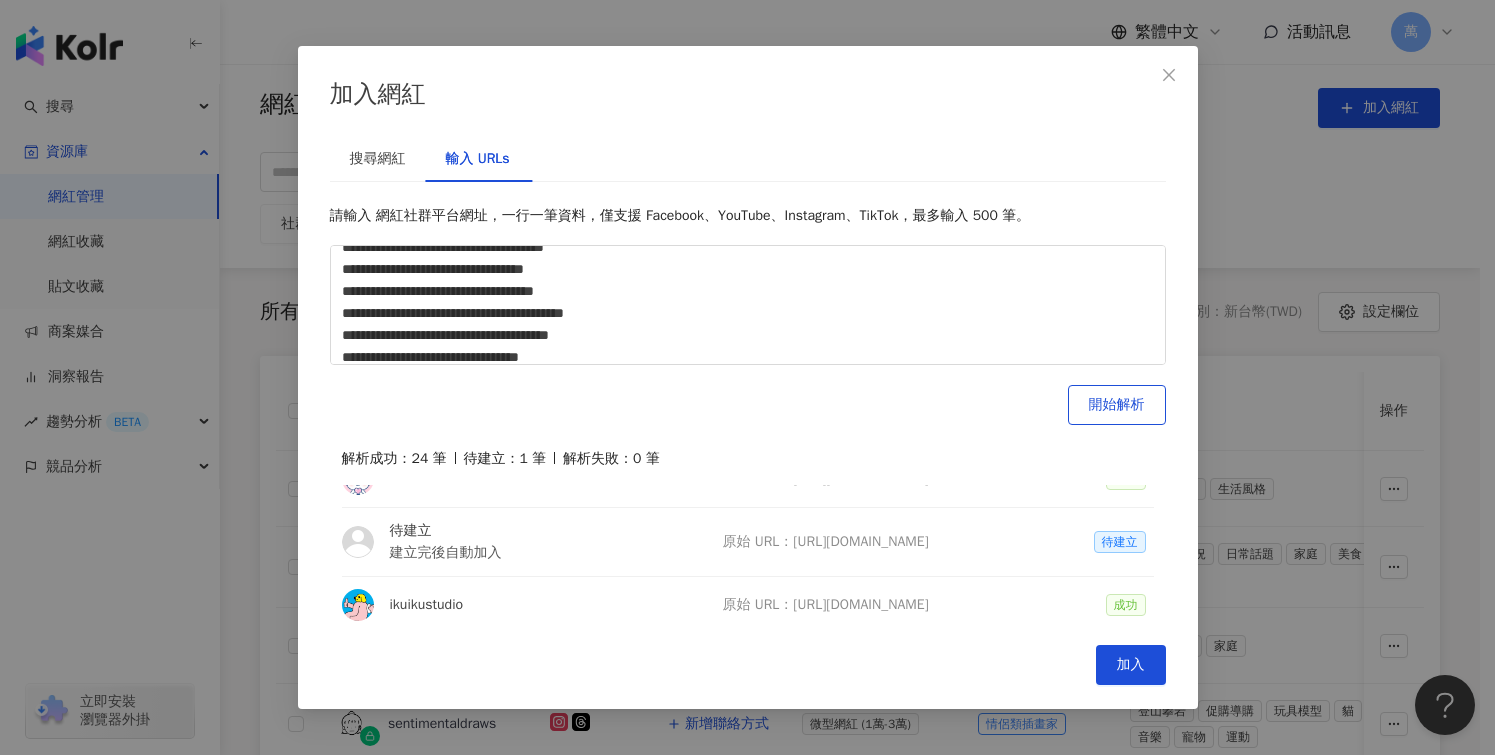 click on "原始 URL：https://www.instagram.com/queenie_and_perry/" at bounding box center [900, 542] 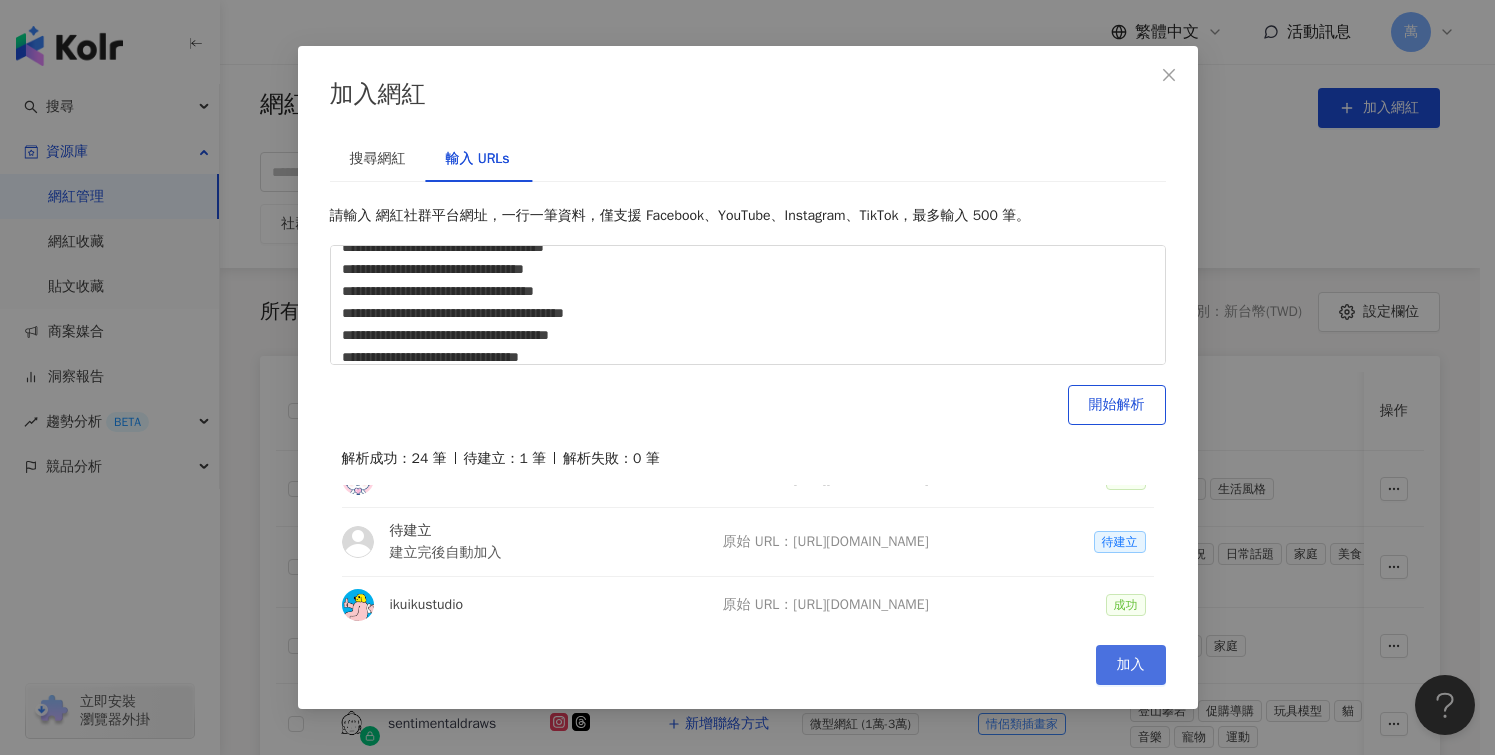 click on "加入" at bounding box center (1131, 665) 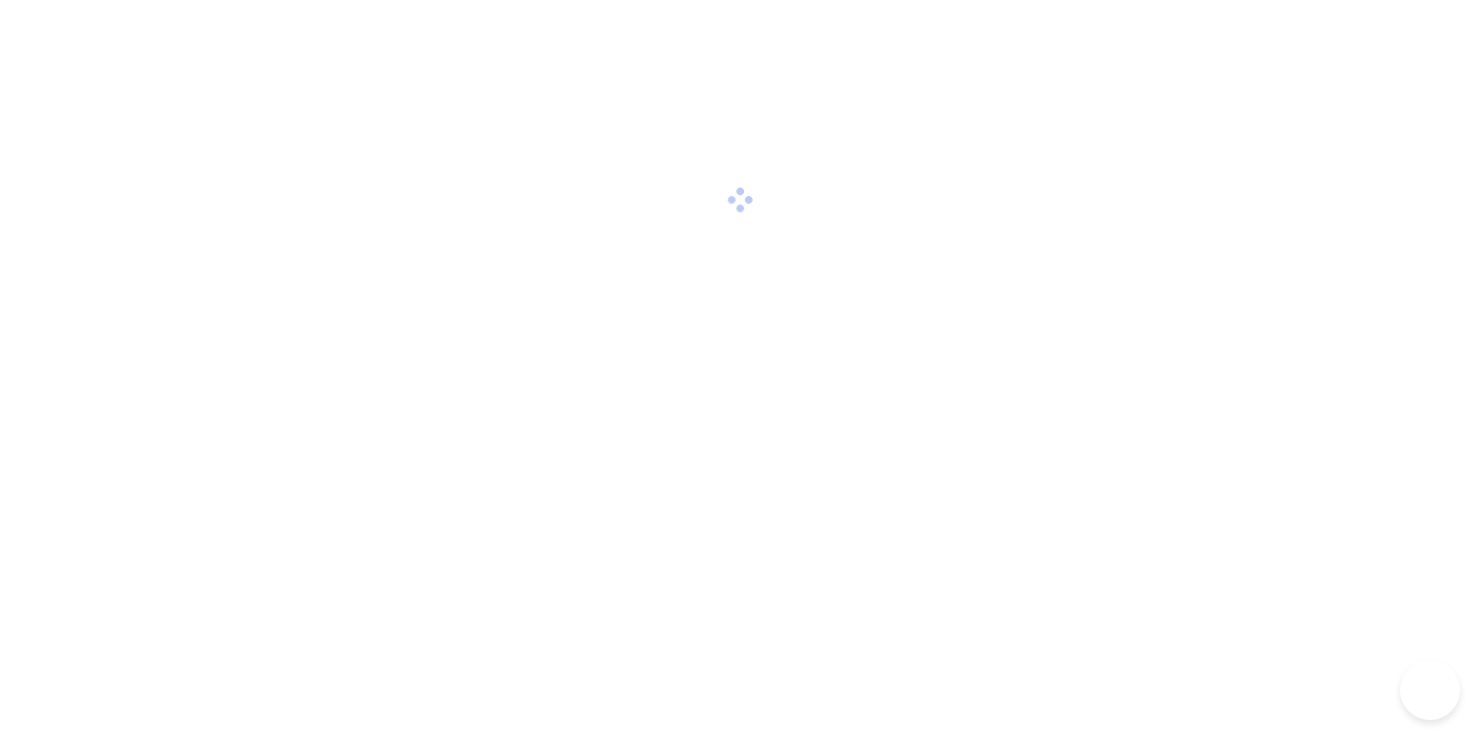 scroll, scrollTop: 0, scrollLeft: 0, axis: both 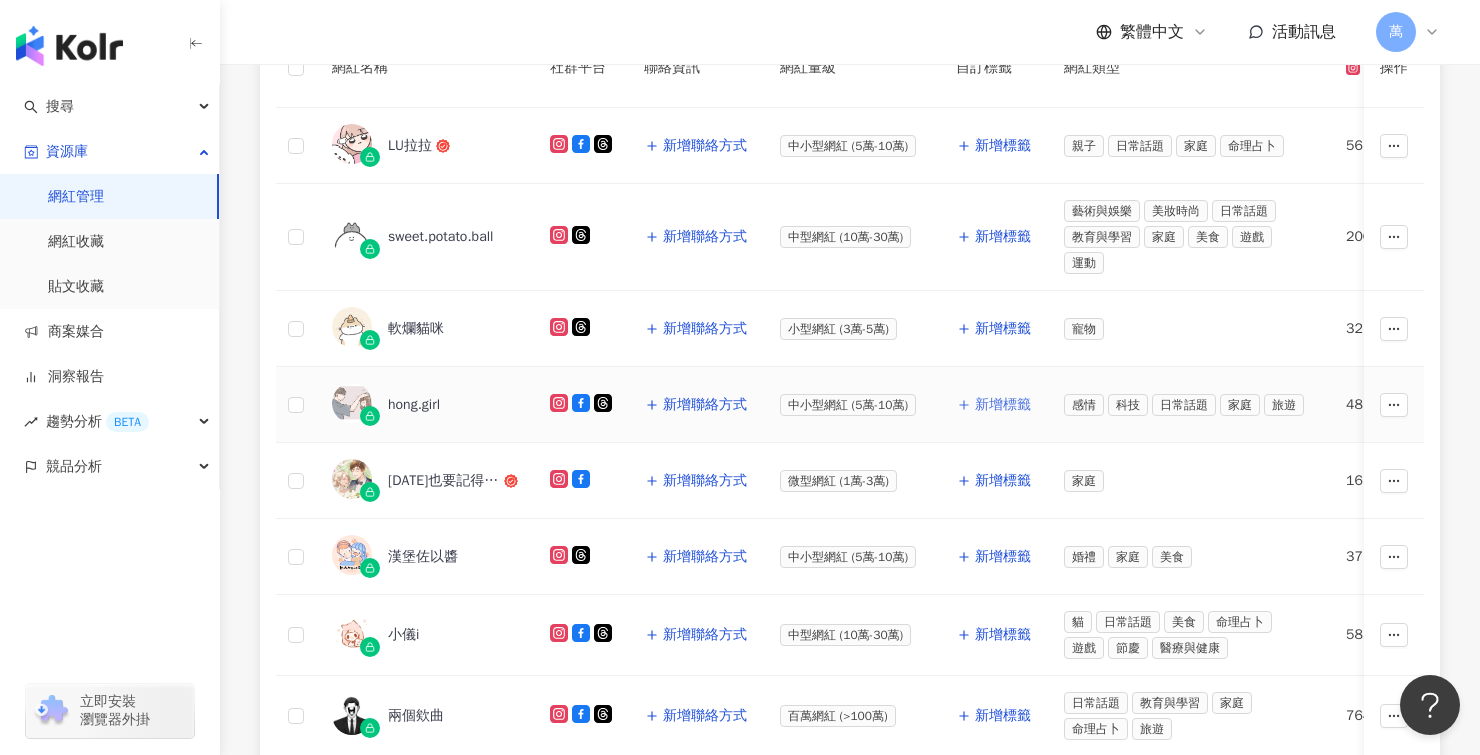 click on "新增標籤" at bounding box center (1003, 405) 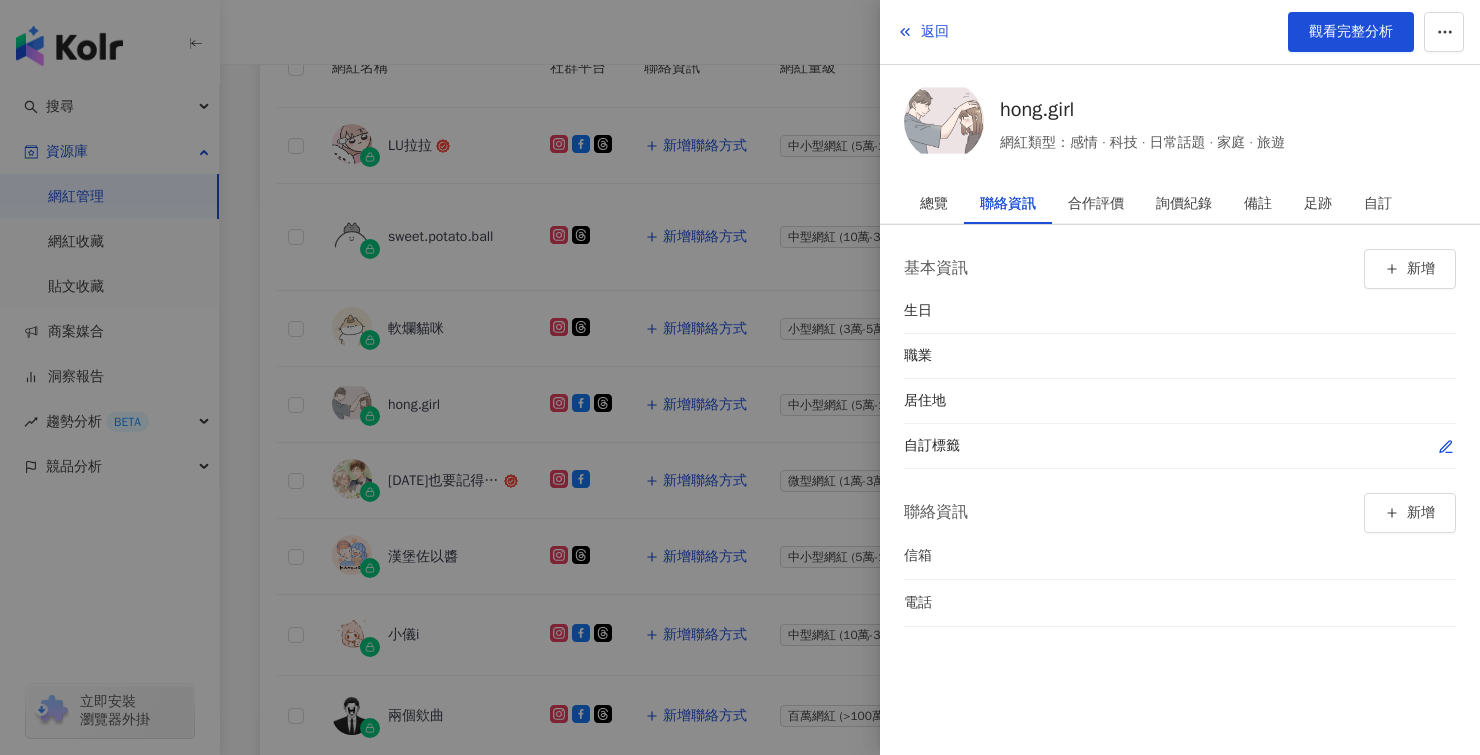 click 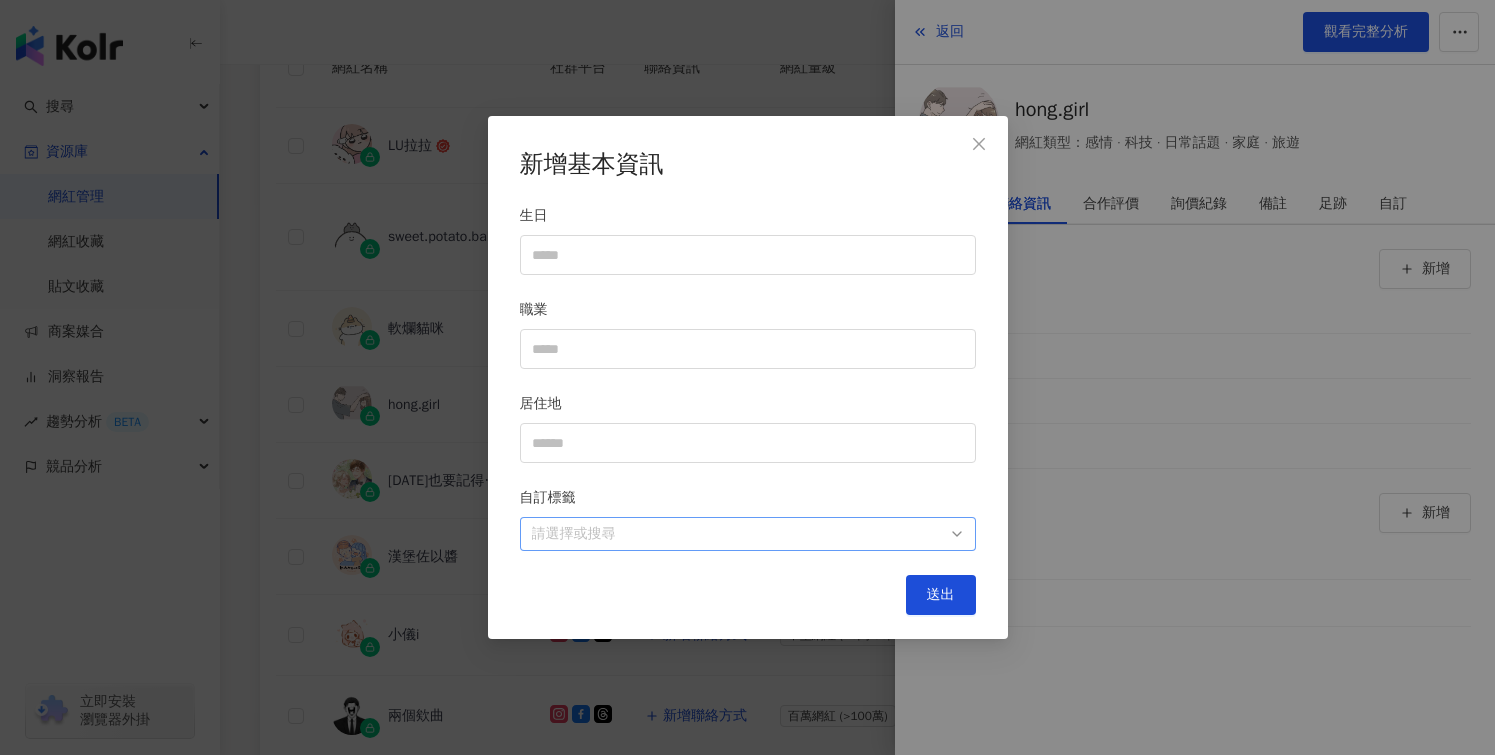 click at bounding box center [737, 534] 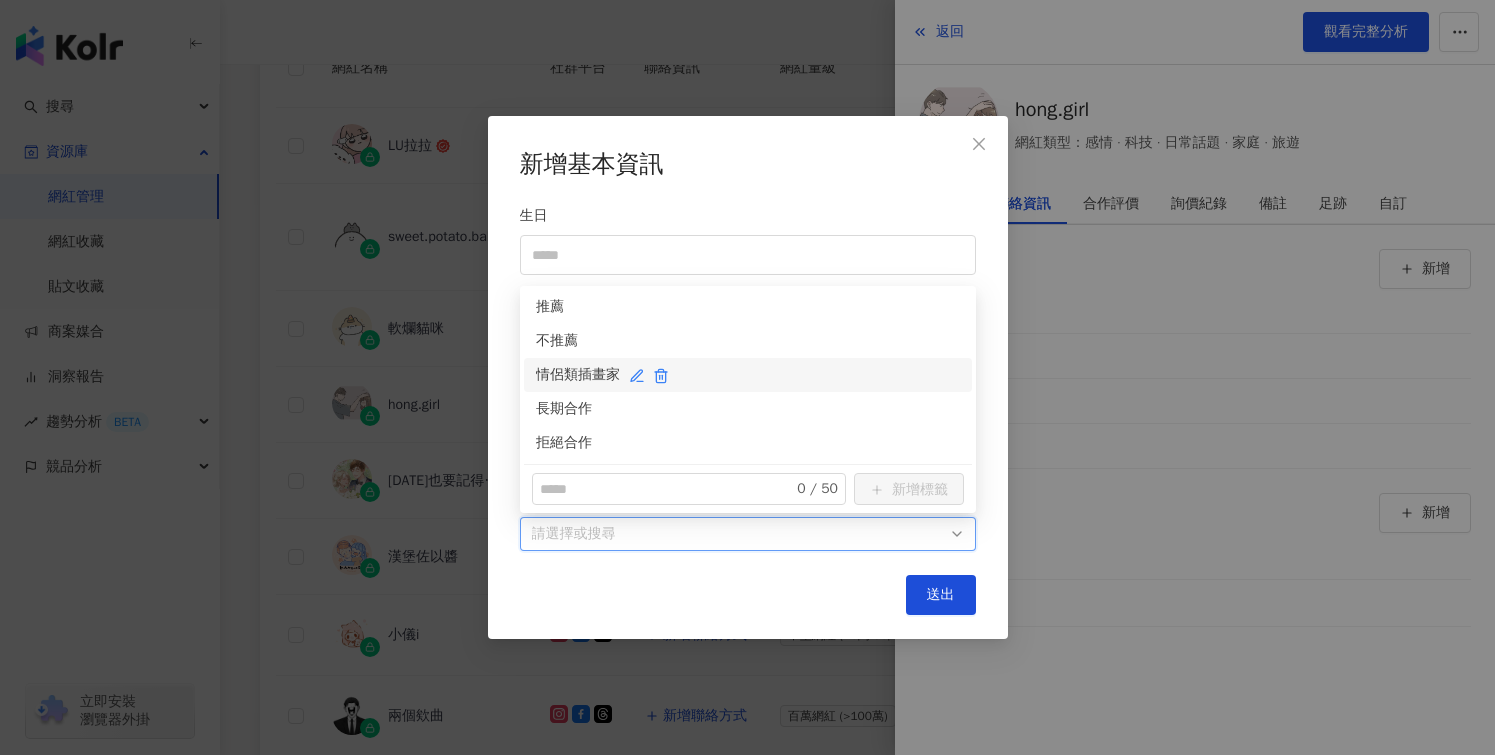 click on "情侶類插畫家" at bounding box center [748, 375] 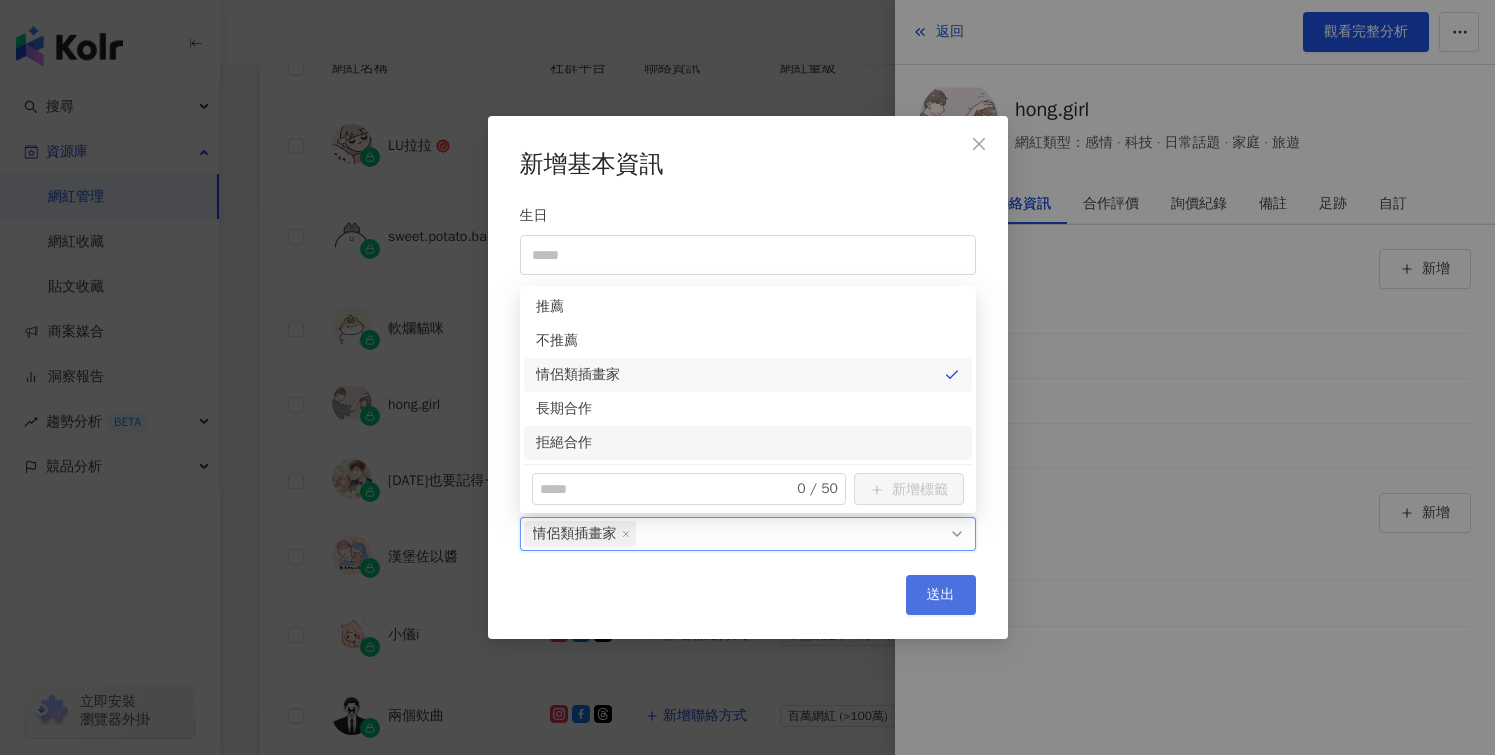 click on "新增基本資訊 生日 職業 居住地 自訂標籤 情侶類插畫家   送出" at bounding box center (748, 378) 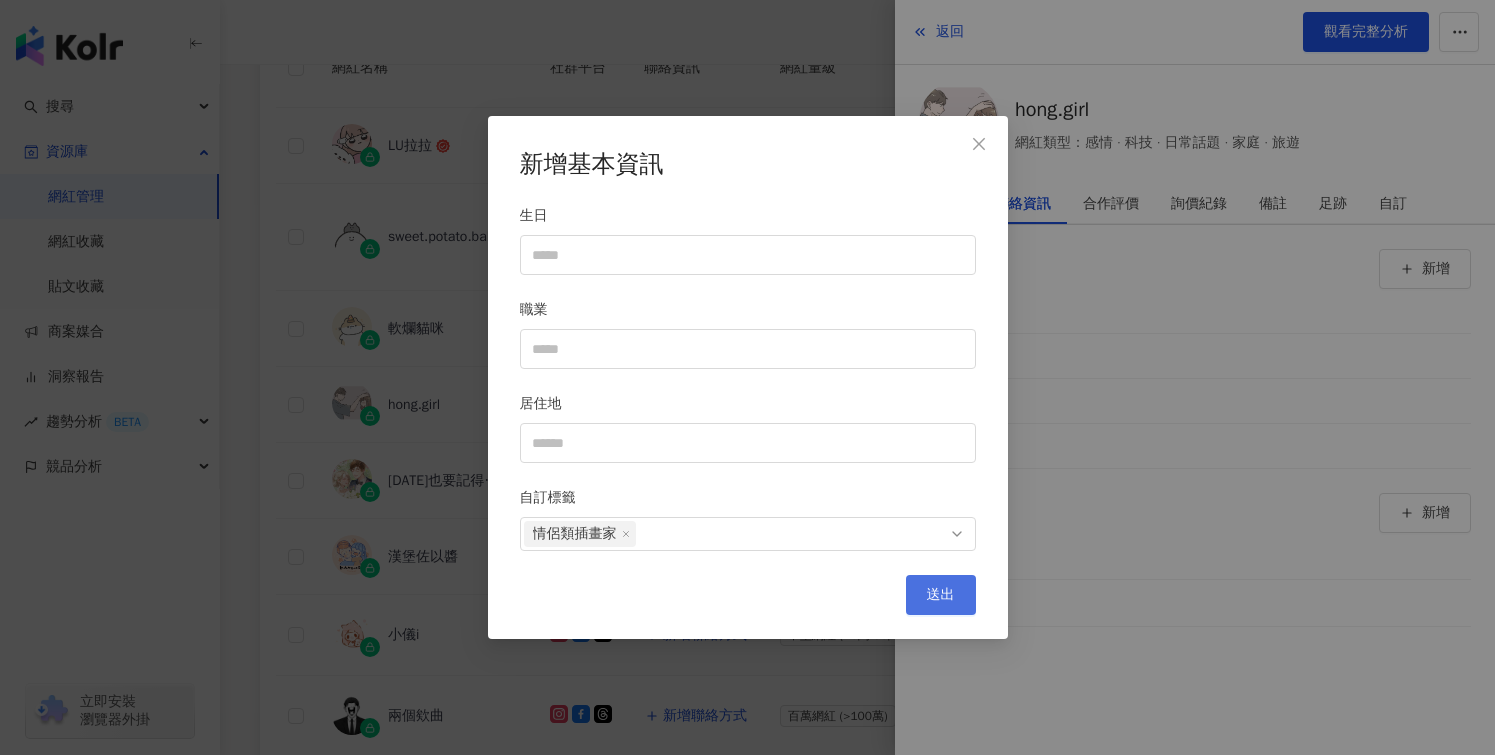 click on "送出" at bounding box center [941, 595] 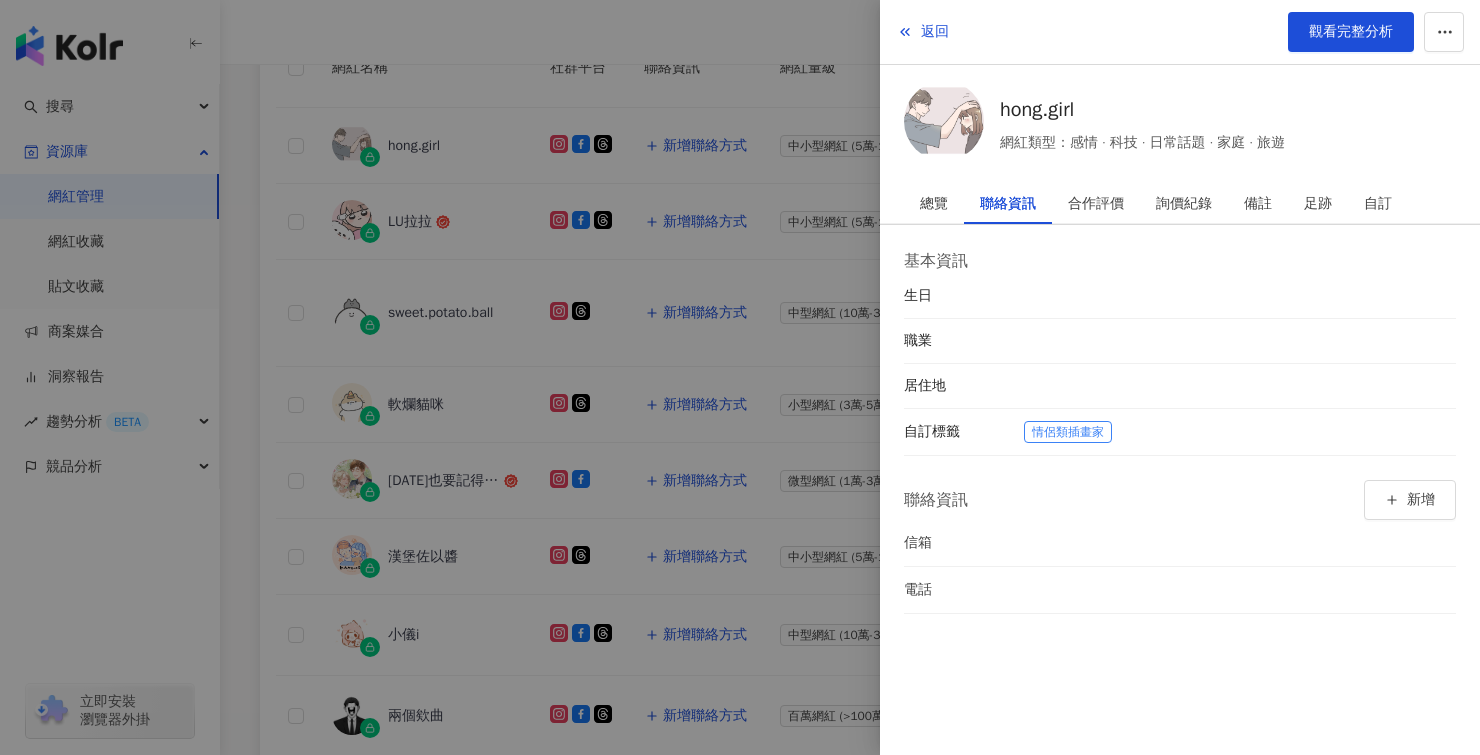 click at bounding box center (740, 377) 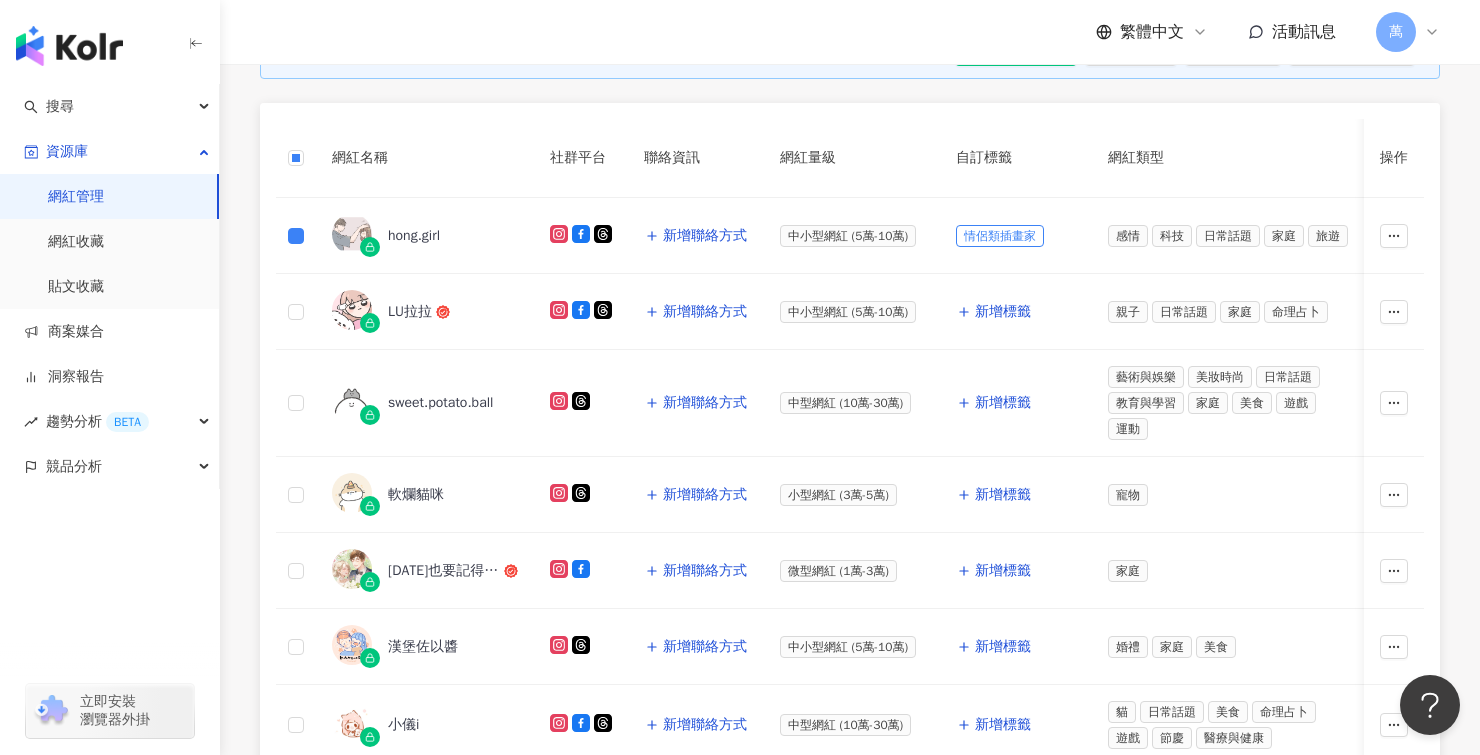 scroll, scrollTop: 433, scrollLeft: 0, axis: vertical 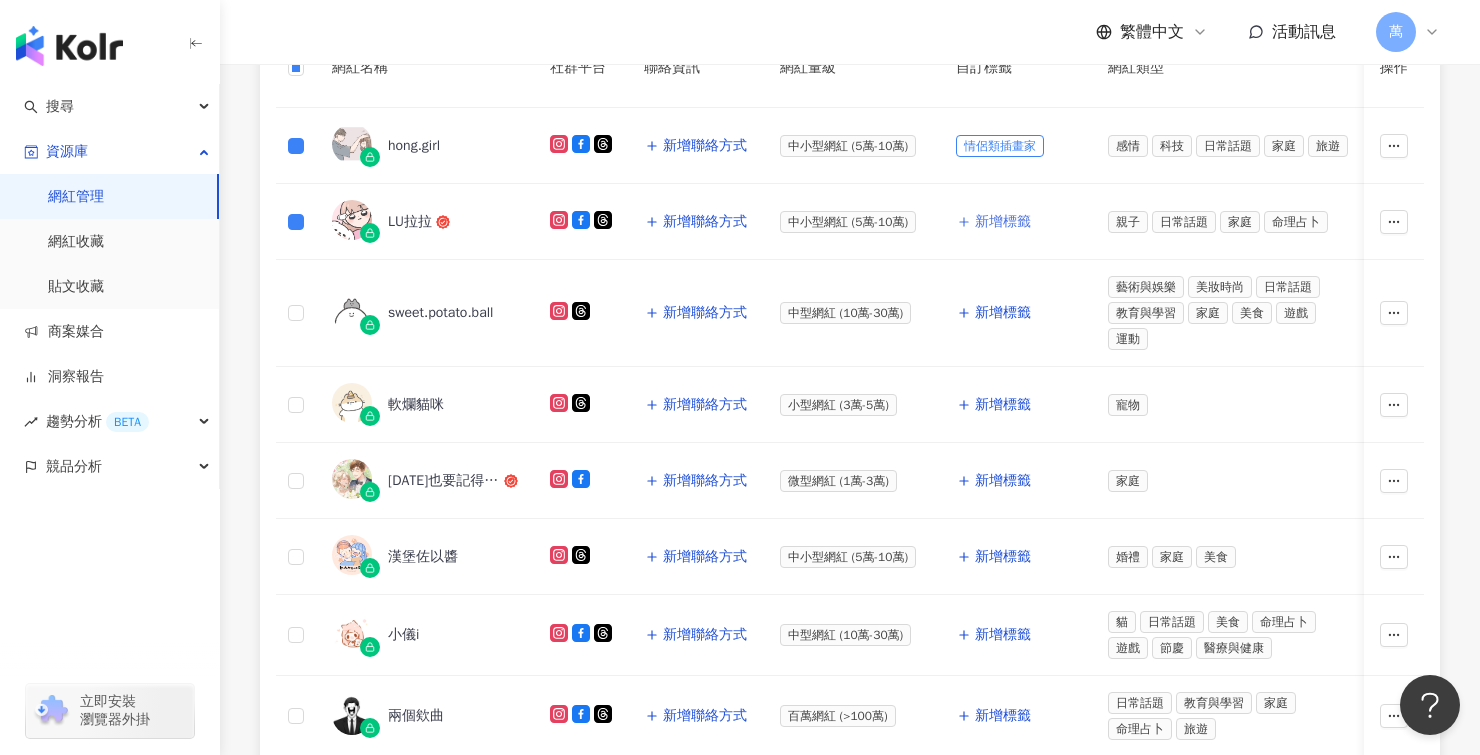 click on "新增標籤" at bounding box center (1003, 222) 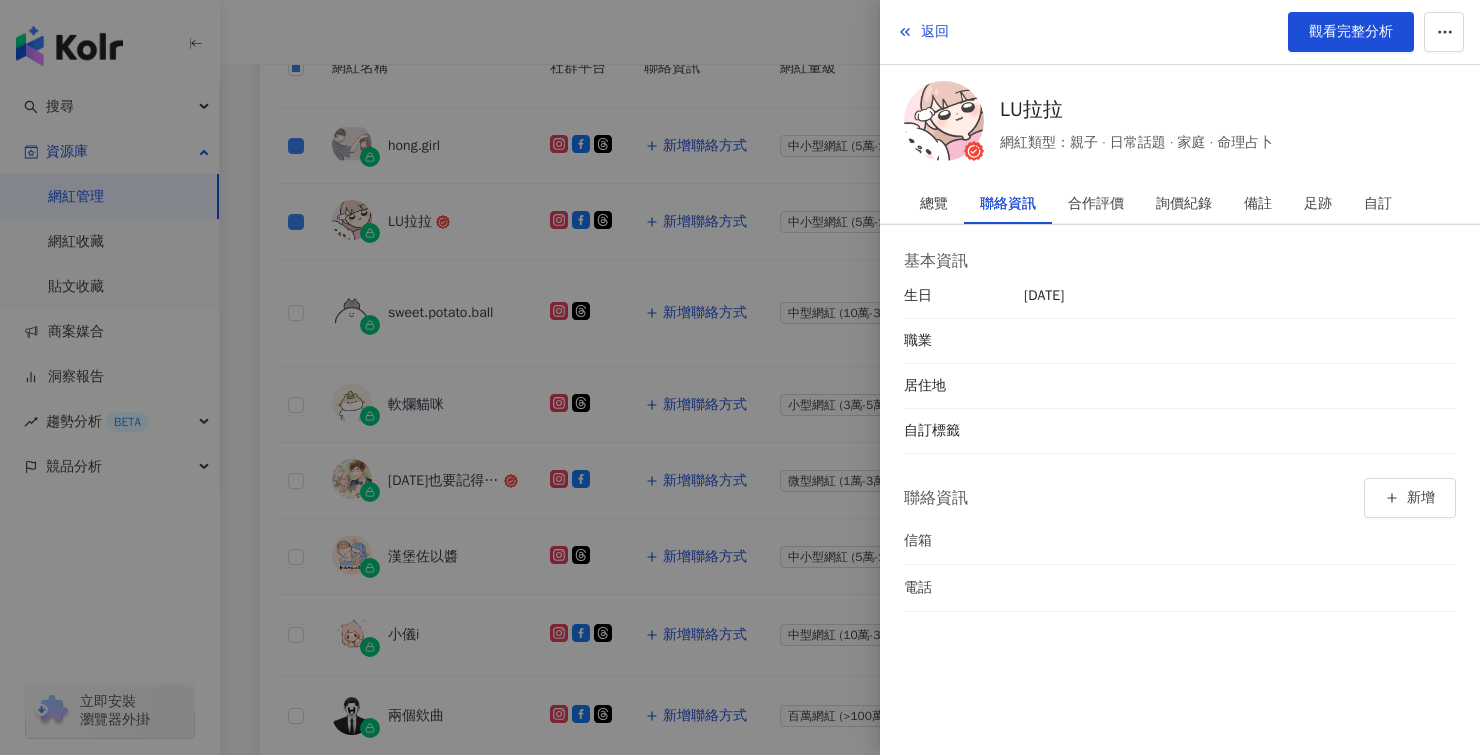 click at bounding box center [740, 377] 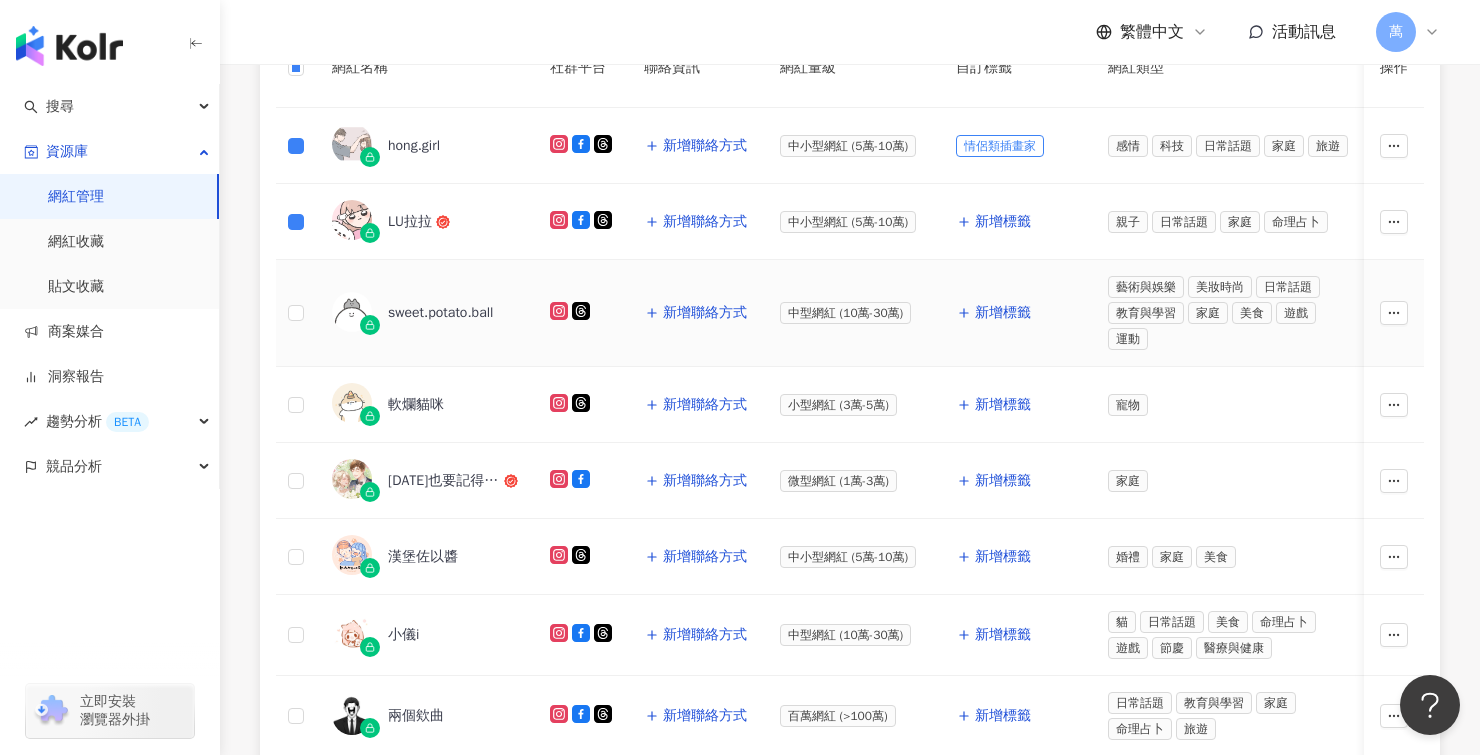 scroll, scrollTop: 201, scrollLeft: 0, axis: vertical 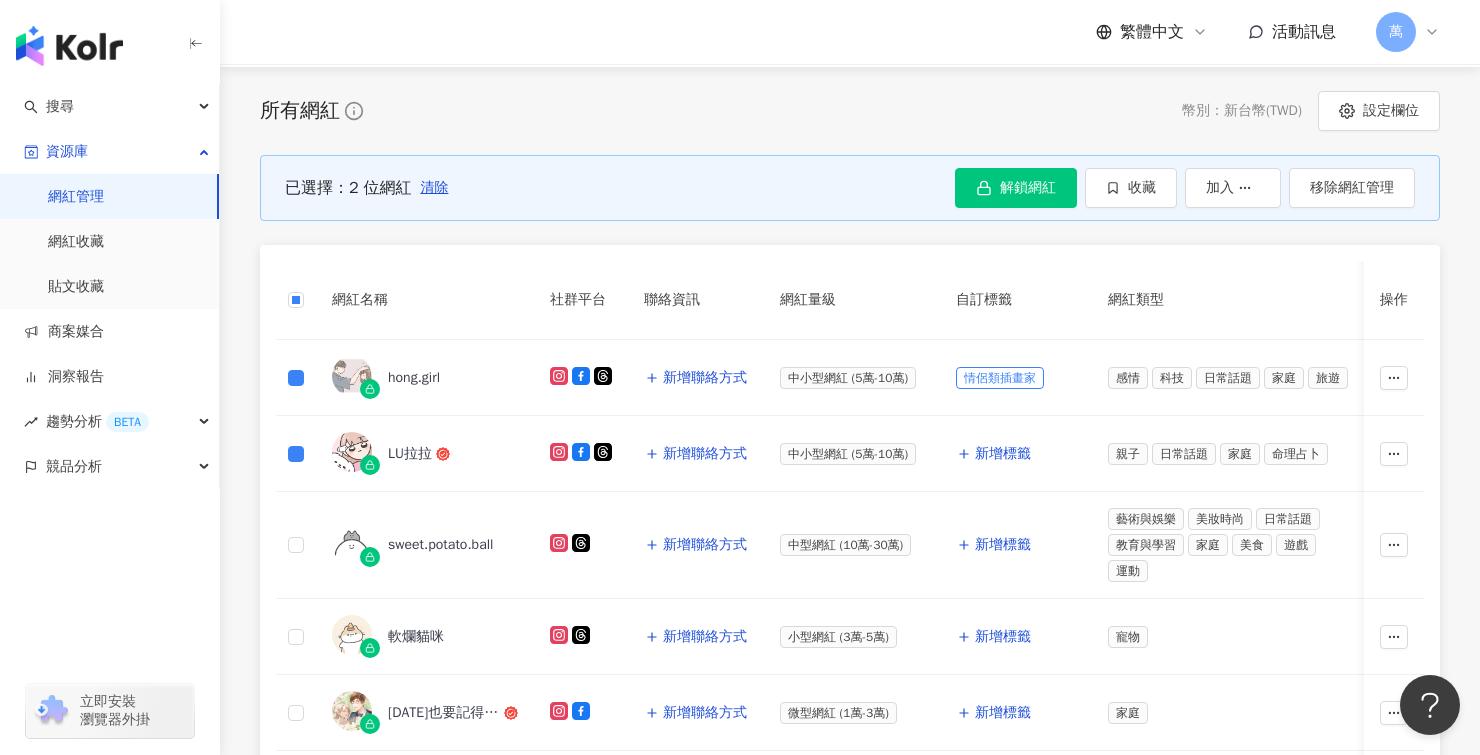click at bounding box center (296, 378) 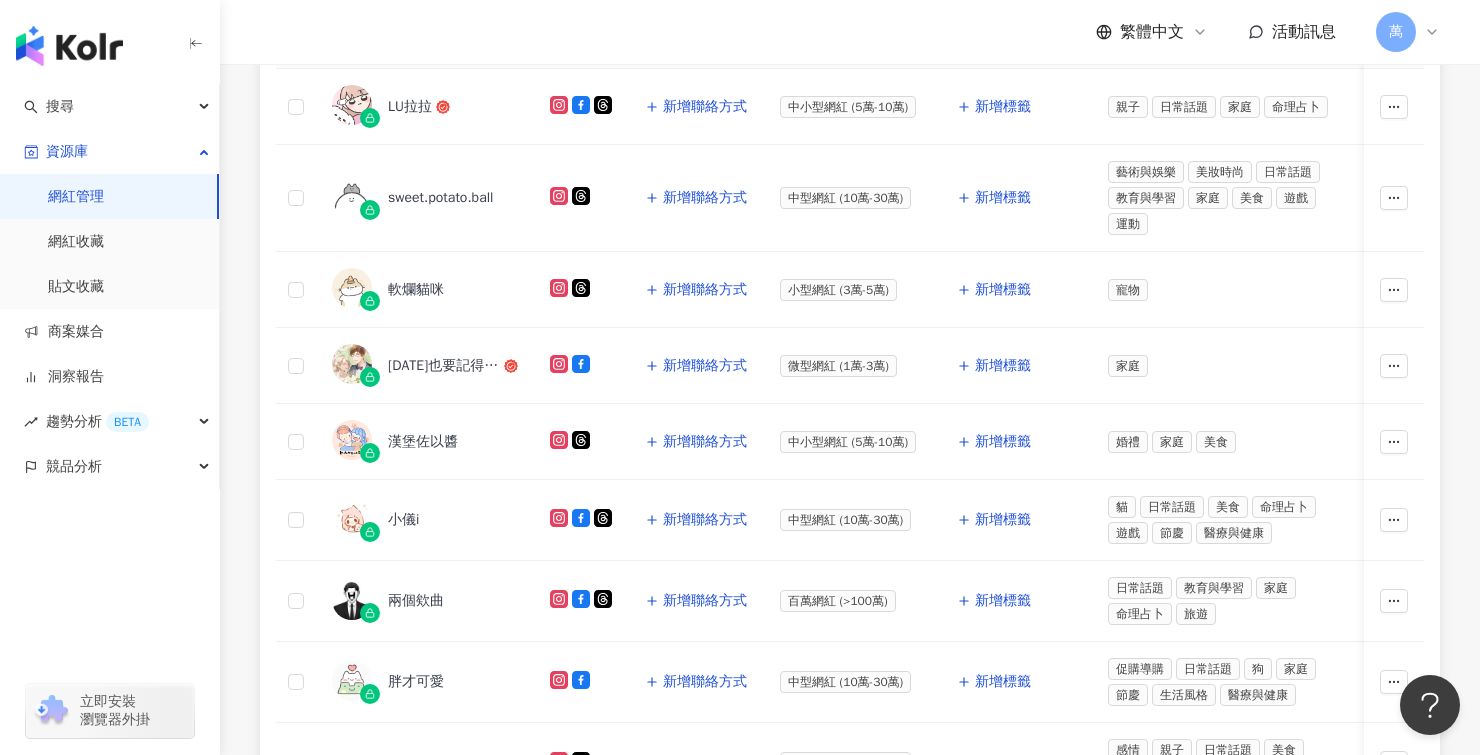 scroll, scrollTop: 470, scrollLeft: 0, axis: vertical 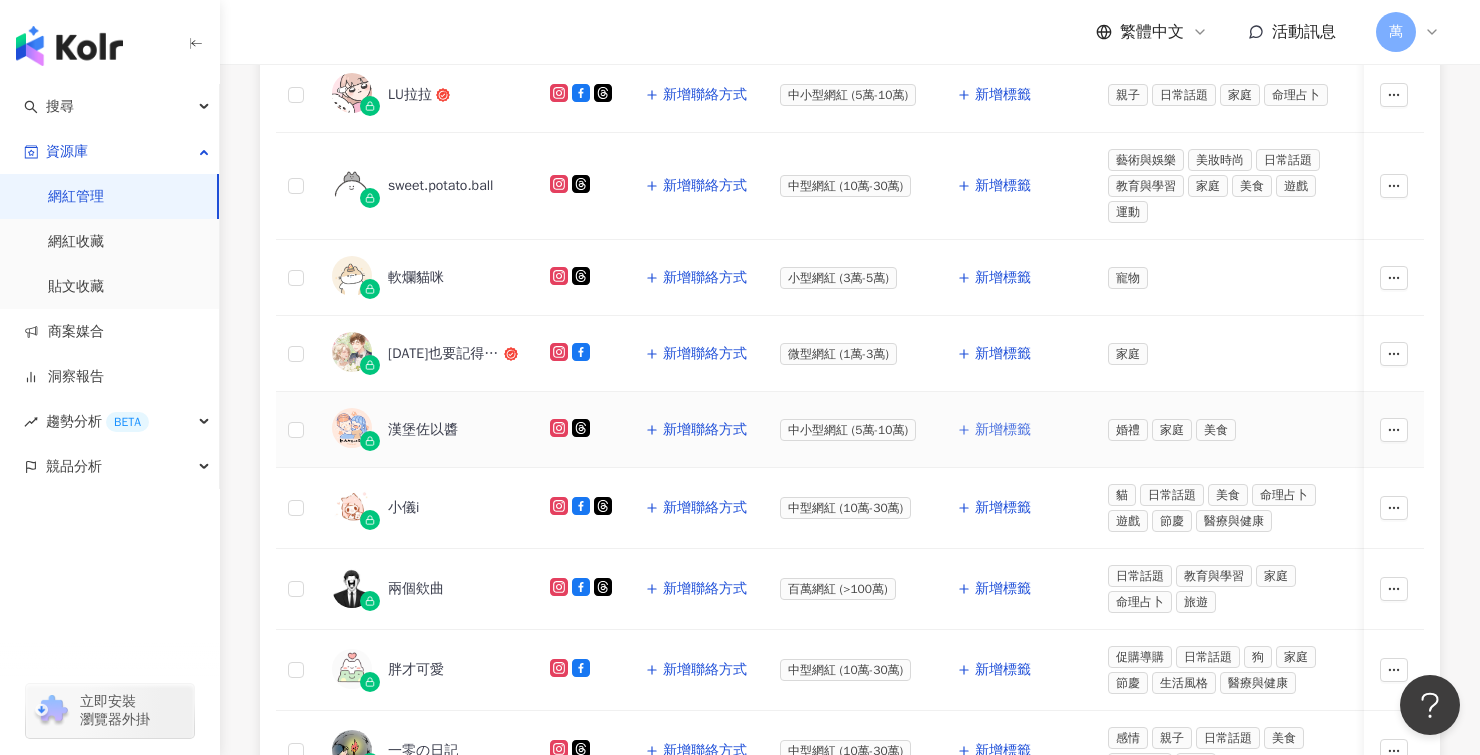 click on "新增標籤" at bounding box center (1003, 430) 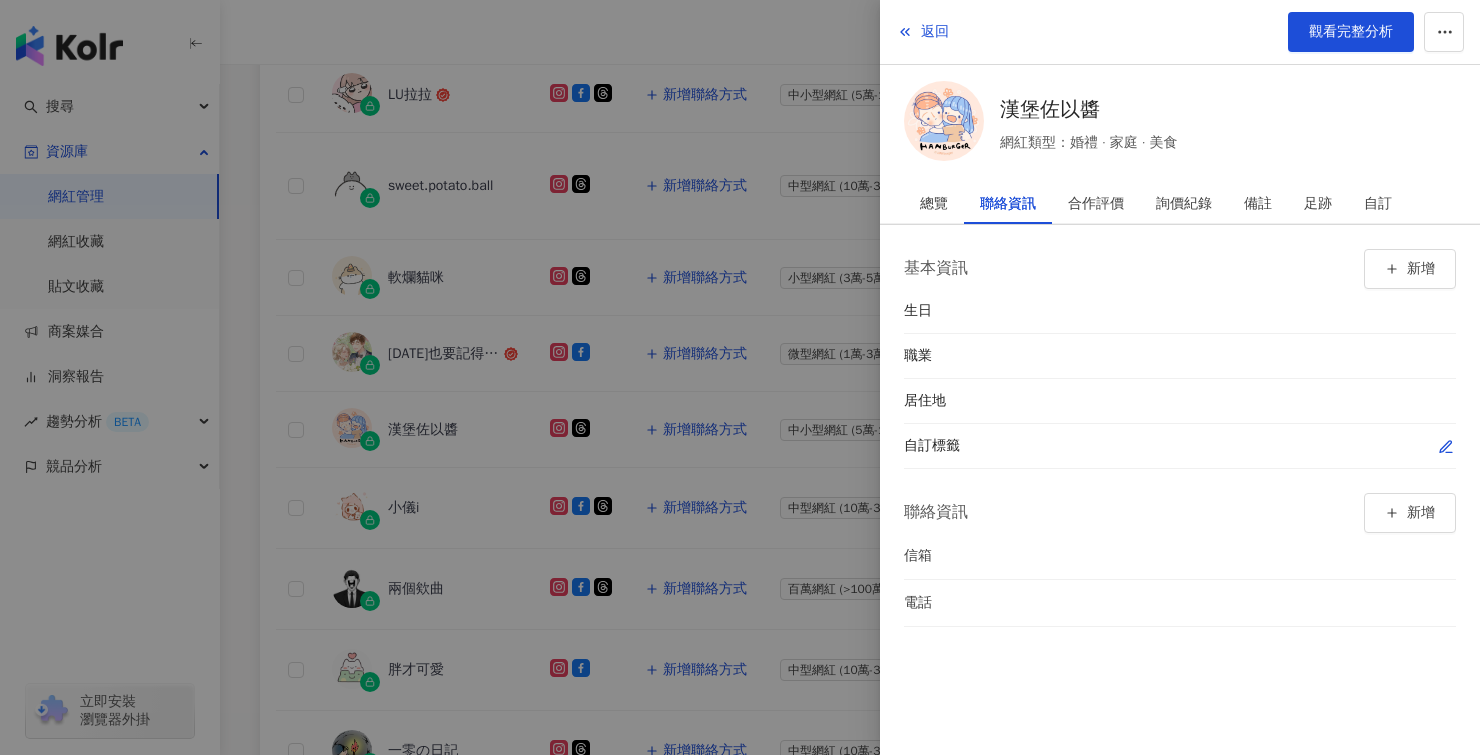 click at bounding box center [1446, 446] 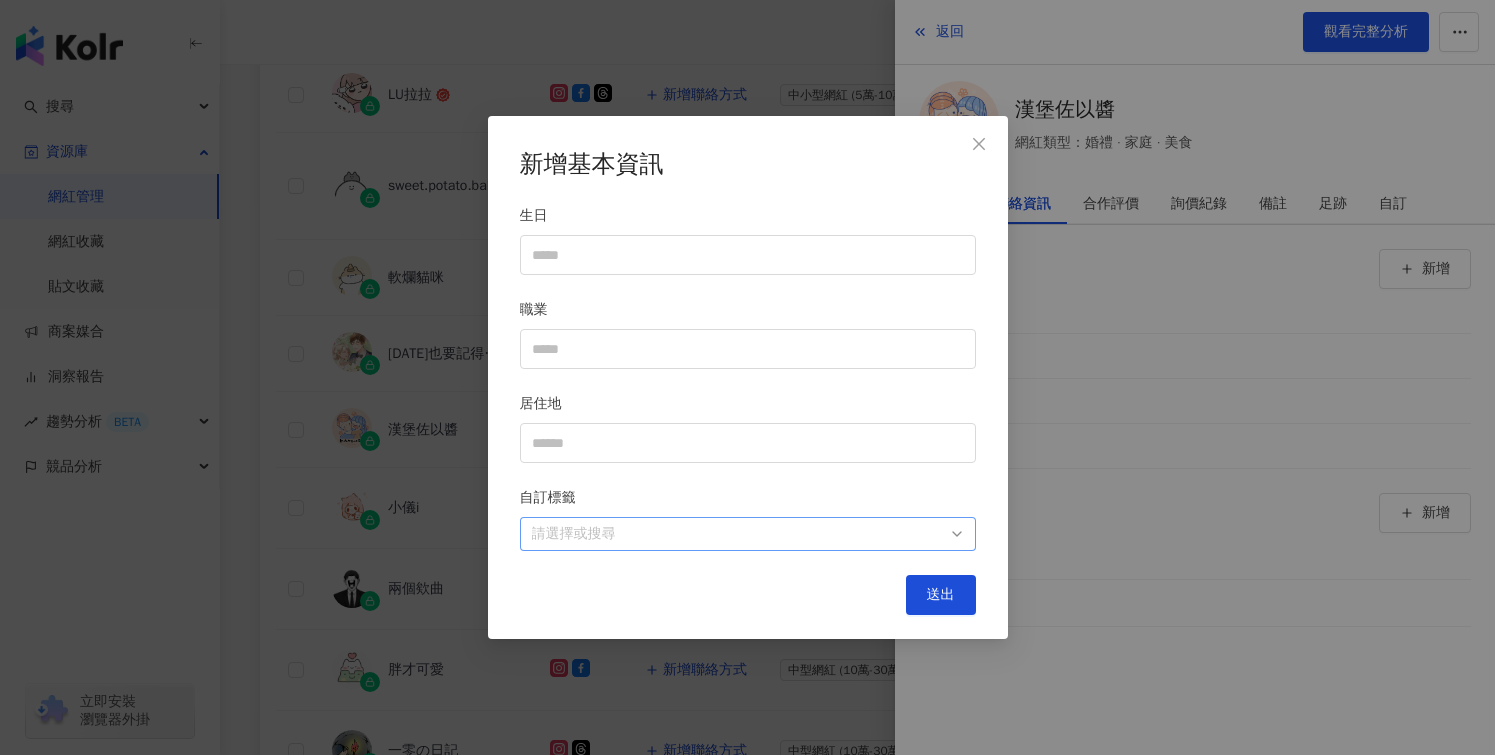 click at bounding box center (737, 534) 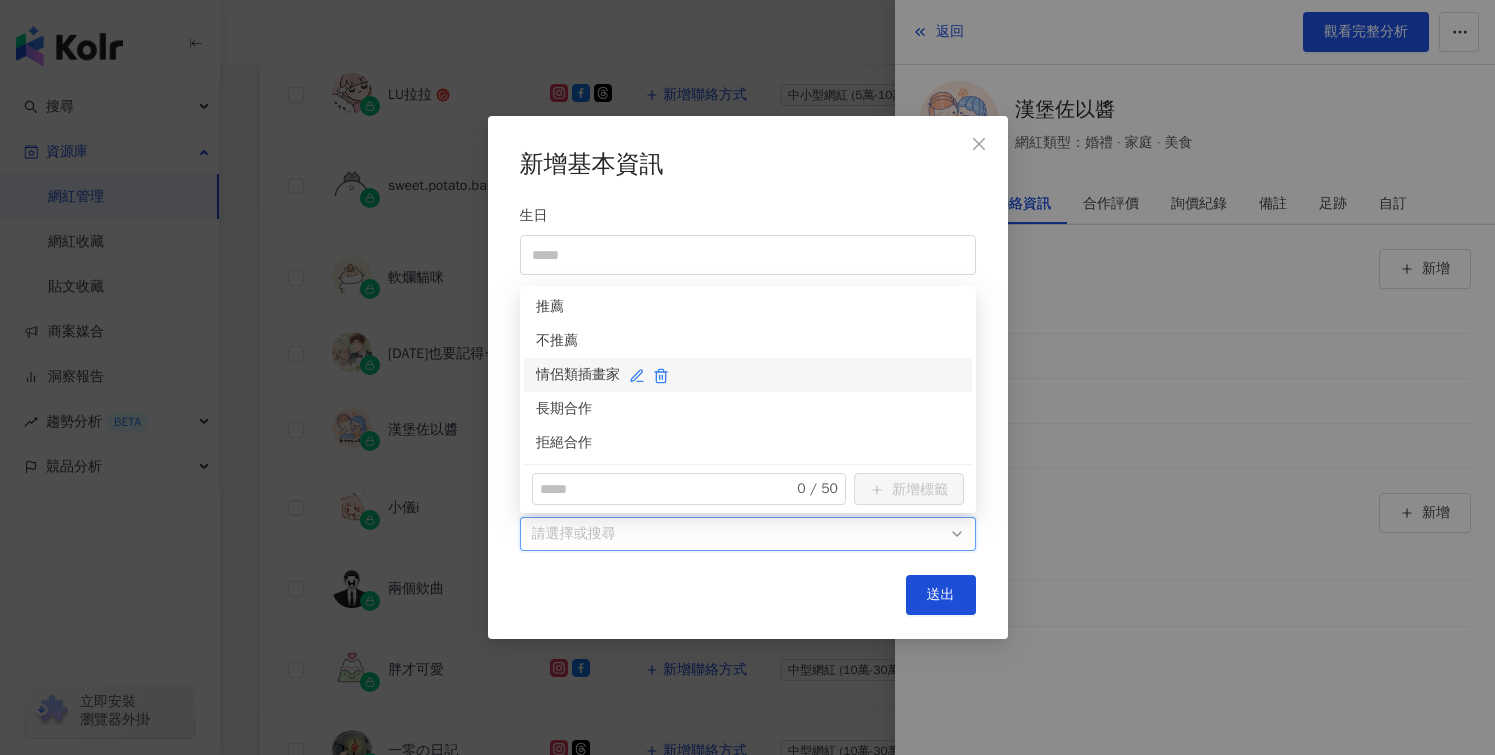 click on "情侶類插畫家" at bounding box center [748, 375] 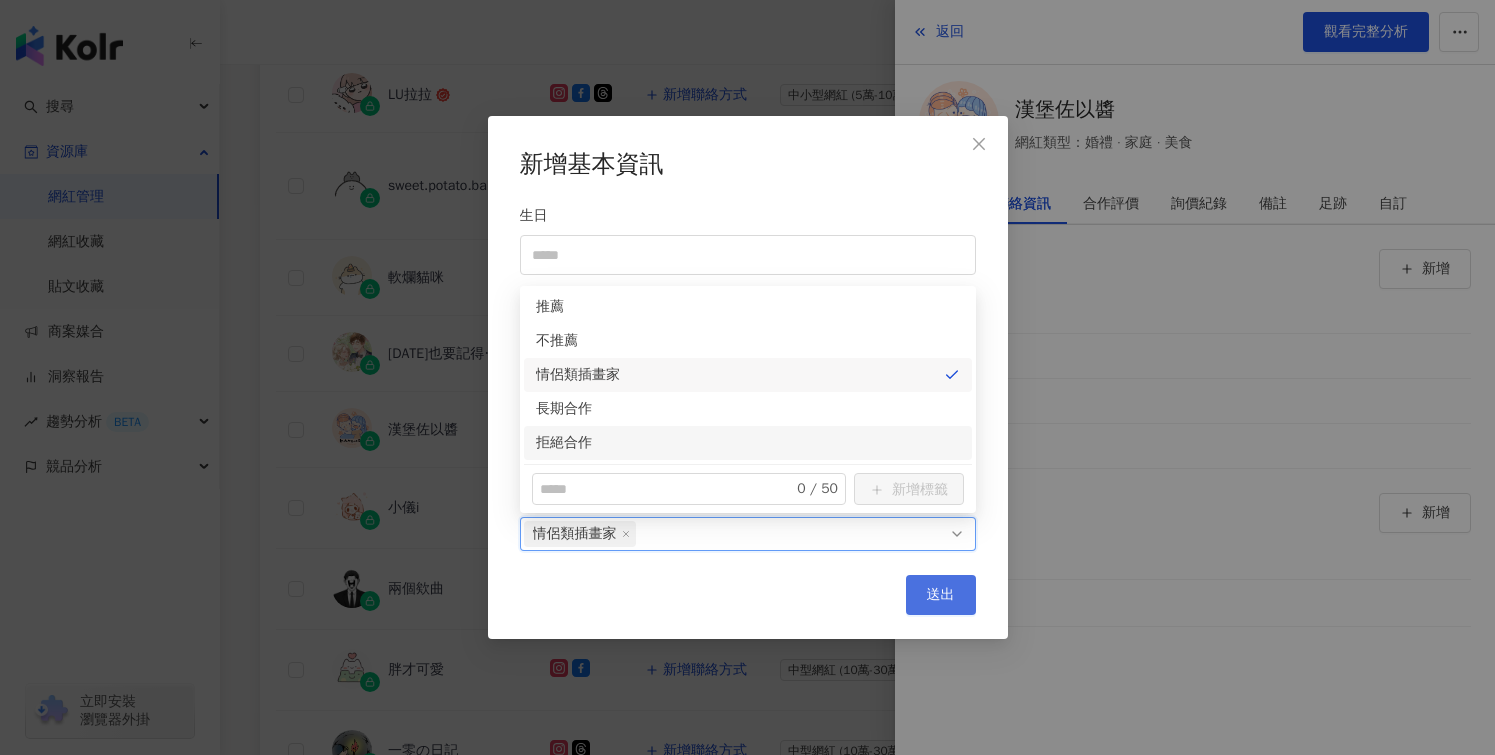 click on "送出" at bounding box center (941, 595) 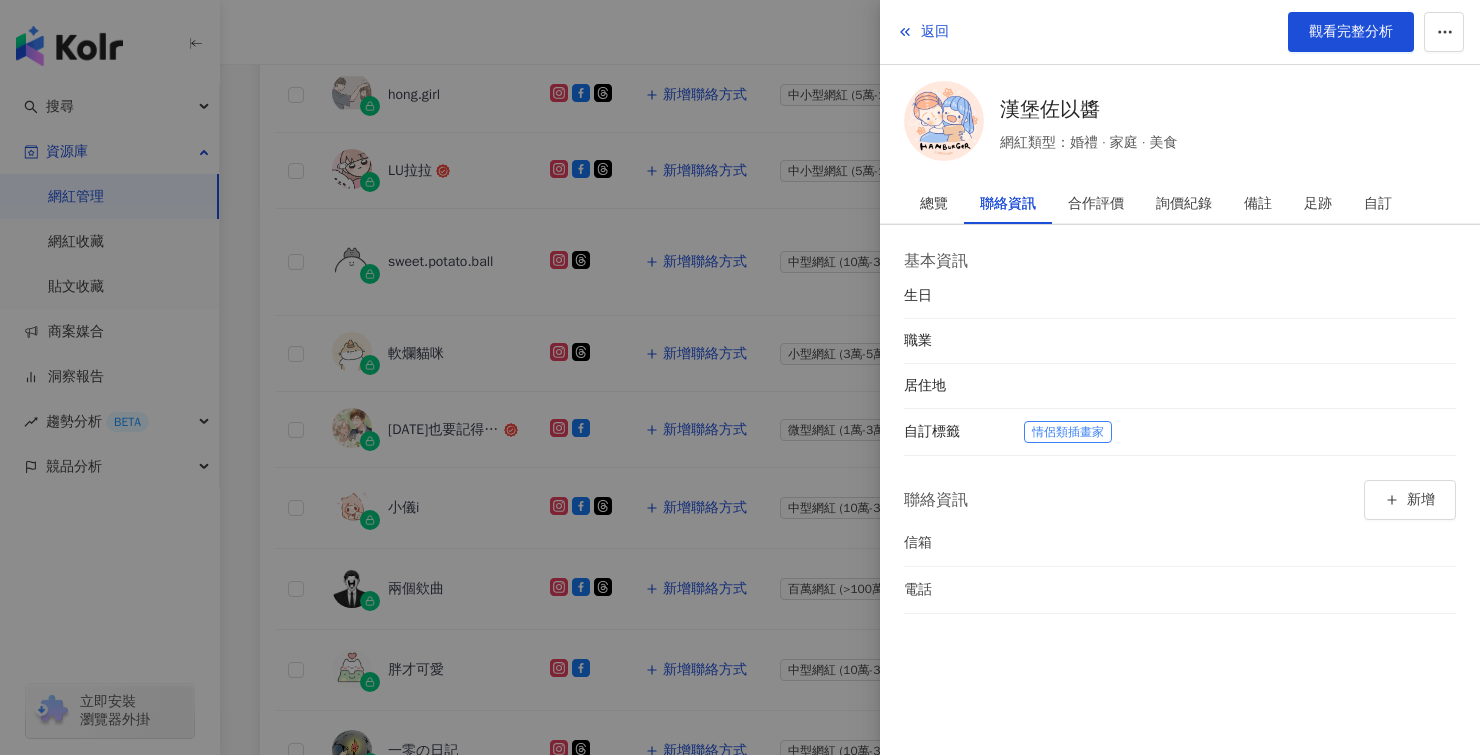 click at bounding box center [740, 377] 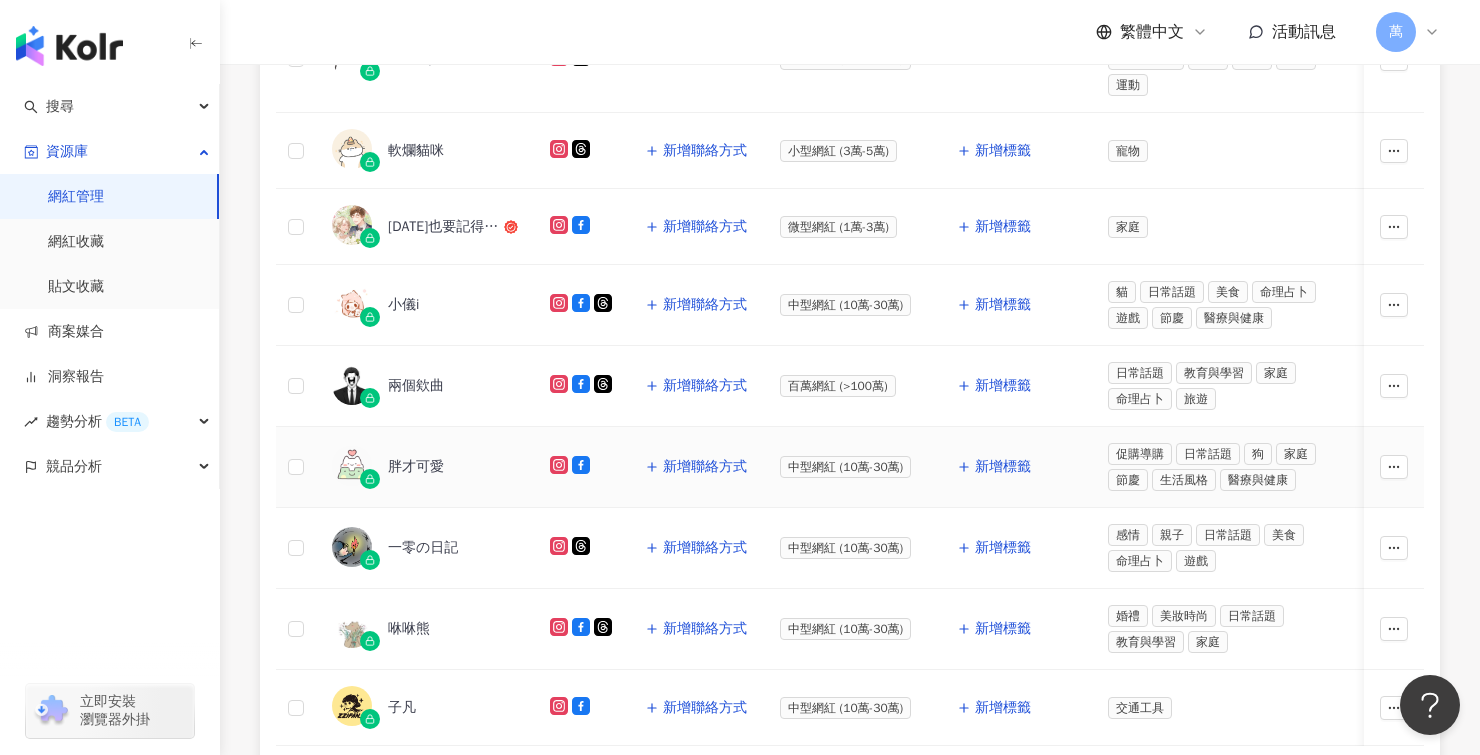 scroll, scrollTop: 647, scrollLeft: 0, axis: vertical 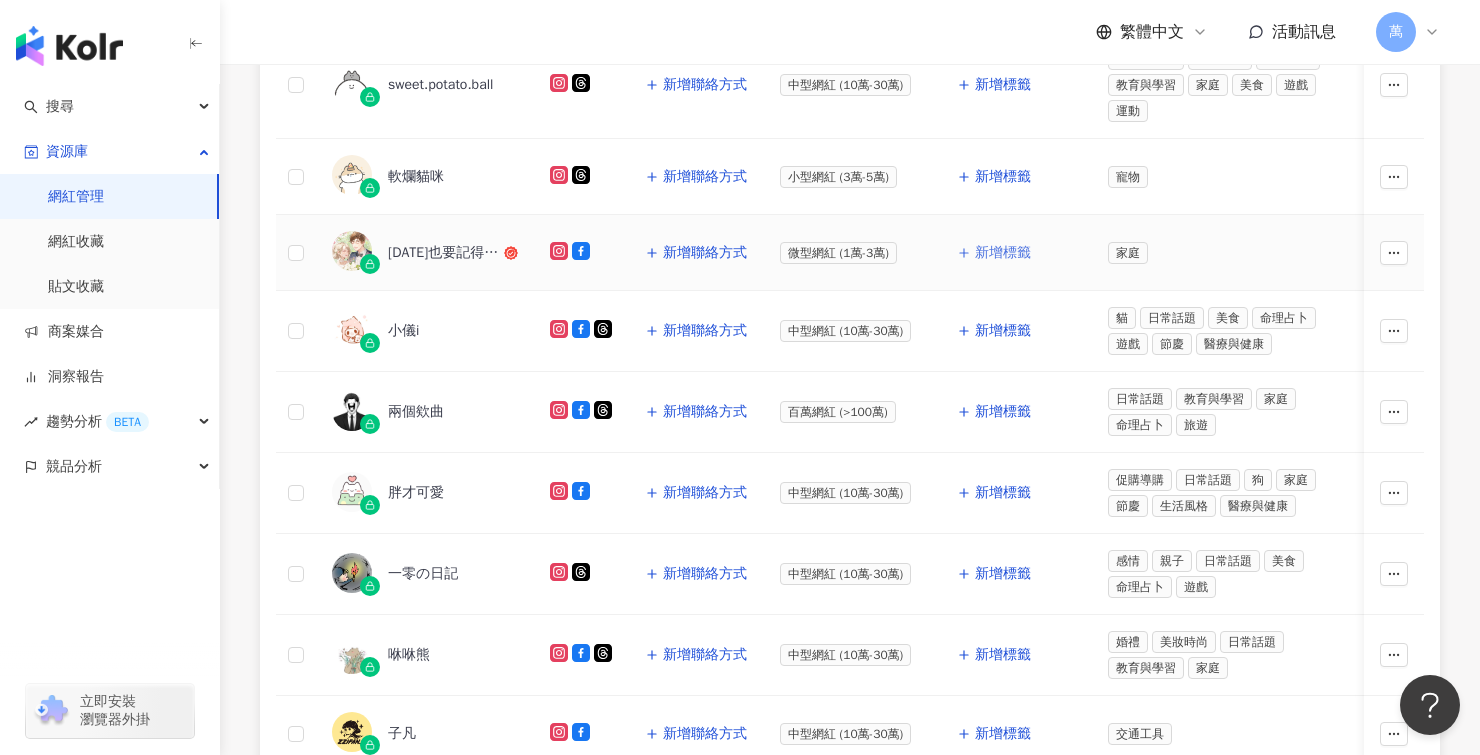 click on "新增標籤" at bounding box center (1003, 253) 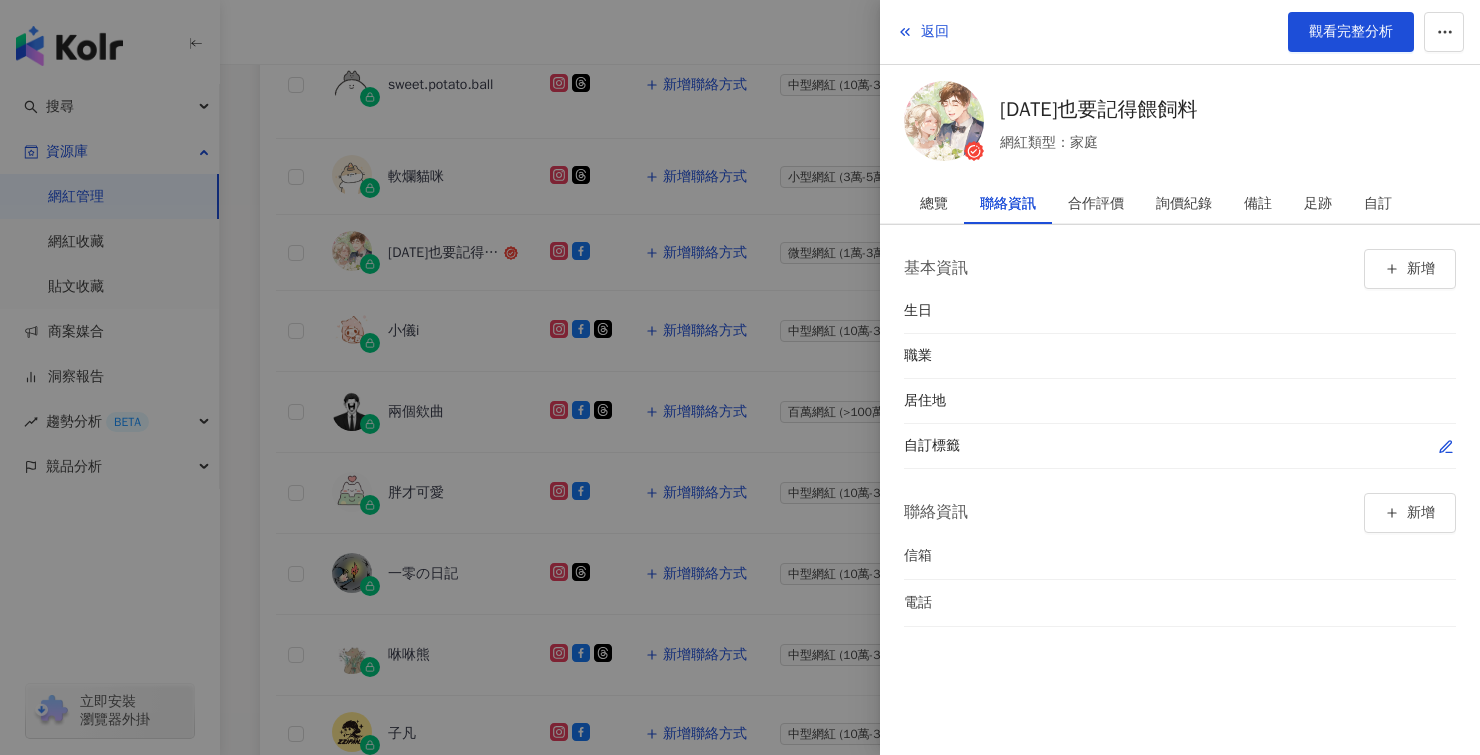 click 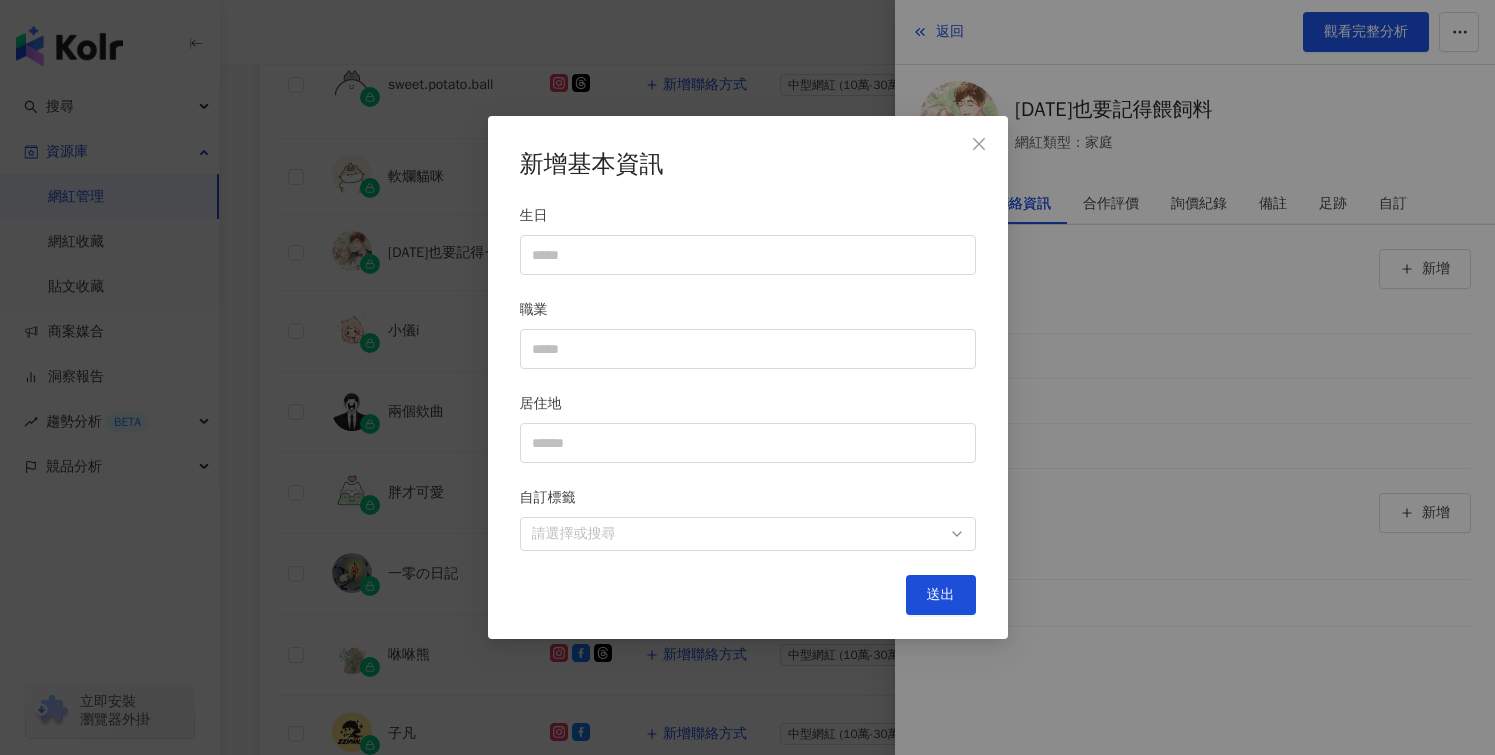 click on "自訂標籤" at bounding box center (748, 502) 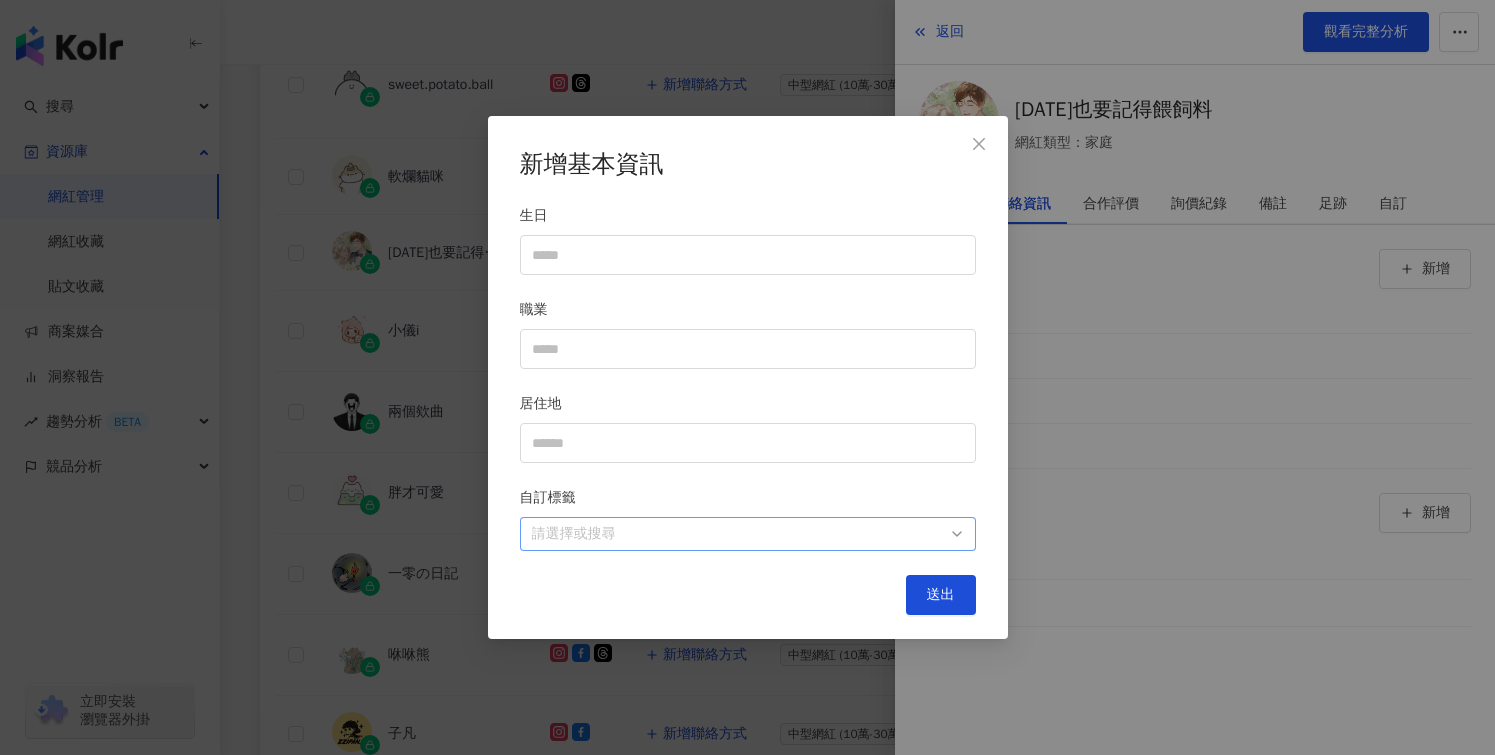 click at bounding box center [737, 534] 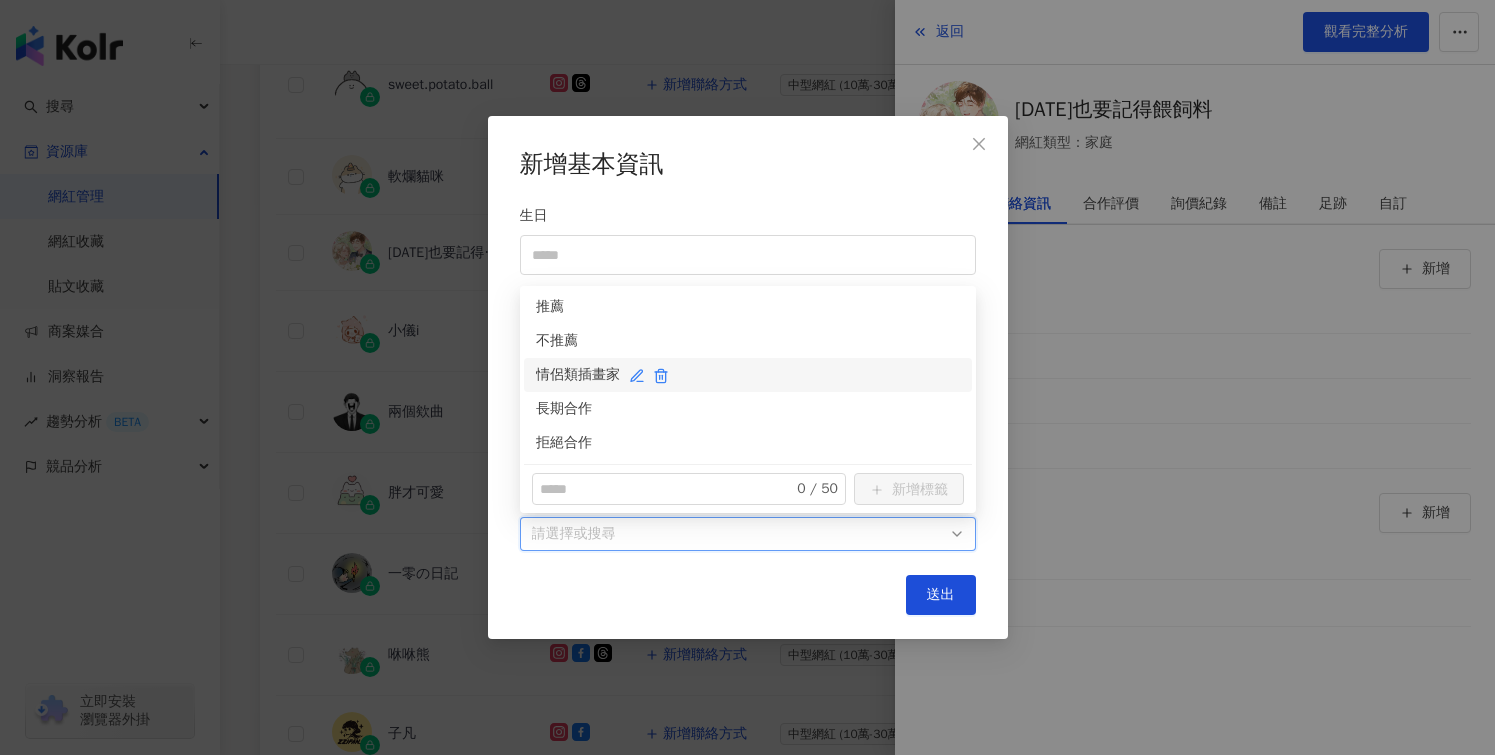 click on "情侶類插畫家" at bounding box center (748, 375) 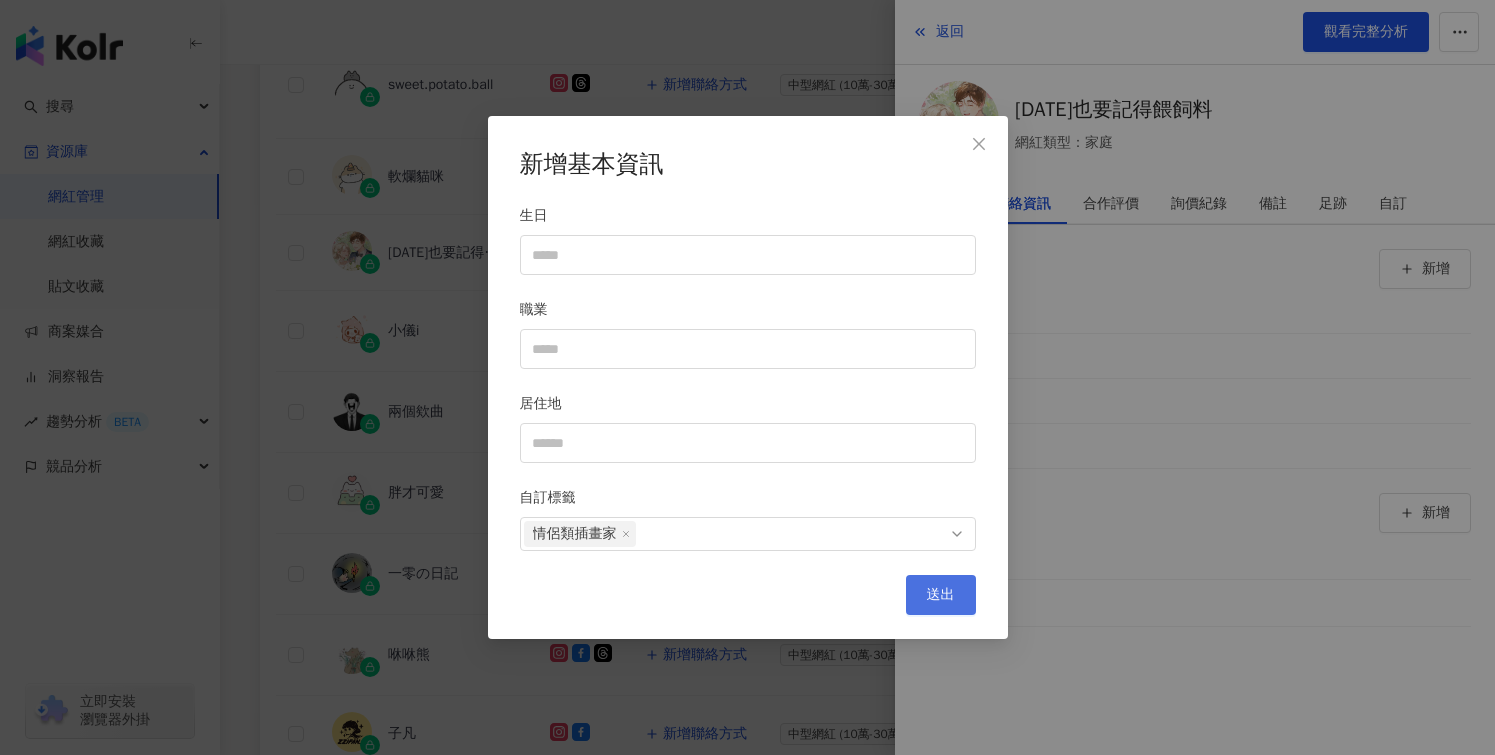 click on "送出" at bounding box center [941, 595] 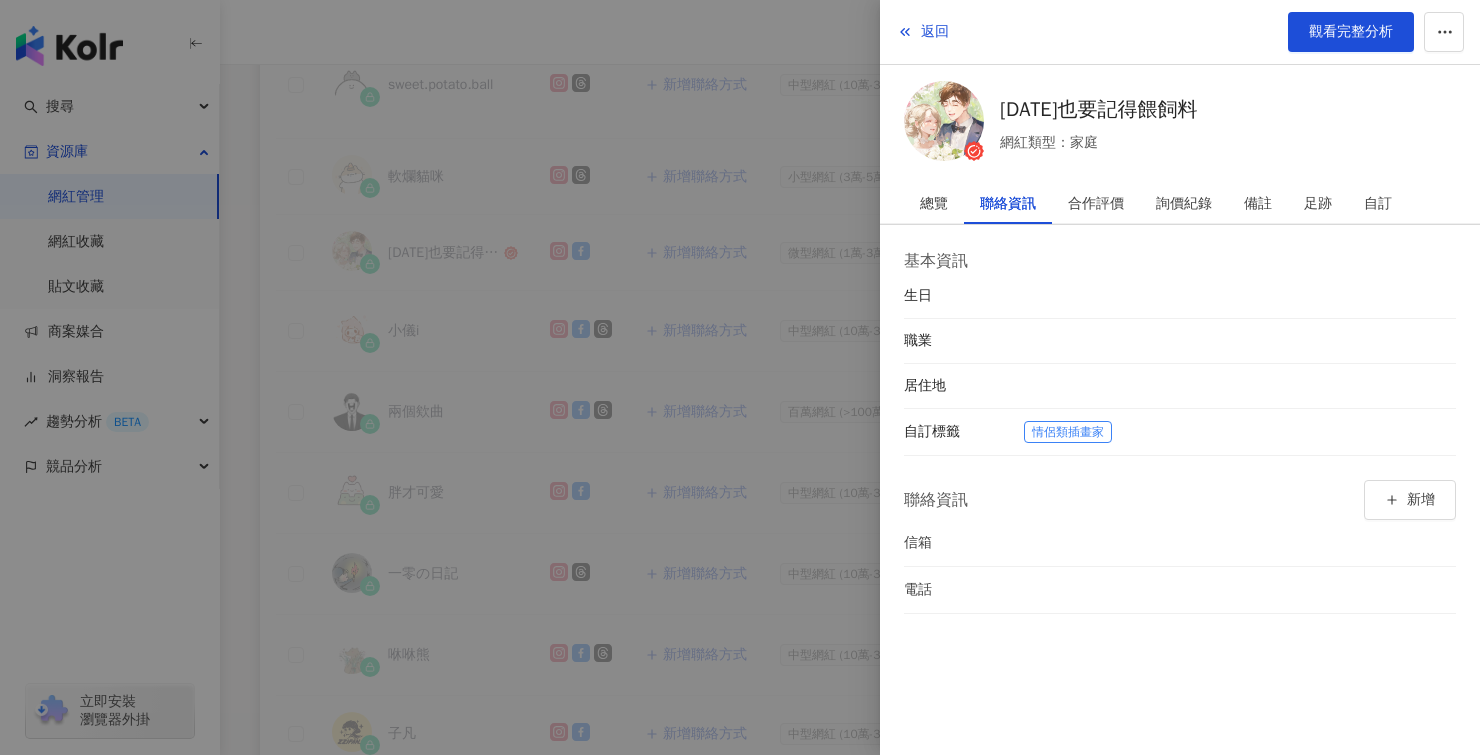 click at bounding box center [740, 377] 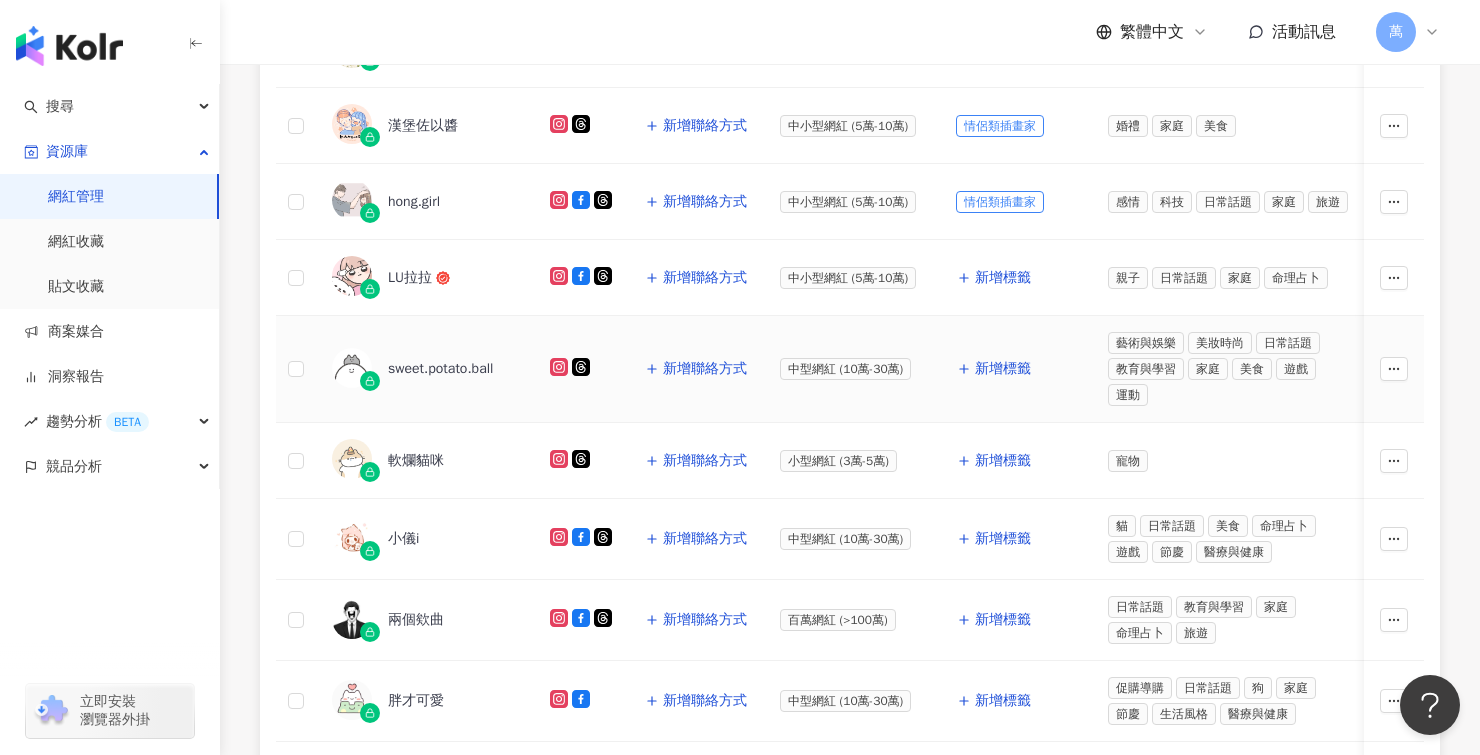 scroll, scrollTop: 426, scrollLeft: 0, axis: vertical 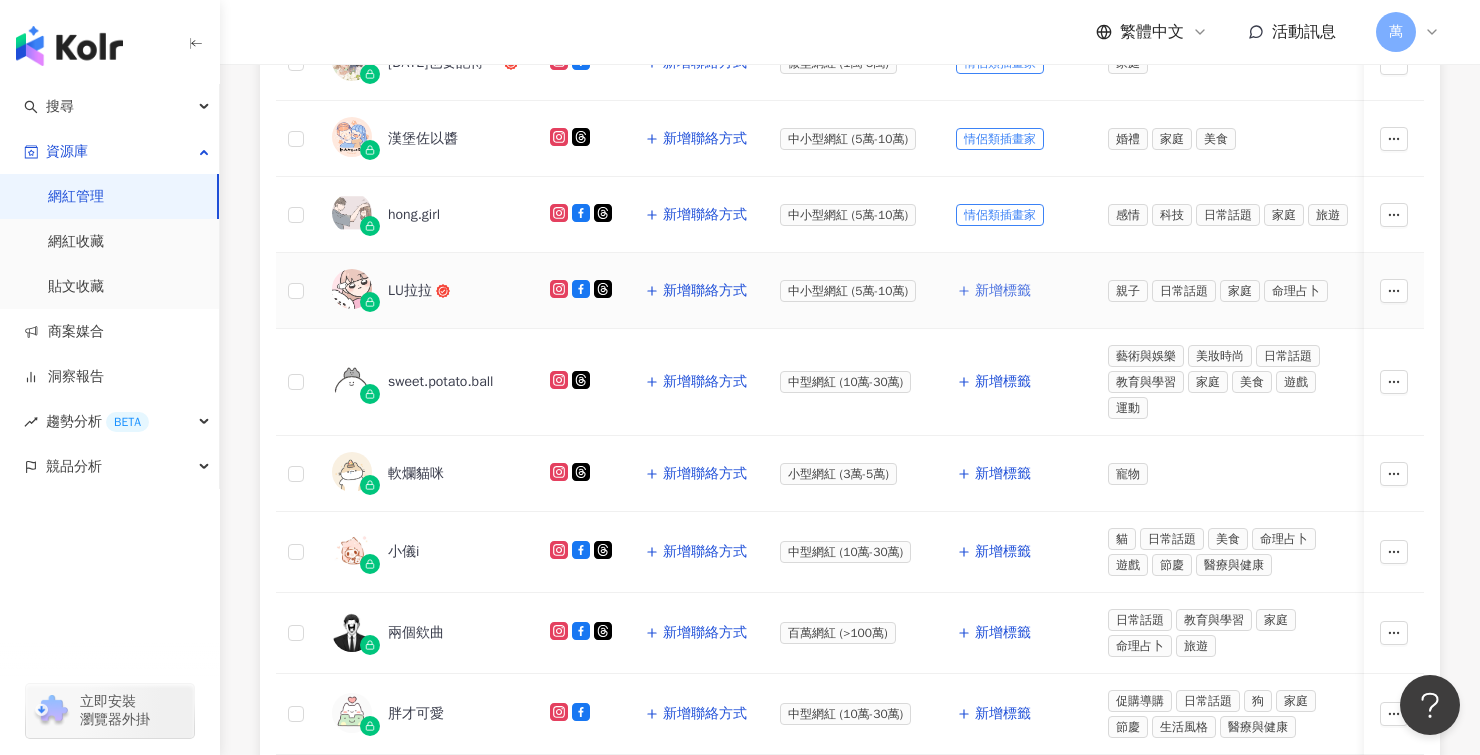 click on "新增標籤" at bounding box center [1003, 291] 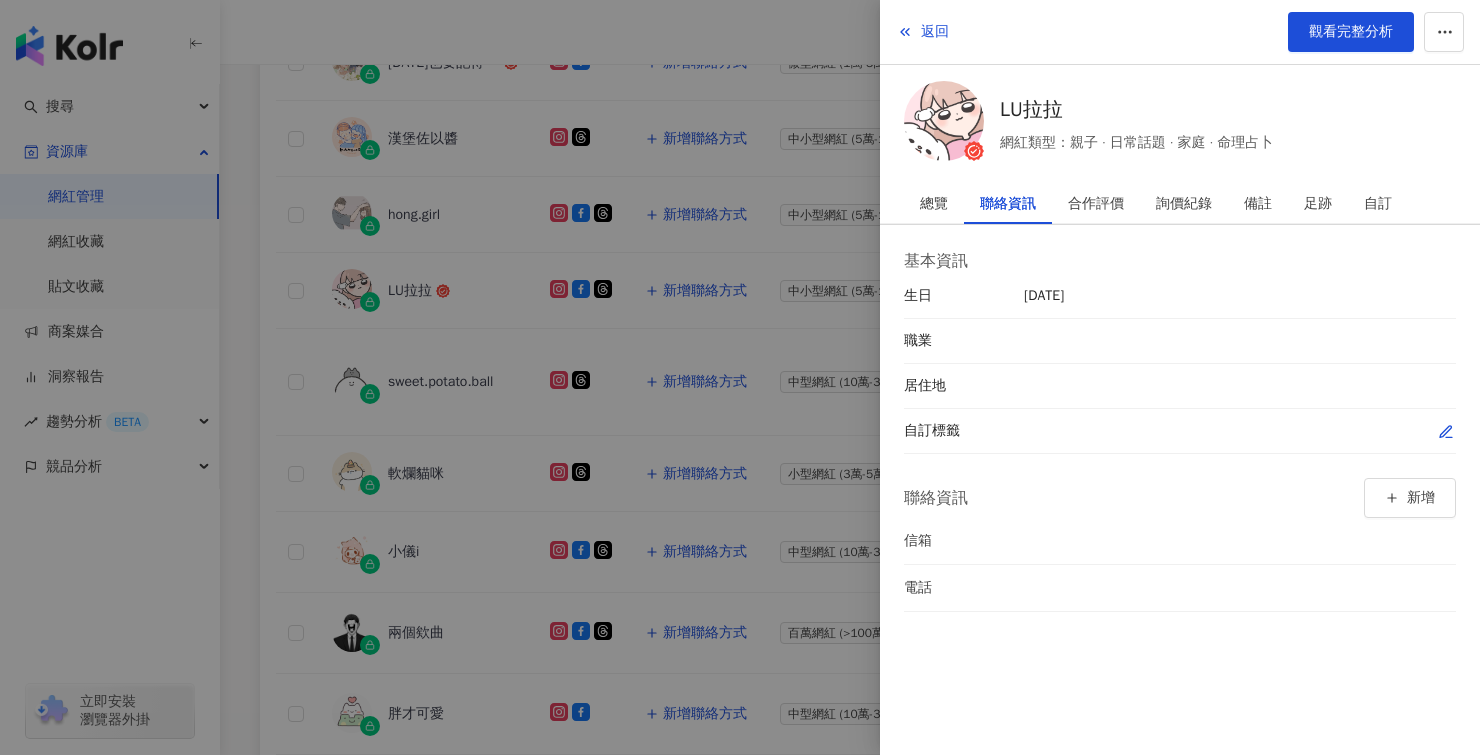 click 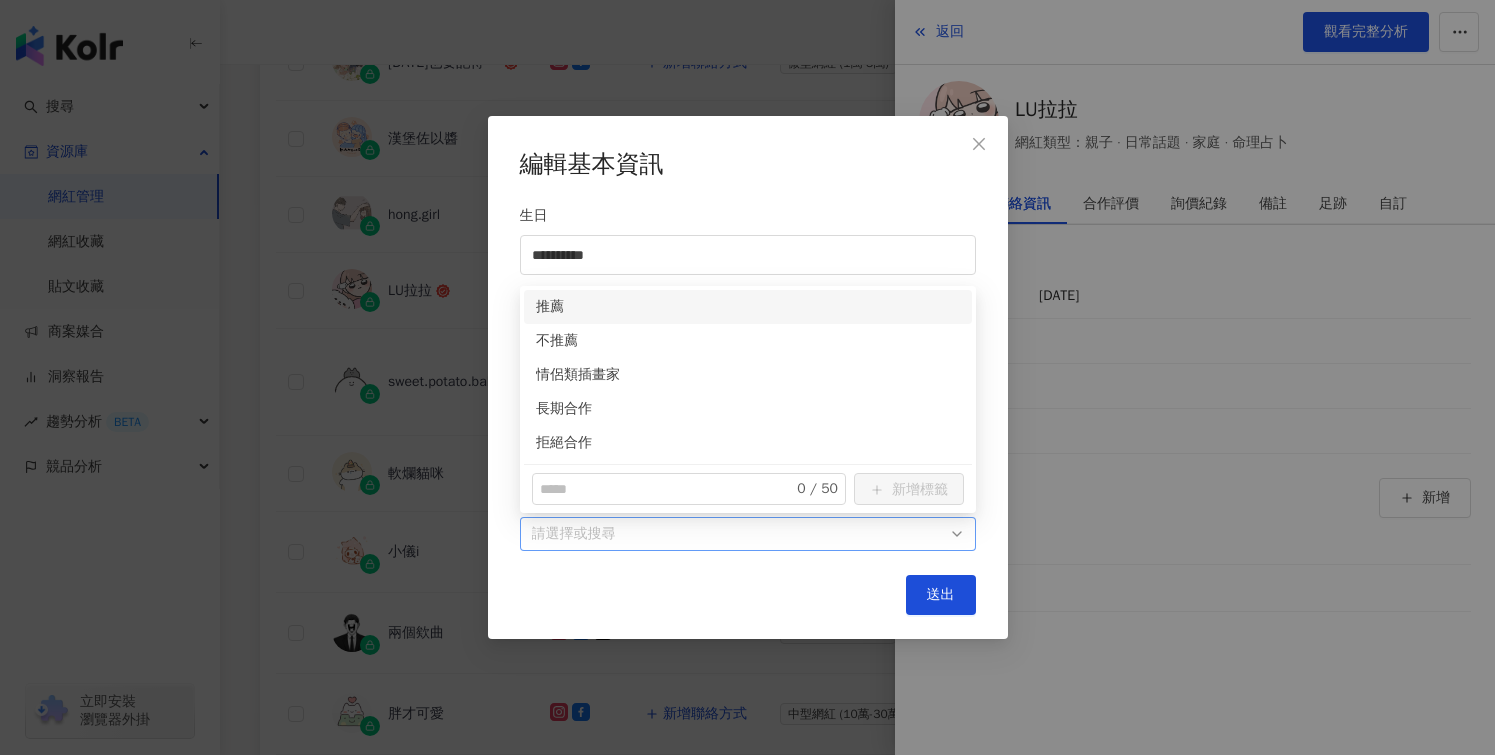 click on "請選擇或搜尋" at bounding box center [748, 534] 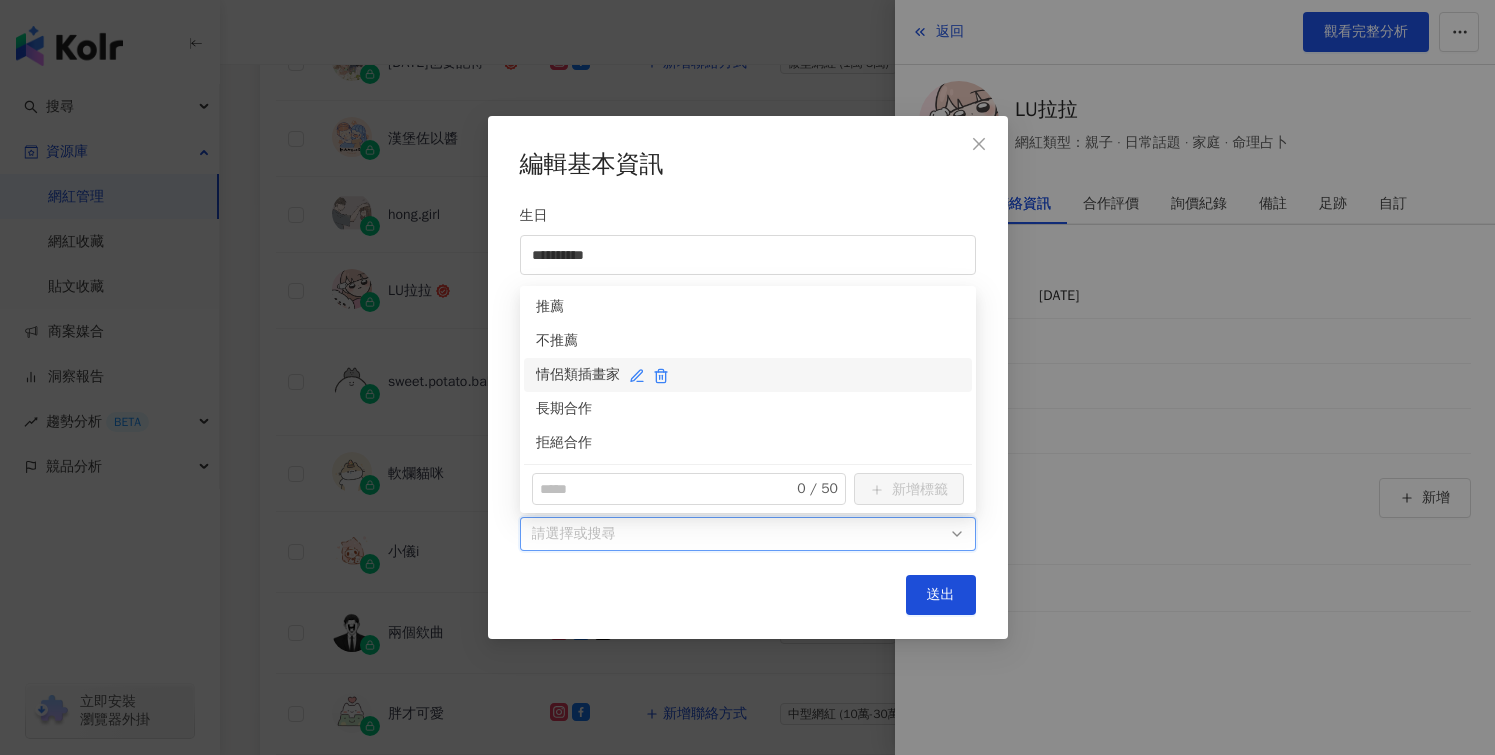 click on "情侶類插畫家" at bounding box center [748, 375] 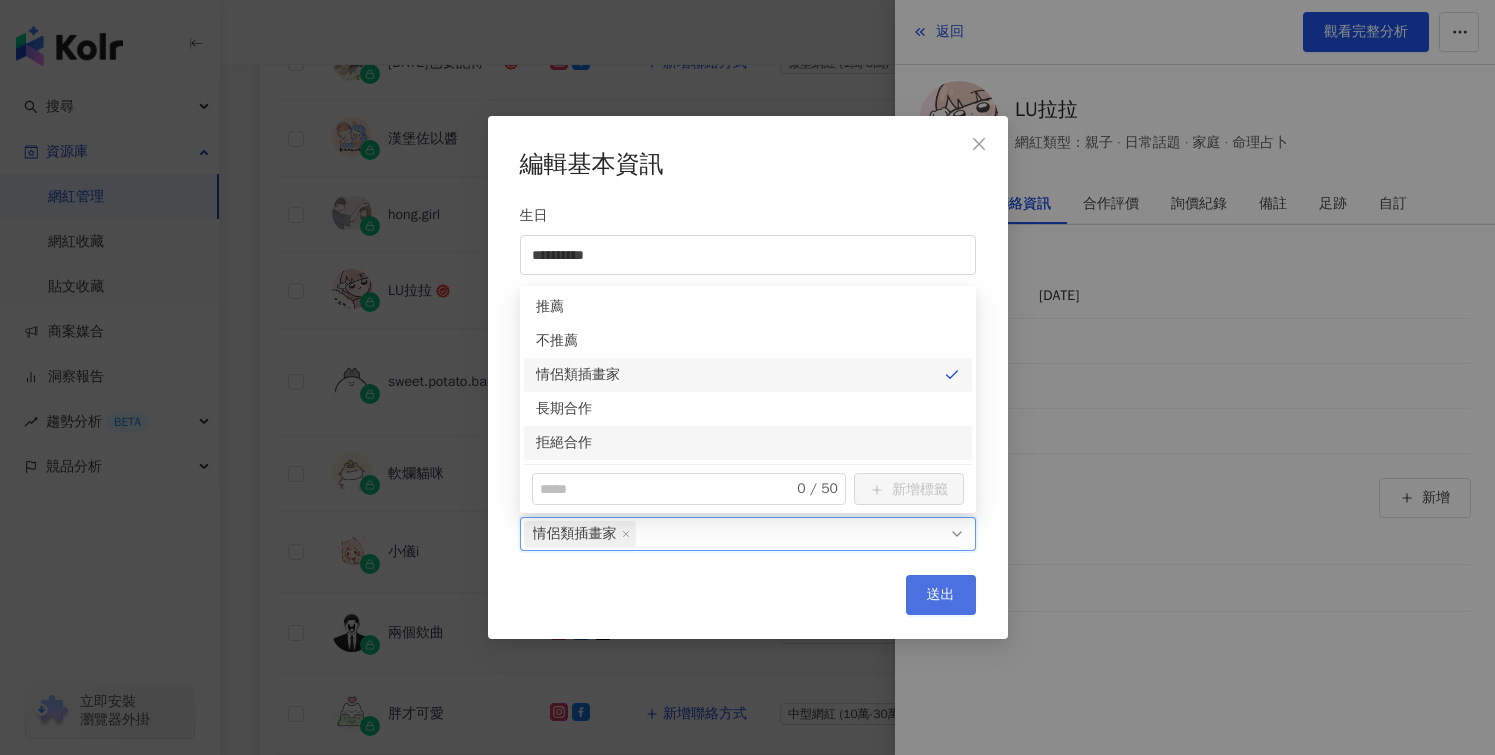 click on "送出" at bounding box center (941, 595) 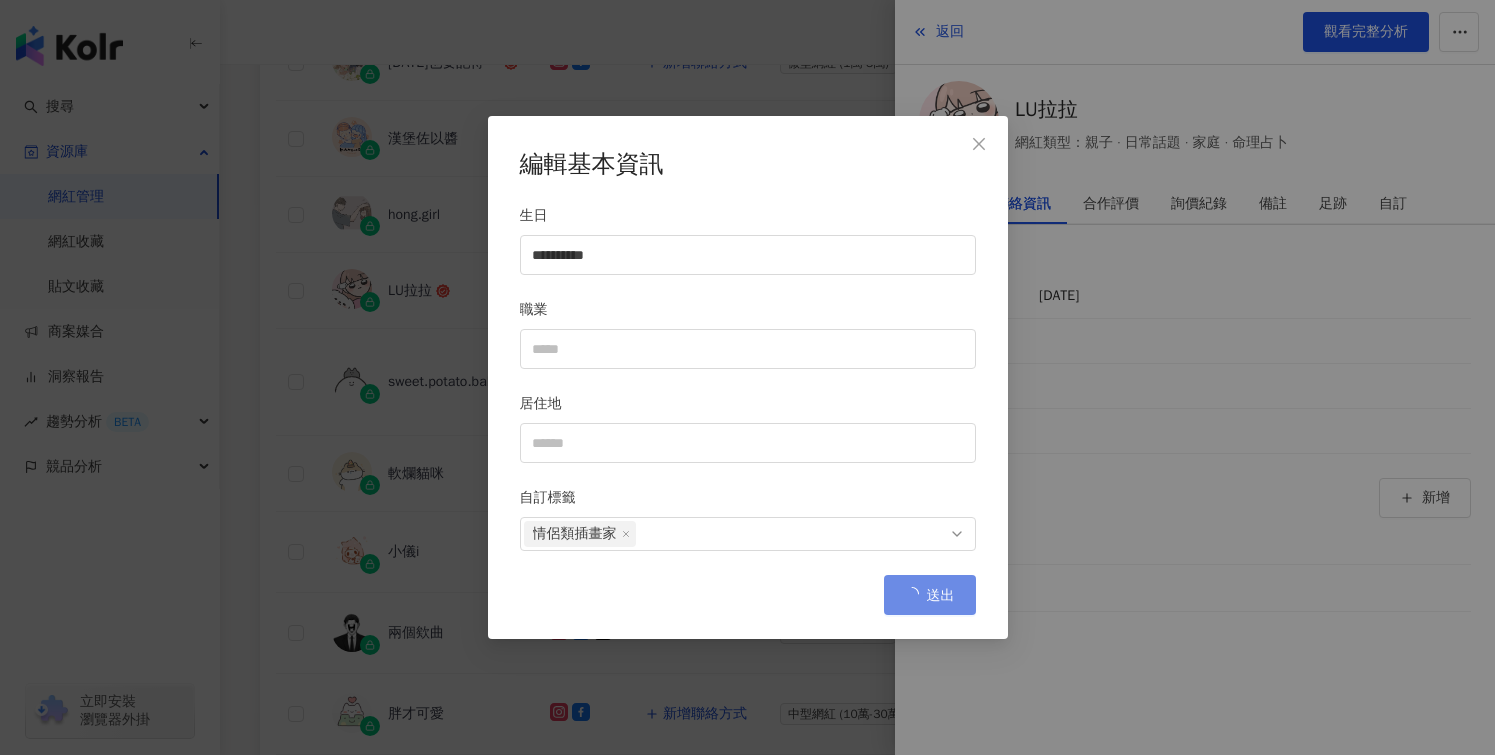 click on "**********" at bounding box center (747, 377) 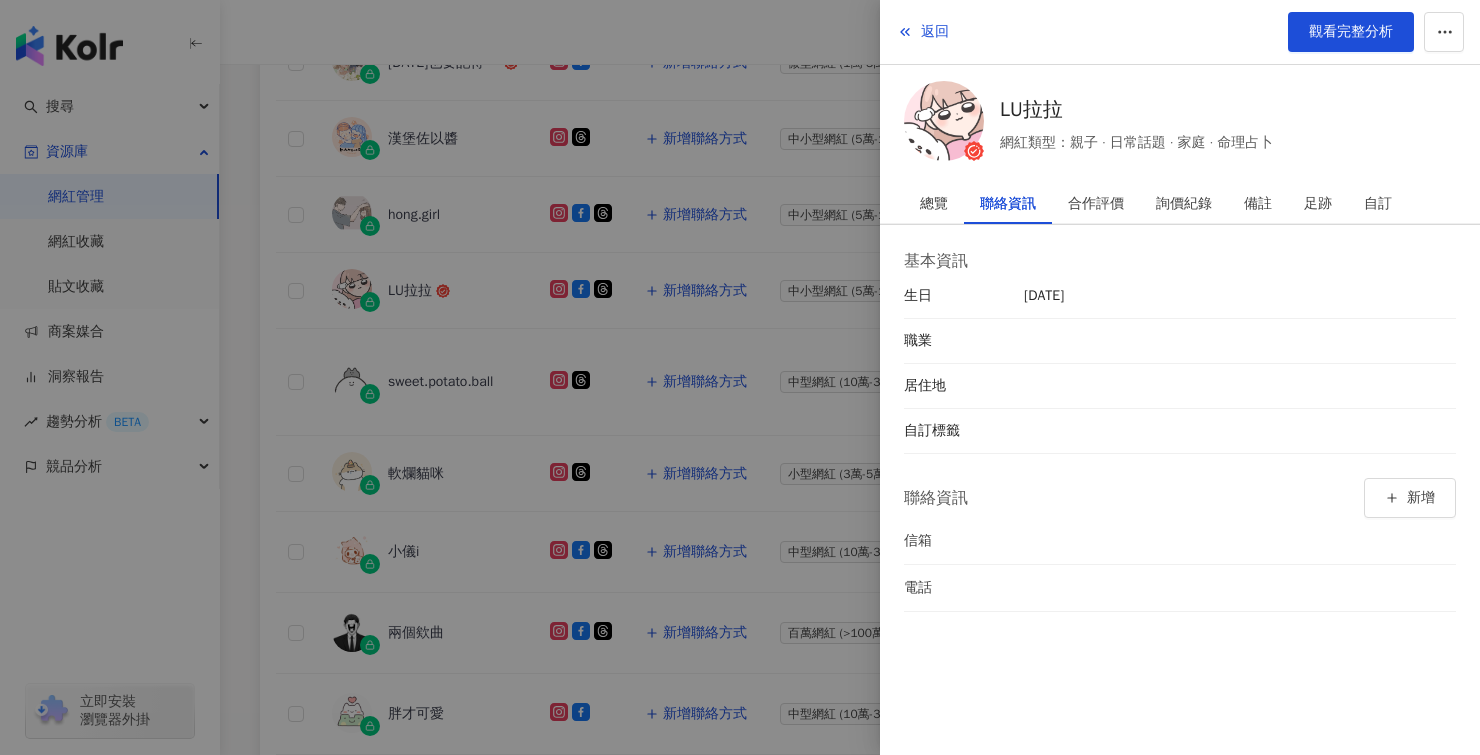 click at bounding box center (740, 377) 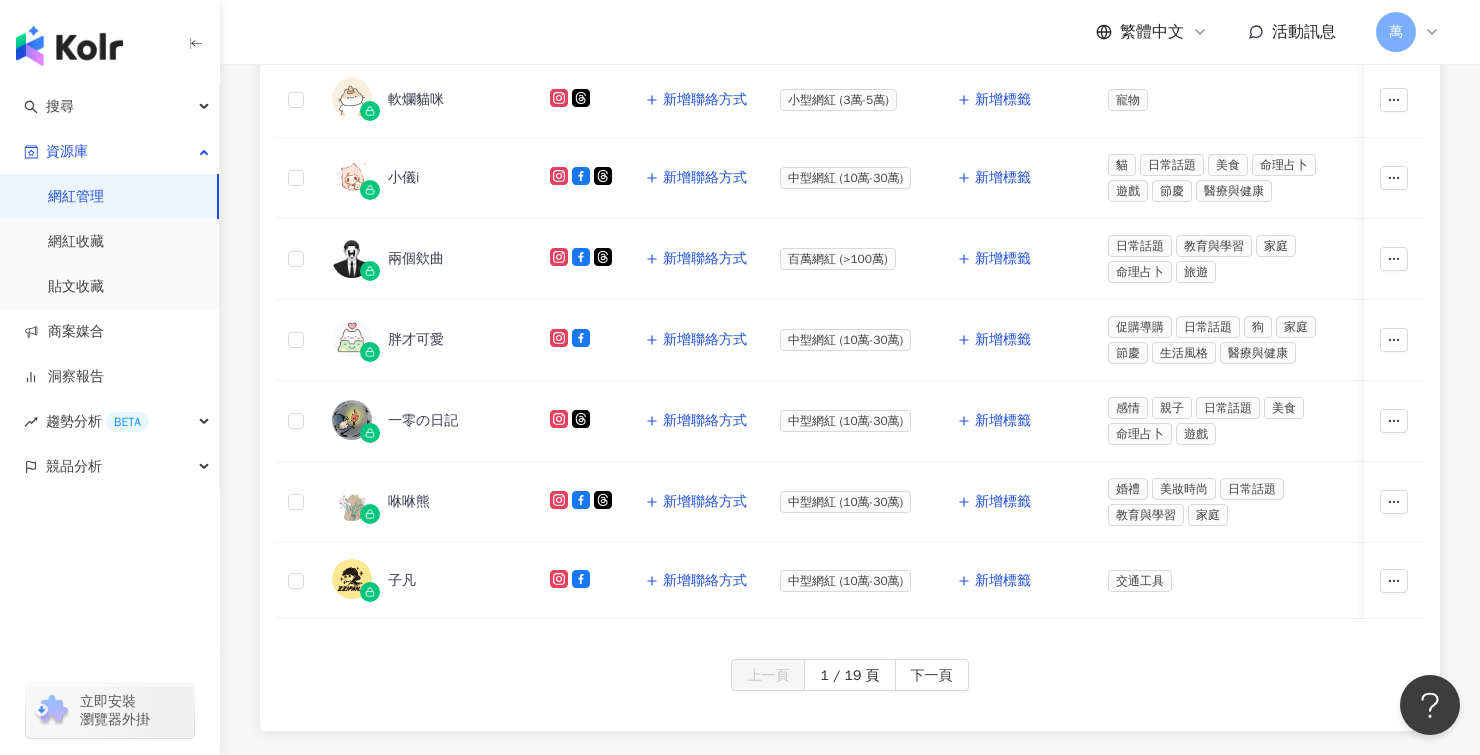 scroll, scrollTop: 903, scrollLeft: 0, axis: vertical 